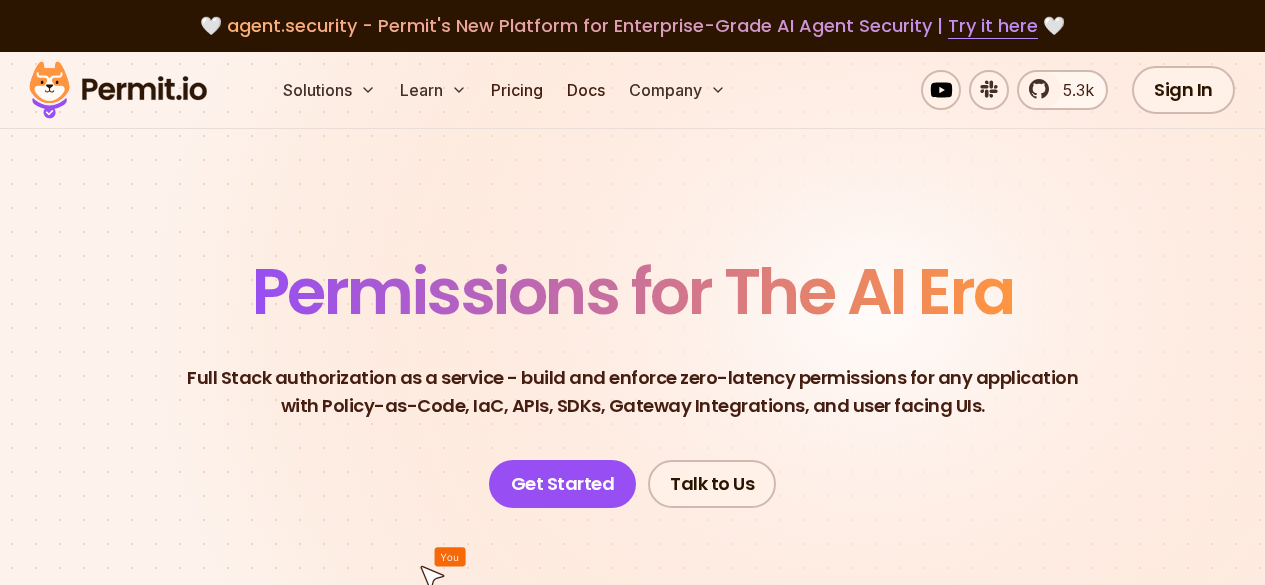 scroll, scrollTop: 0, scrollLeft: 0, axis: both 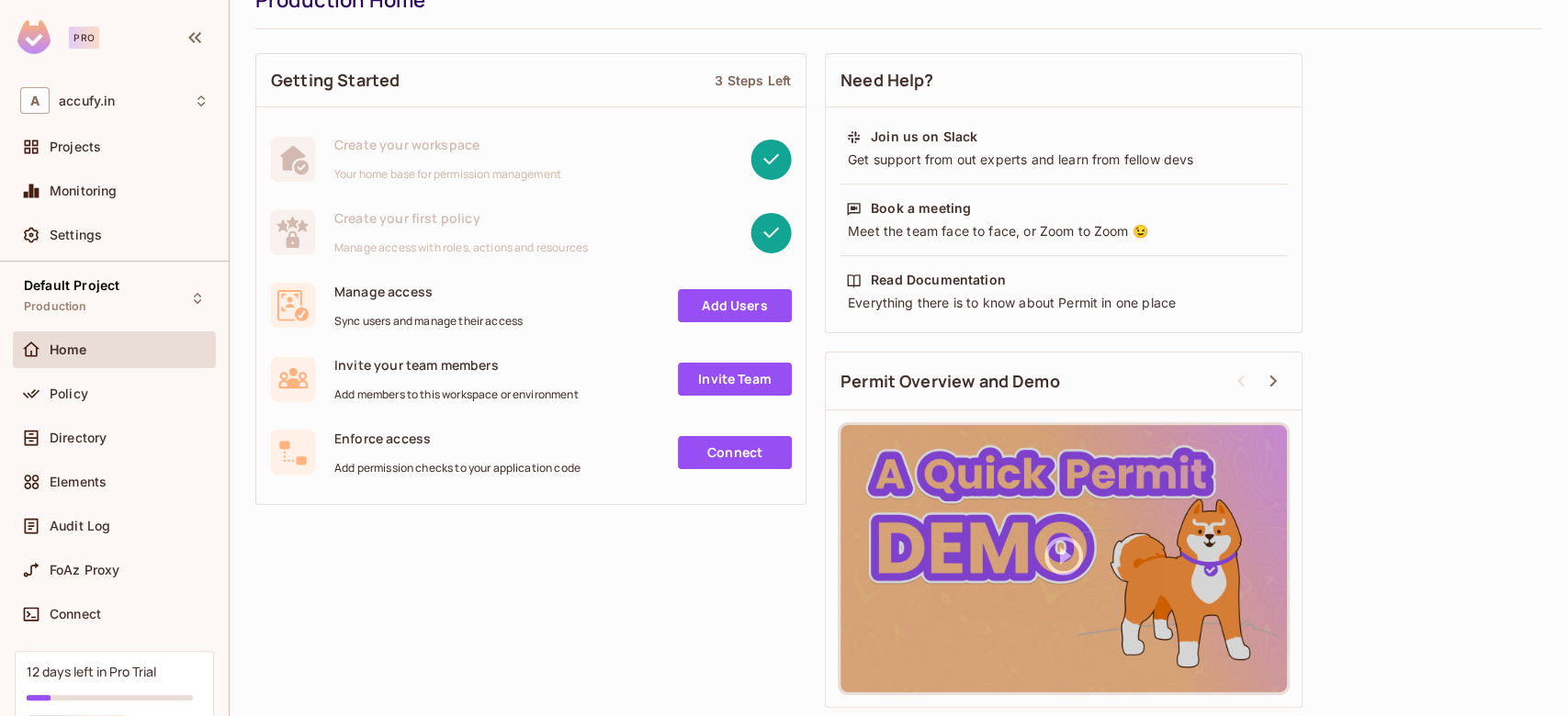 click on "accufy.in / Default Project : Production / Production Home Production Home Getting Started 3 Steps Left Create your workspace Your home base for permission management Create your first policy Manage access with roles, actions and resources Manage access Sync users and manage their access Add Users Invite your team members Add members to this workspace or environment Invite Team Enforce access Add permission checks to your application code Connect Need Help? Join us on Slack Get support from out experts and learn from fellow devs Book a meeting Meet the team face to face, or Zoom to Zoom 😉 Read Documentation Everything there is to know about Permit in one place Permit Overview and Demo" at bounding box center (898, 358) 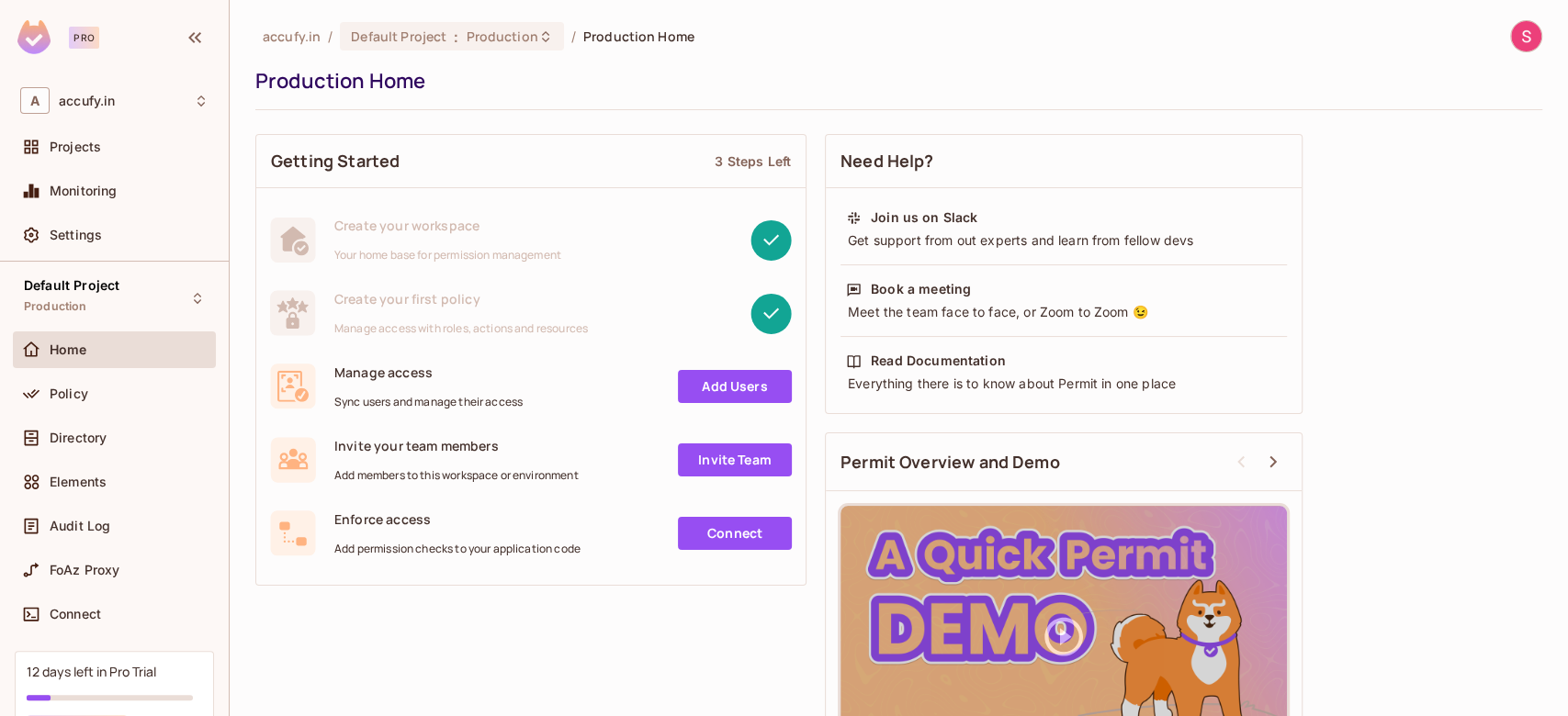 click on "Create your workspace Your home base for permission management" at bounding box center (447, 240) 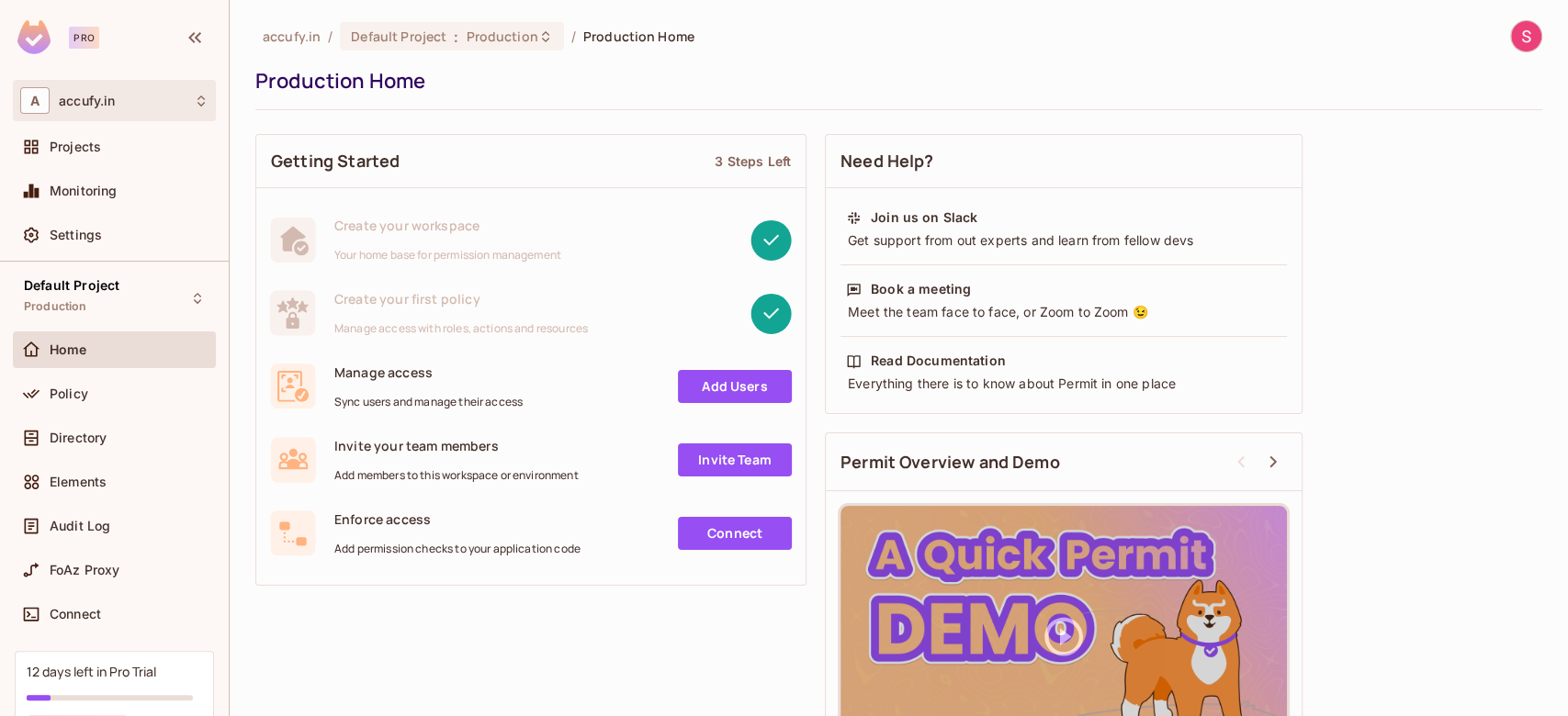 click on "A accufy.in" at bounding box center (114, 100) 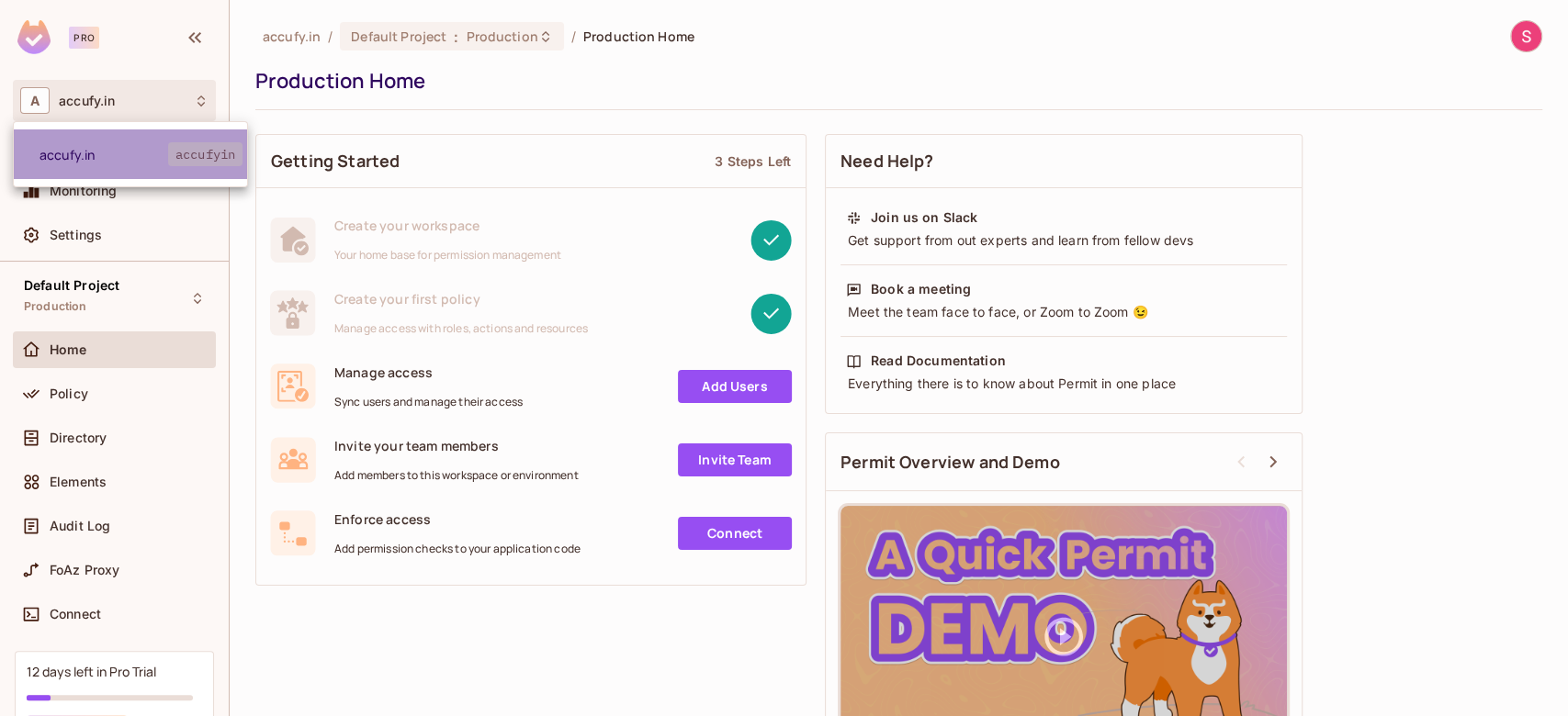 click on "accufy.in" at bounding box center [104, 154] 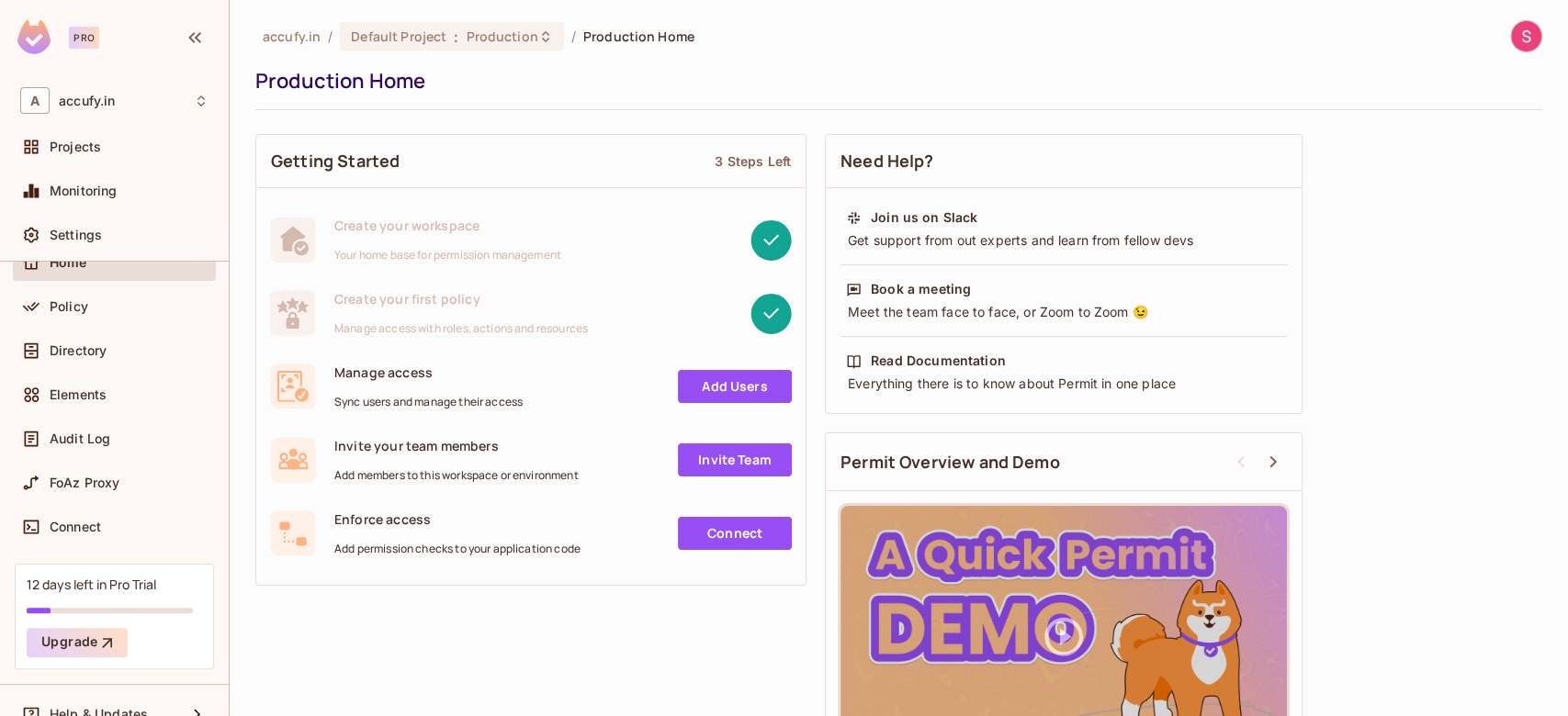 scroll, scrollTop: 90, scrollLeft: 0, axis: vertical 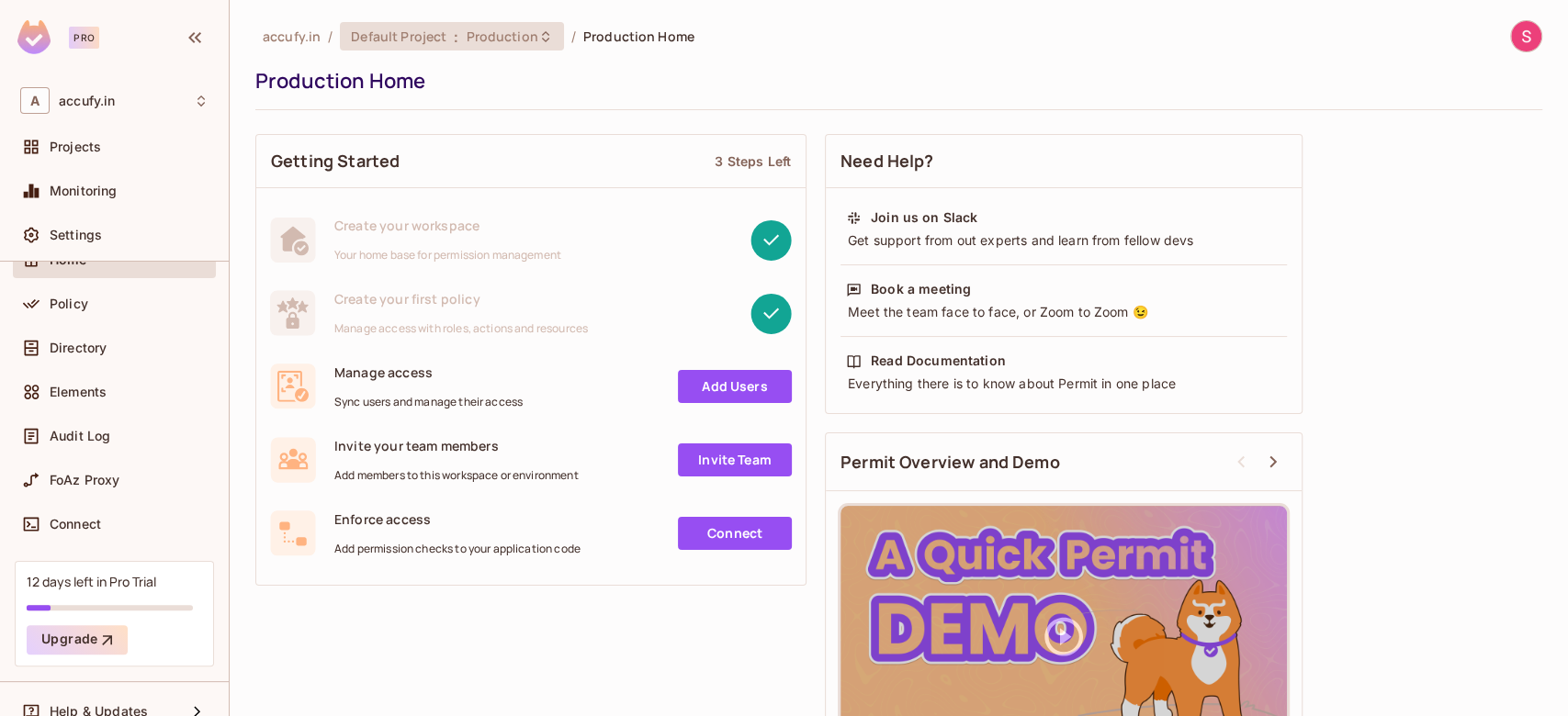 click on "Production" at bounding box center (502, 36) 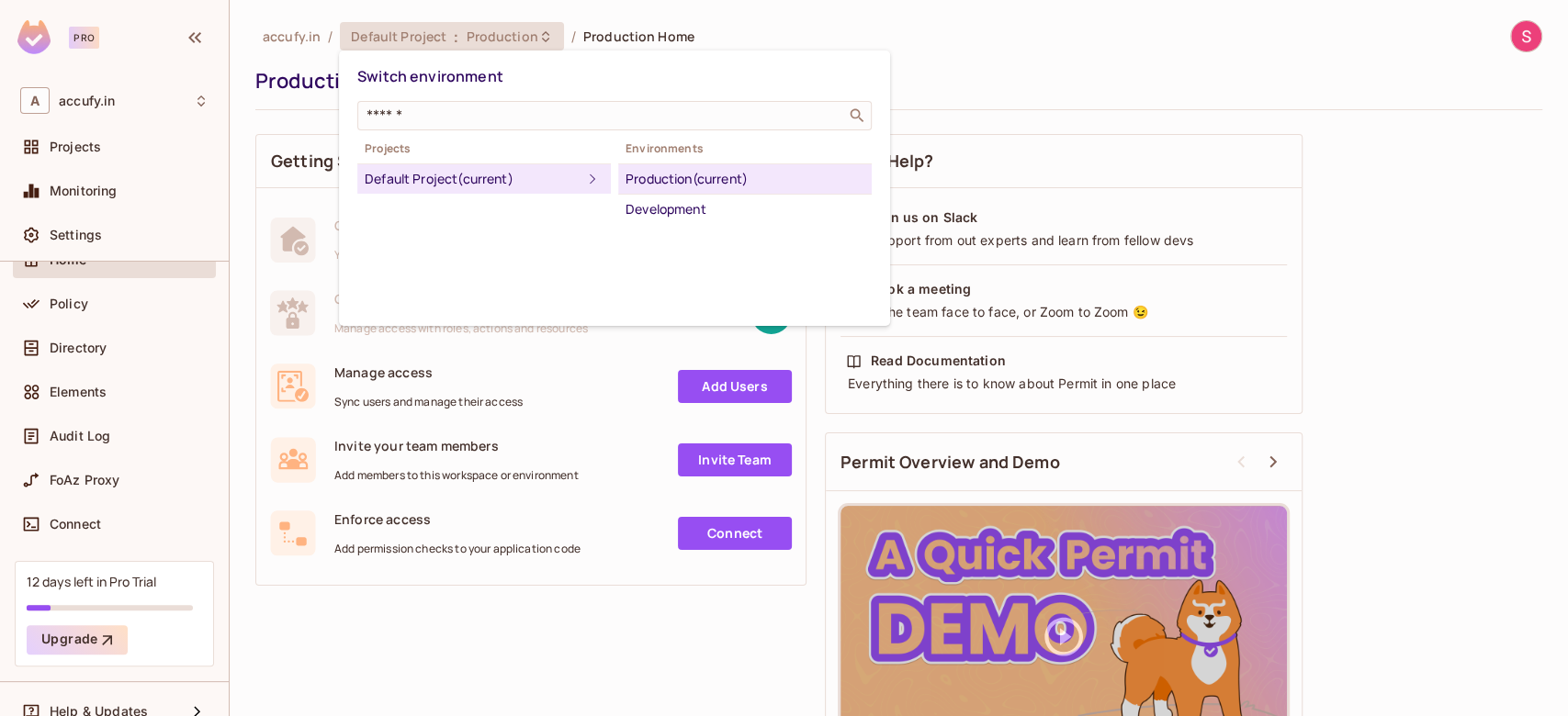 click on "Production  (current)" at bounding box center (745, 179) 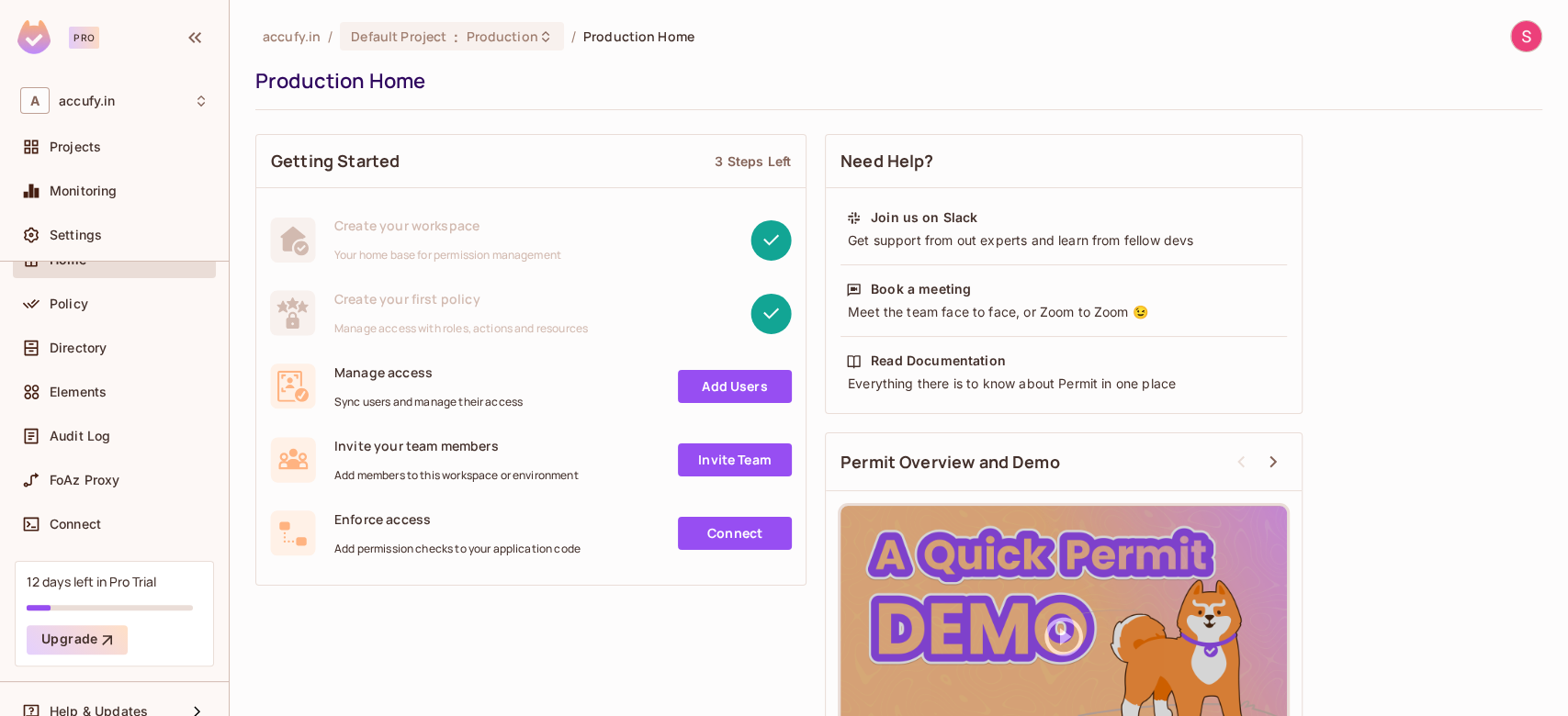 click on "Add Users" at bounding box center [735, 386] 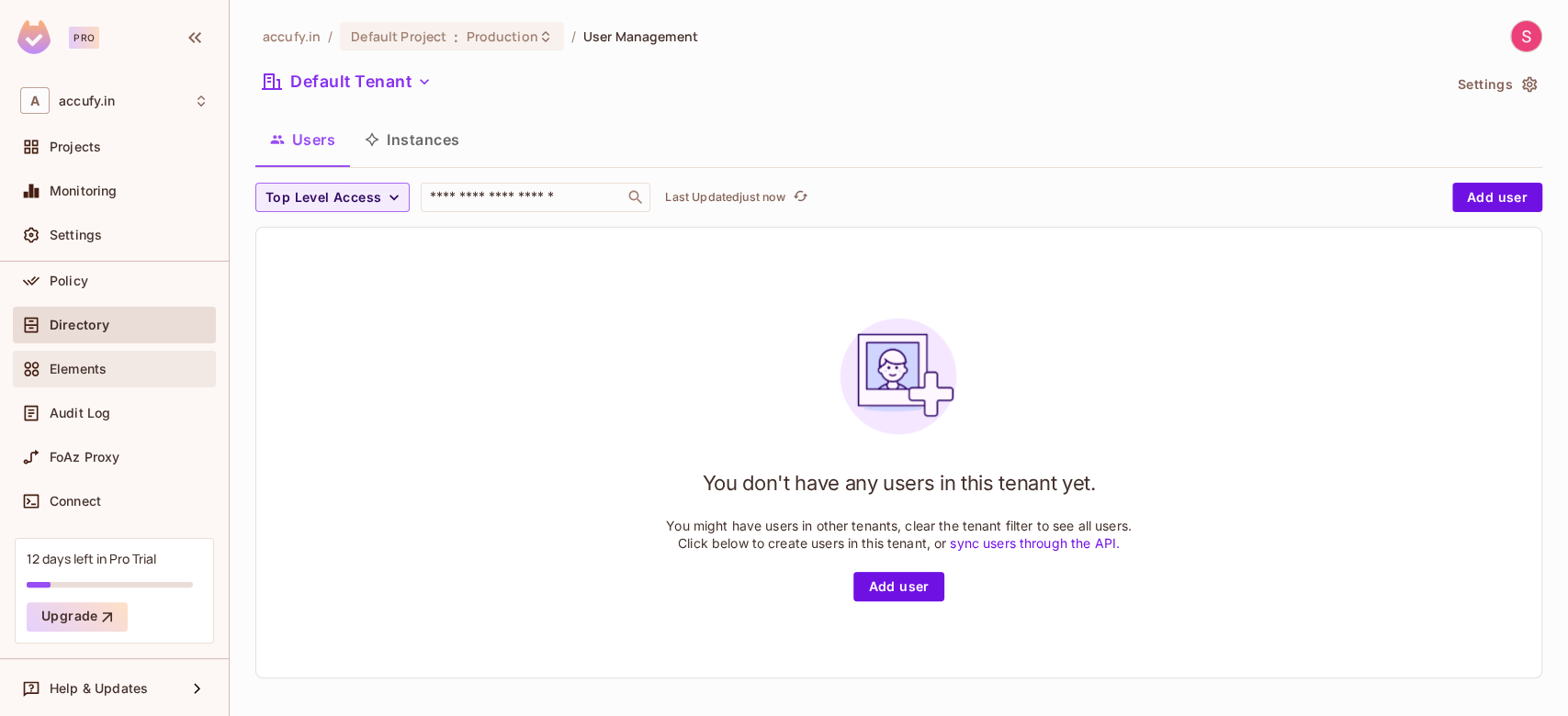 scroll, scrollTop: 0, scrollLeft: 0, axis: both 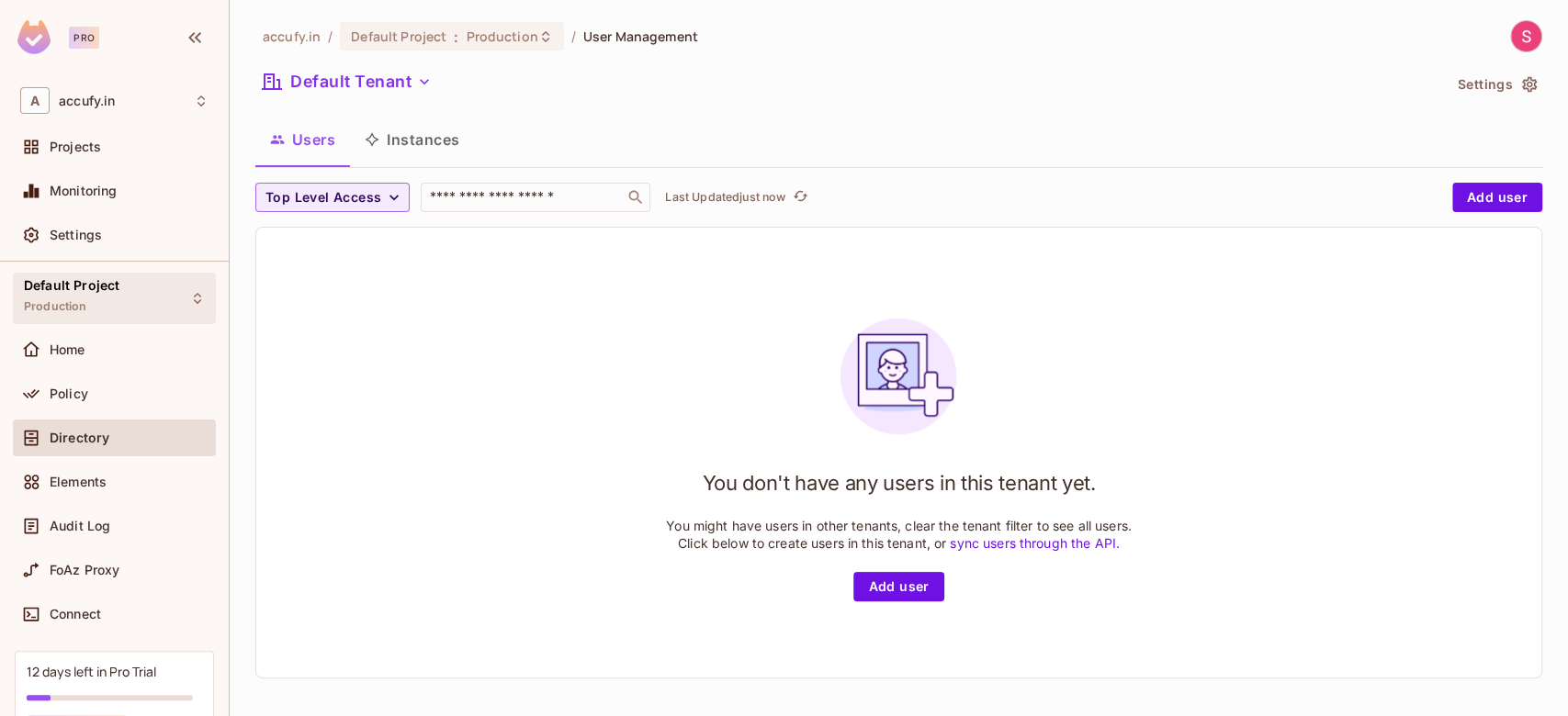 click on "Default Project Production" at bounding box center [114, 297] 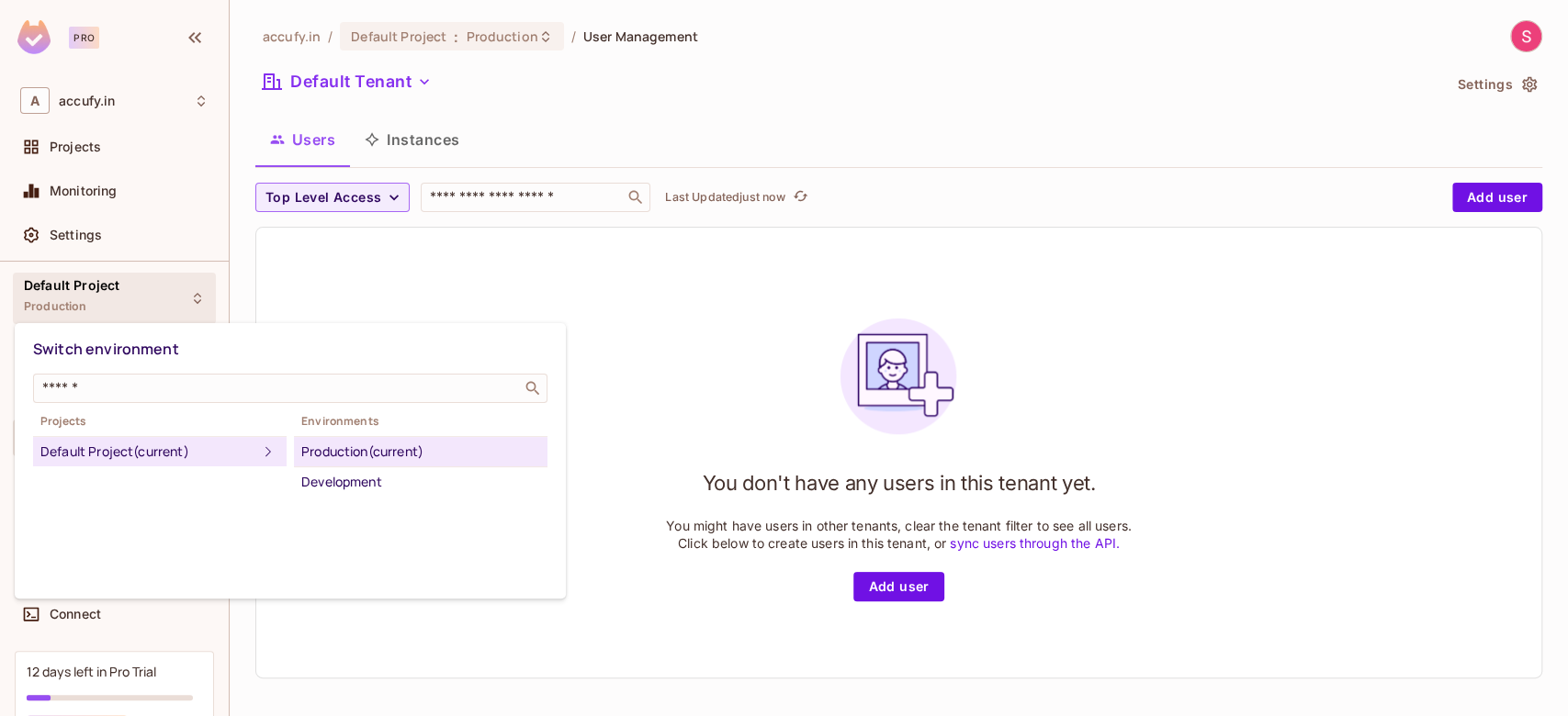 click on "Default Project  (current)" at bounding box center [149, 452] 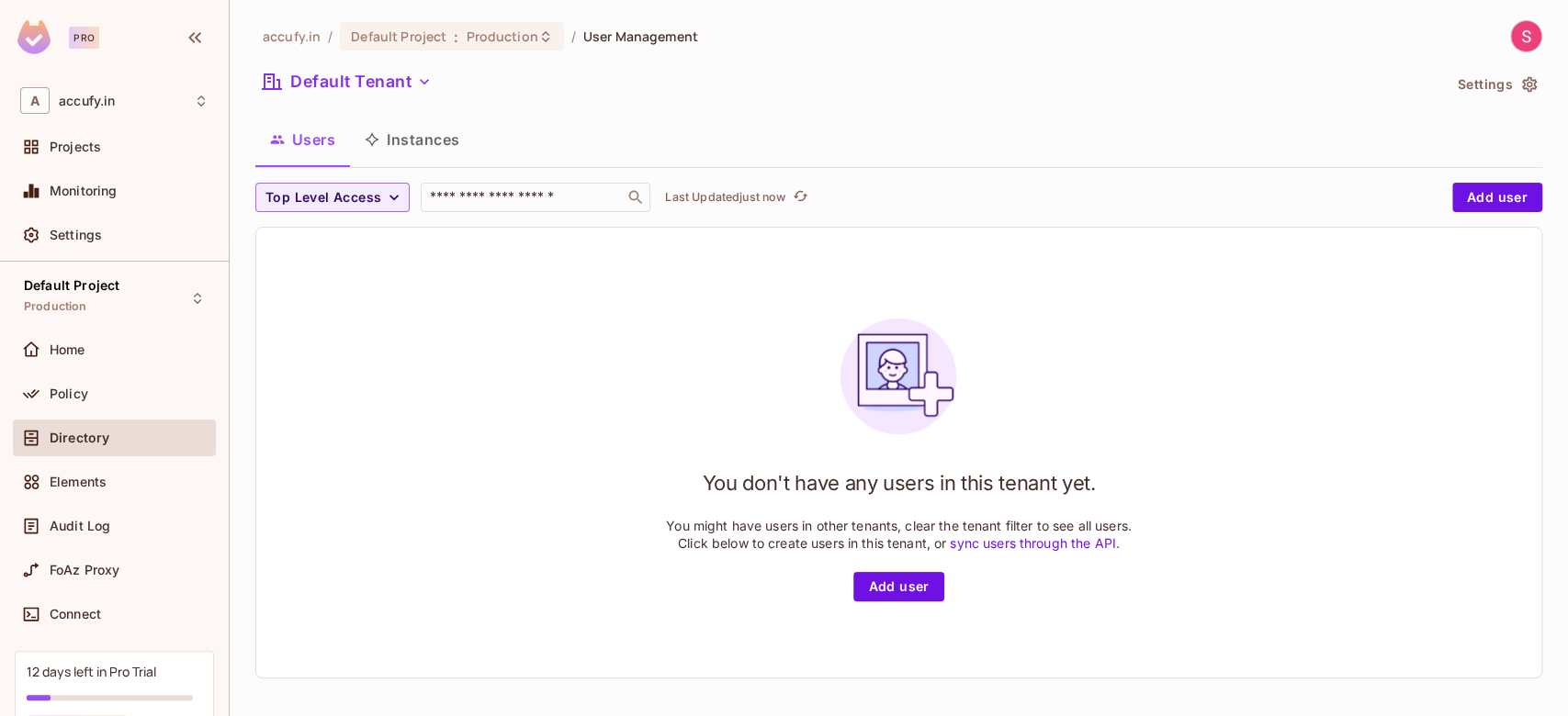 click on "Instances" at bounding box center [412, 140] 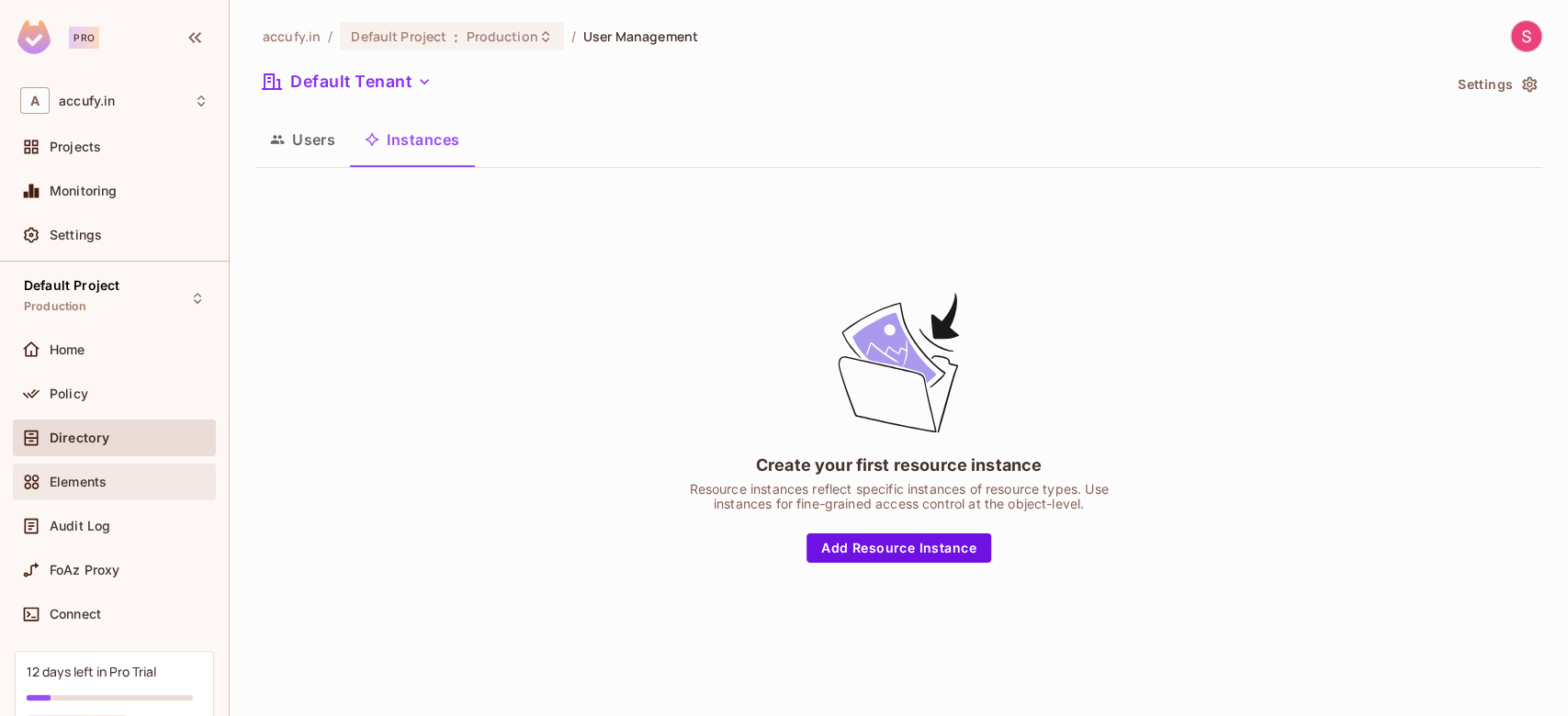 click on "Elements" at bounding box center (129, 482) 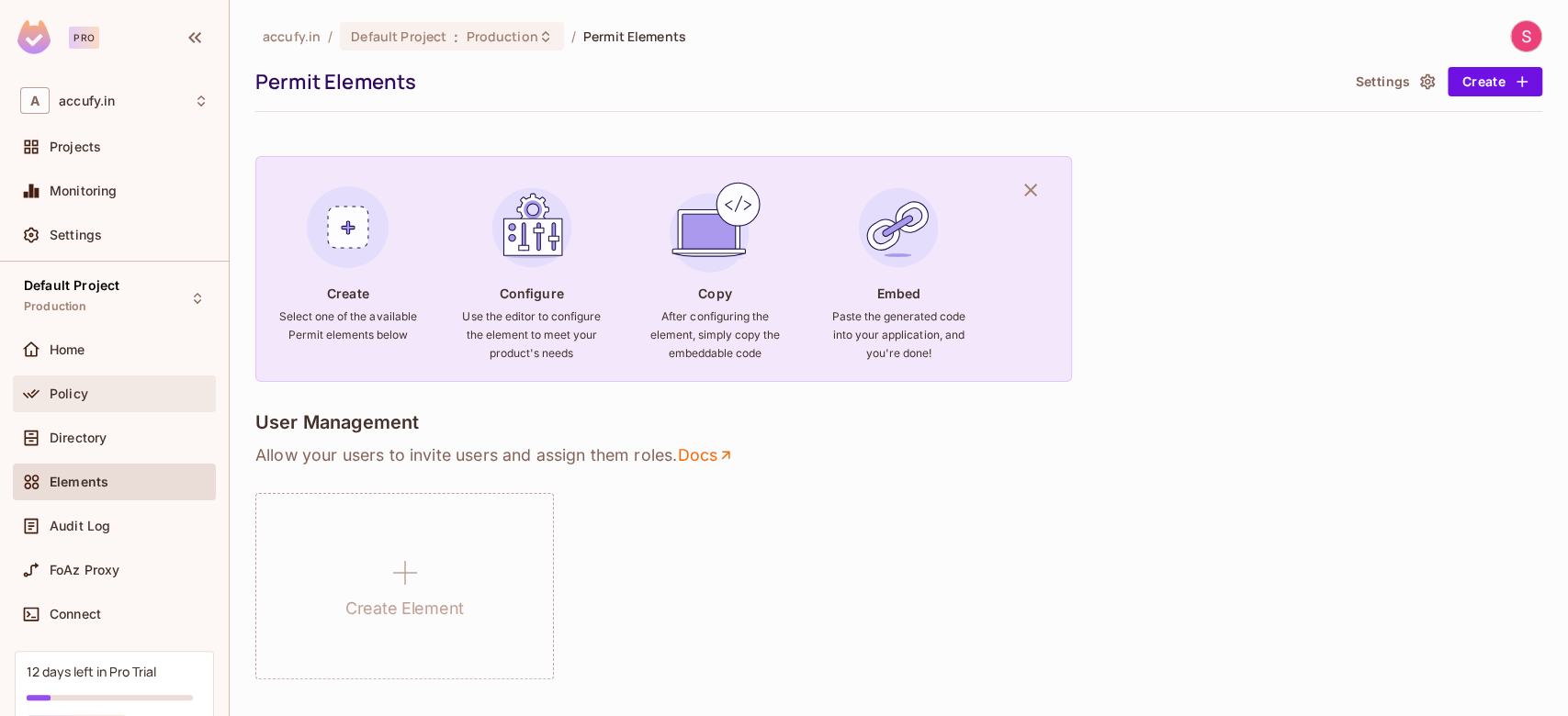 click on "Policy" at bounding box center (69, 394) 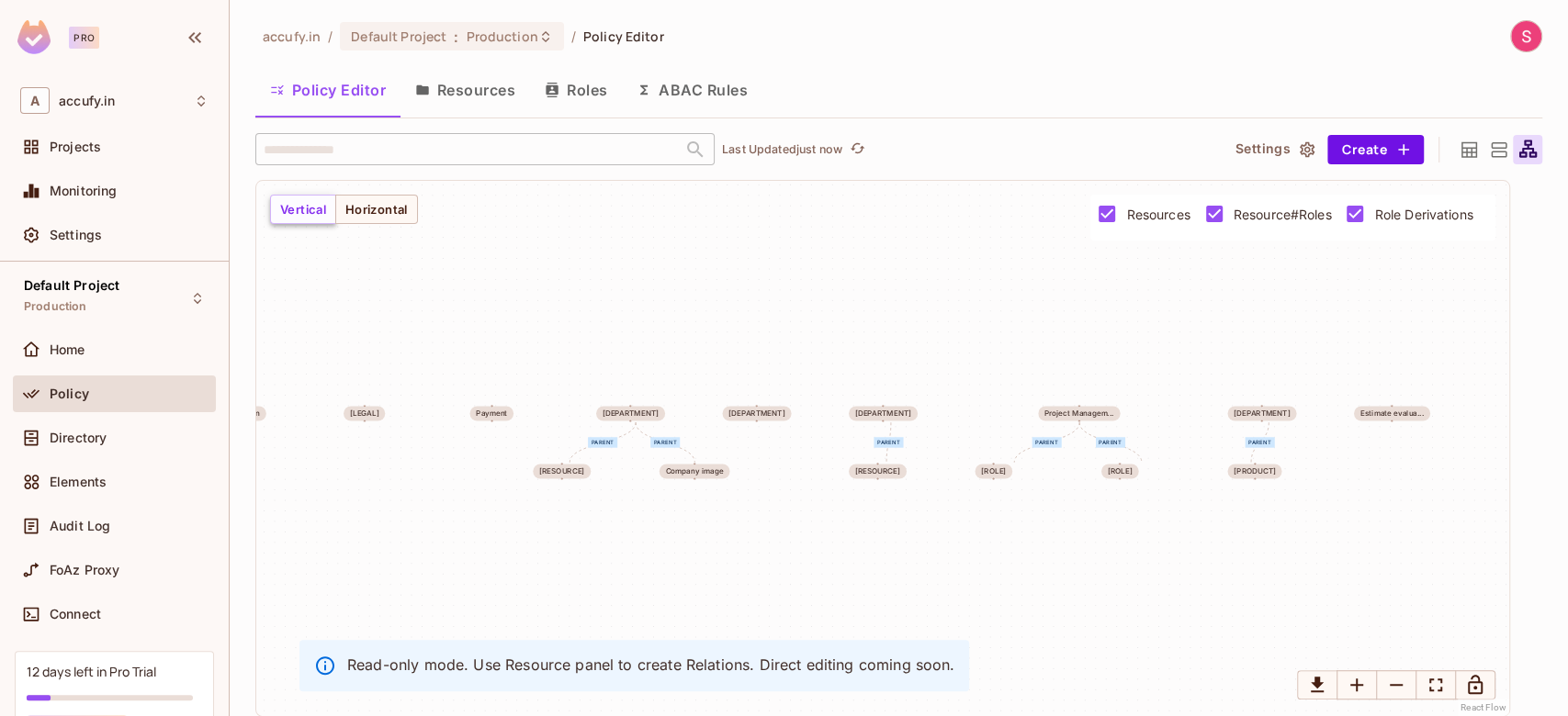 click on "Vertical" at bounding box center [303, 209] 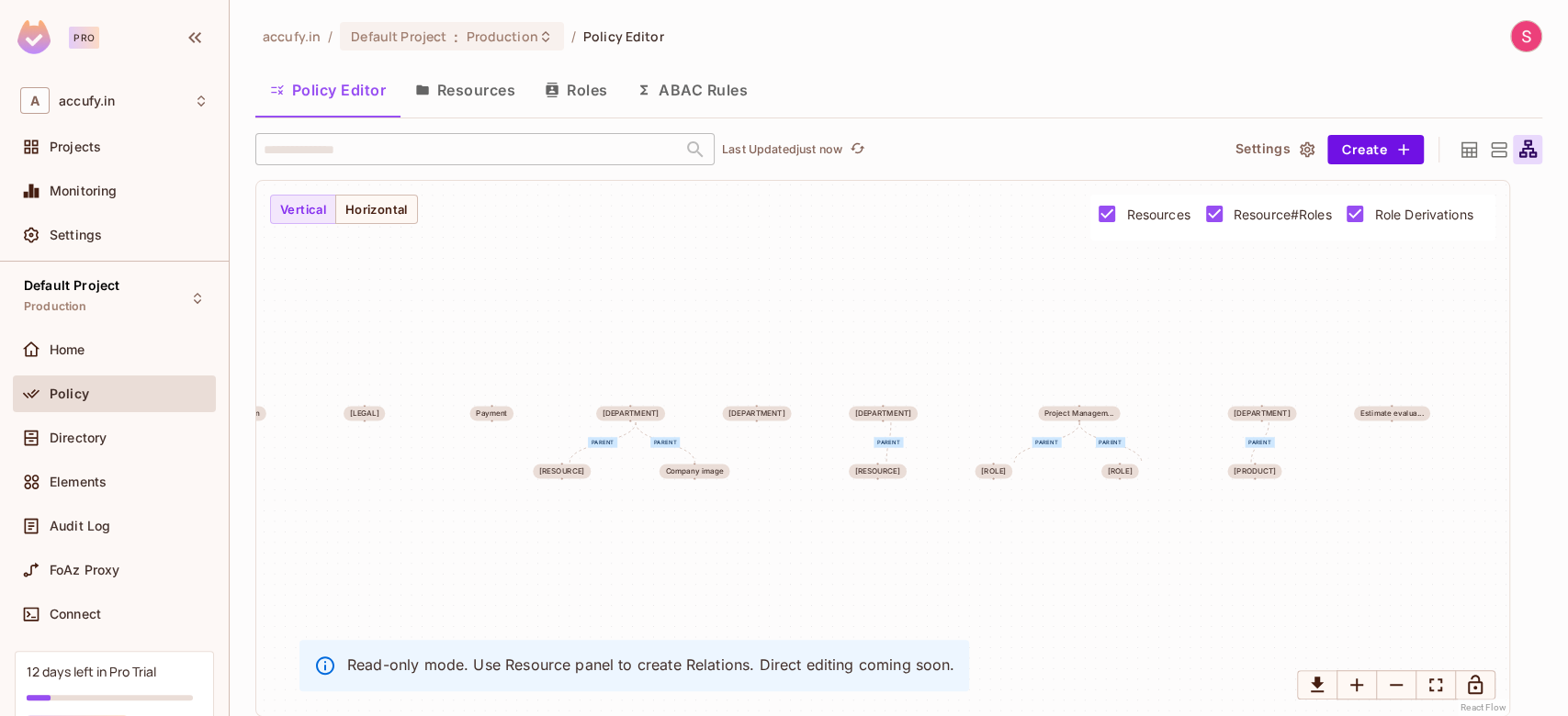 click on "Resources" at bounding box center (465, 90) 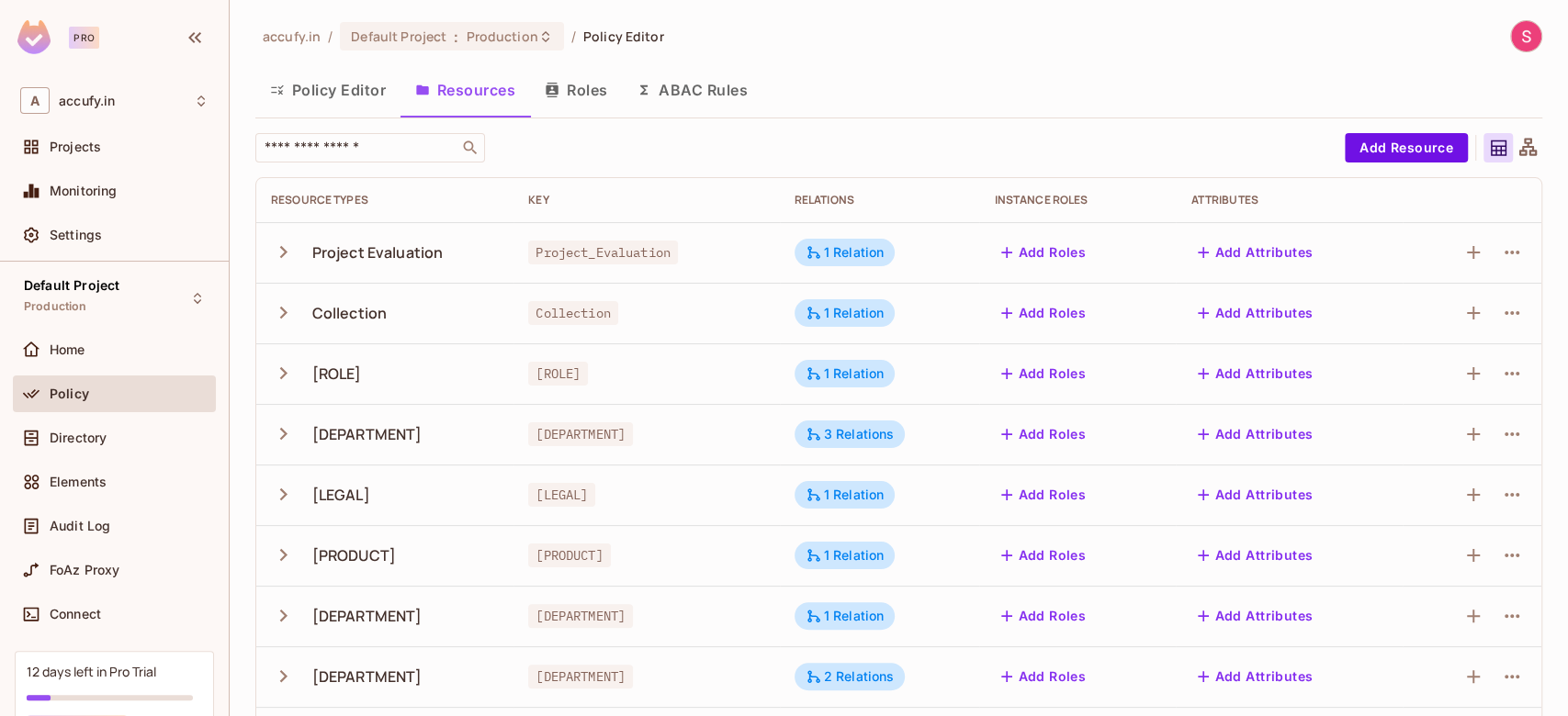click on "Policy Editor" at bounding box center (328, 90) 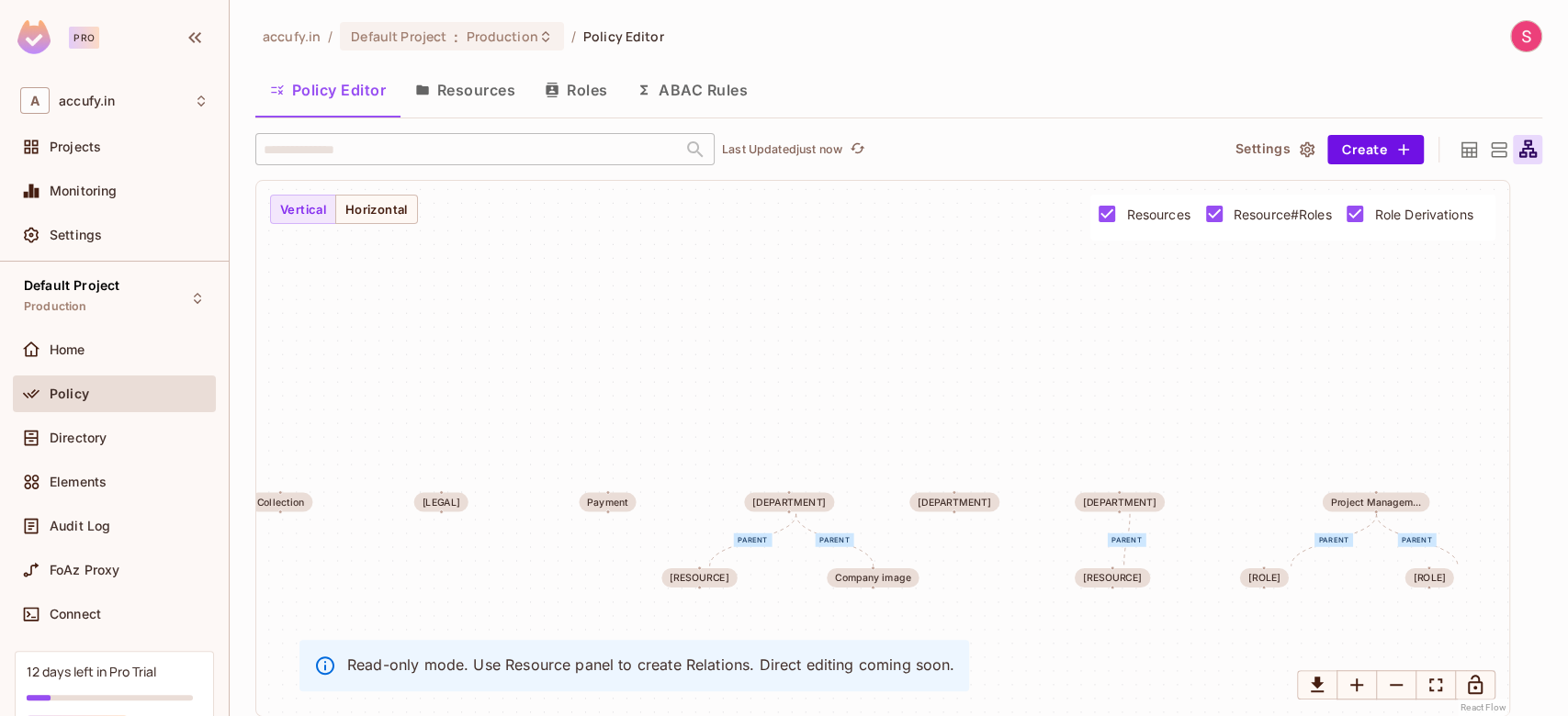 click on "Resources" at bounding box center [465, 90] 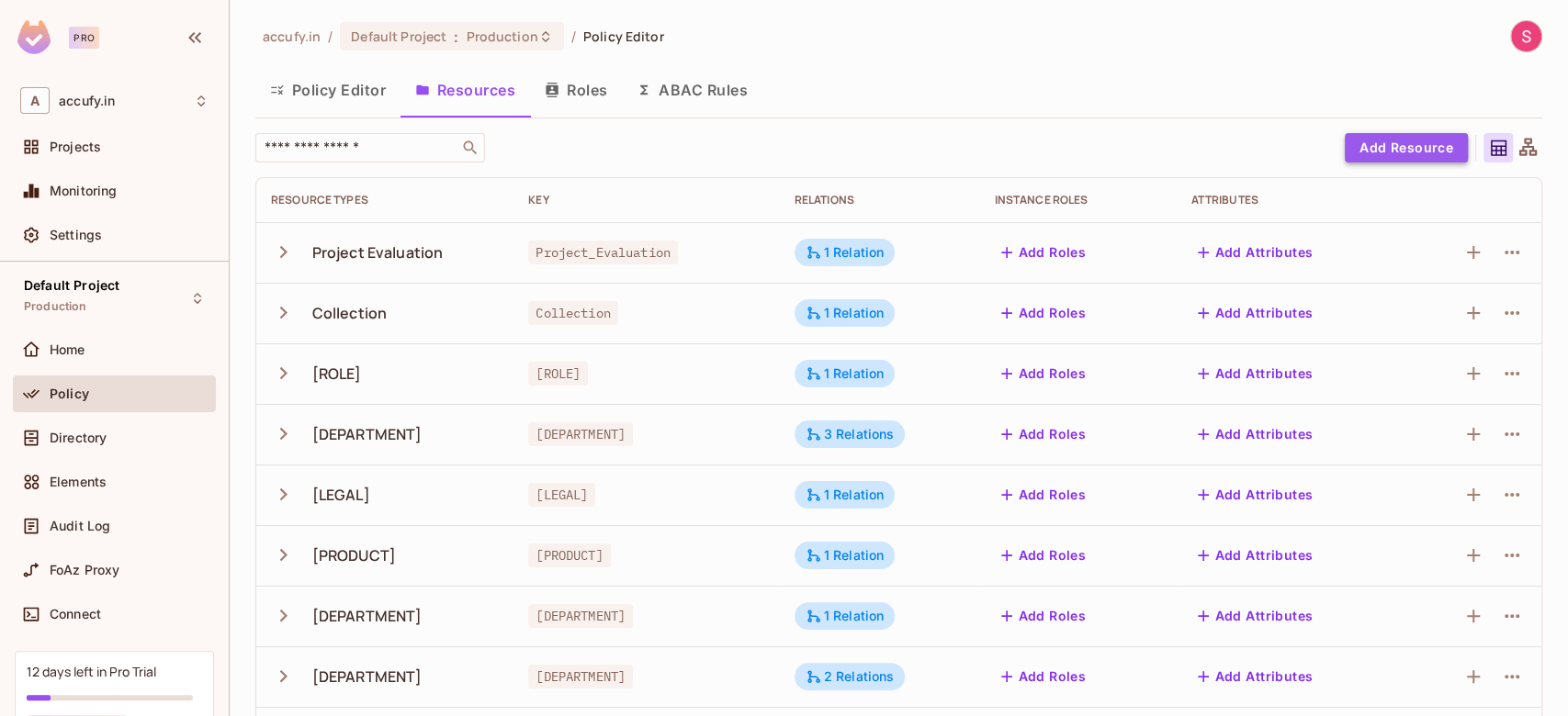 click on "Add Resource" at bounding box center (1406, 148) 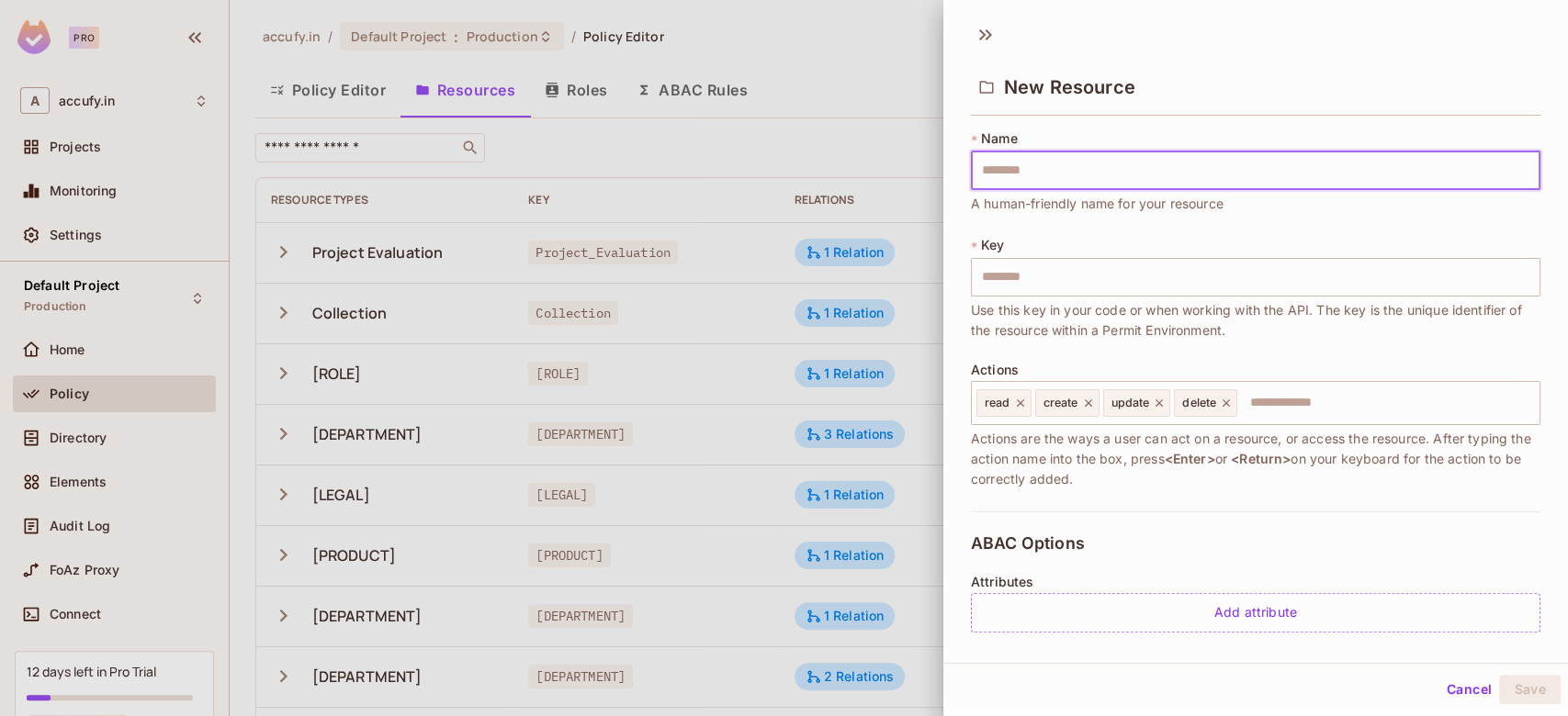click at bounding box center (1256, 171) 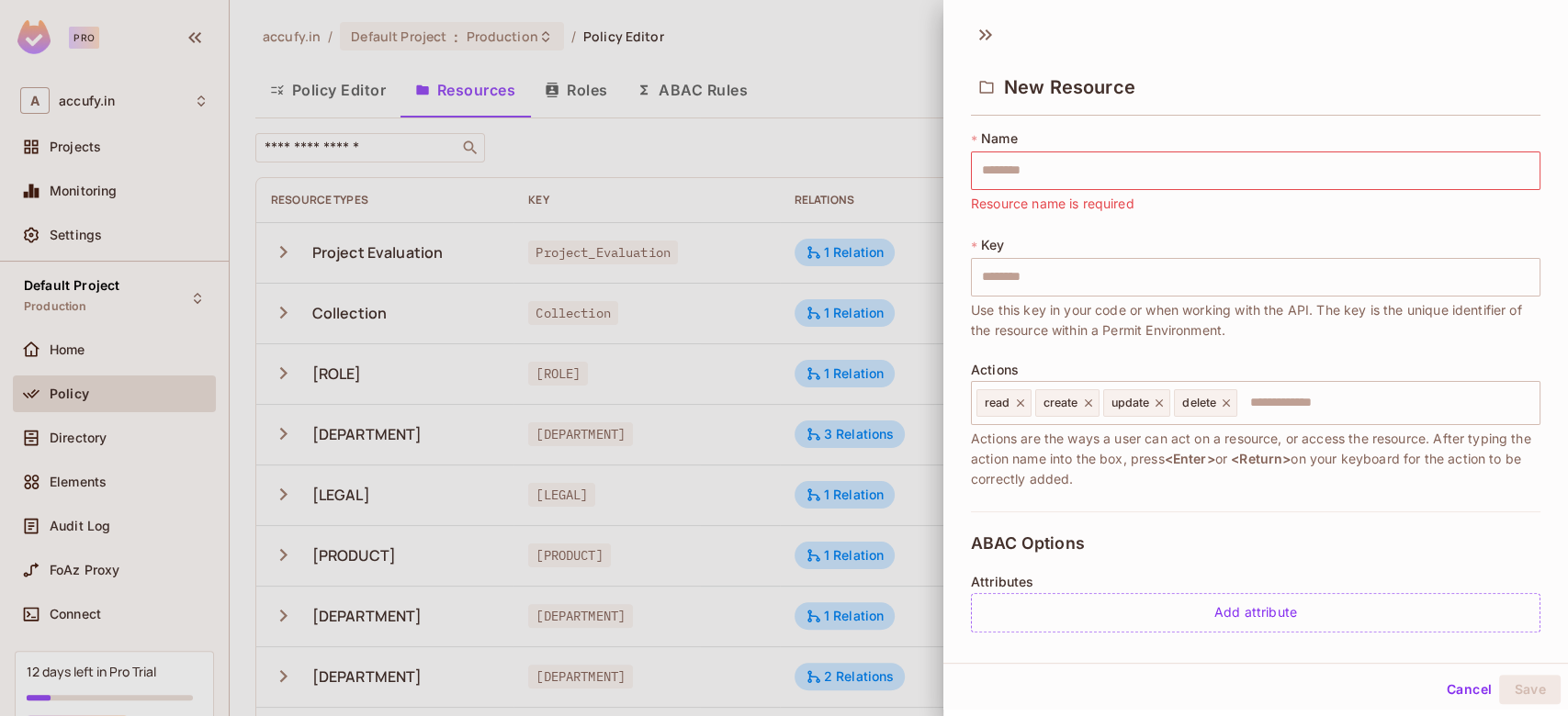 click on "* Name ​ Resource name is required" at bounding box center (1256, 172) 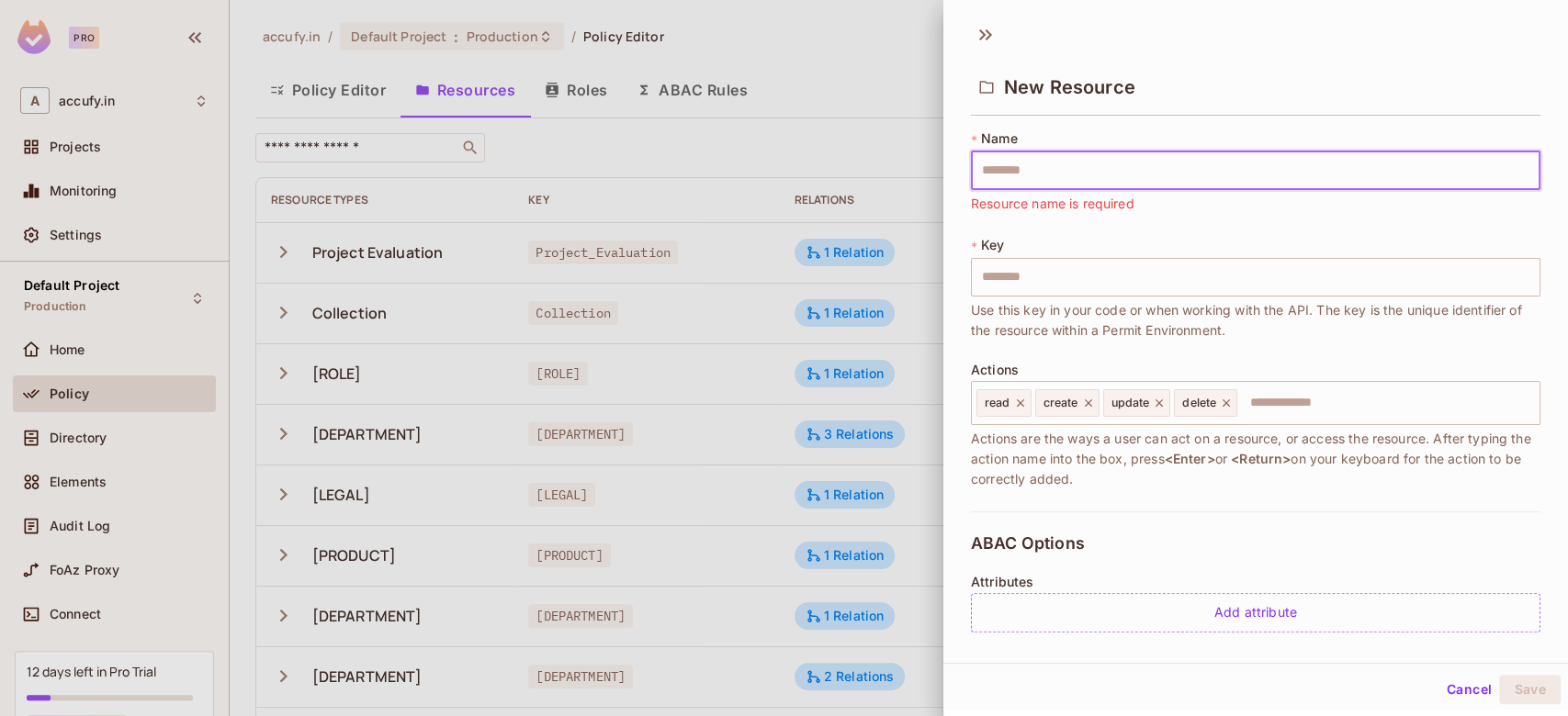 click at bounding box center [1256, 171] 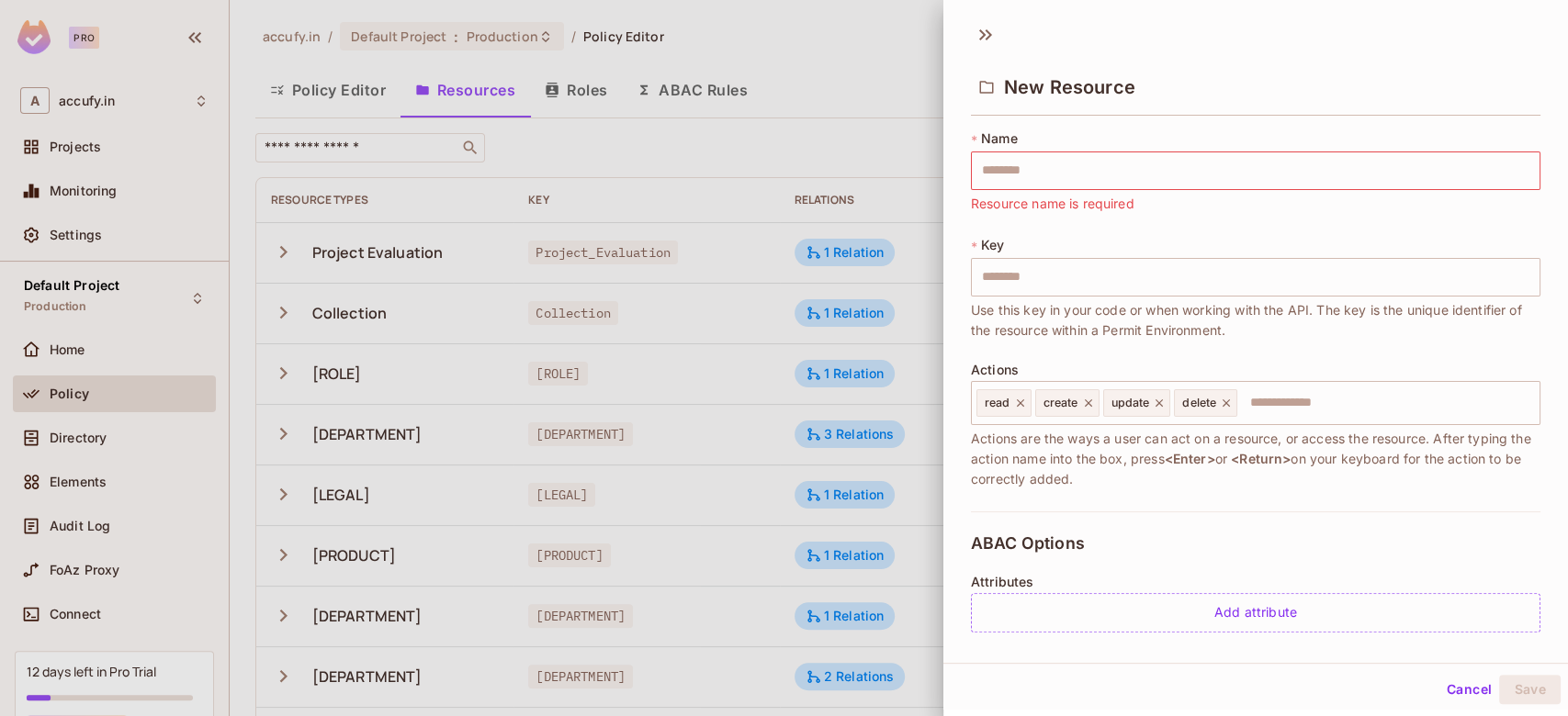 click at bounding box center [784, 358] 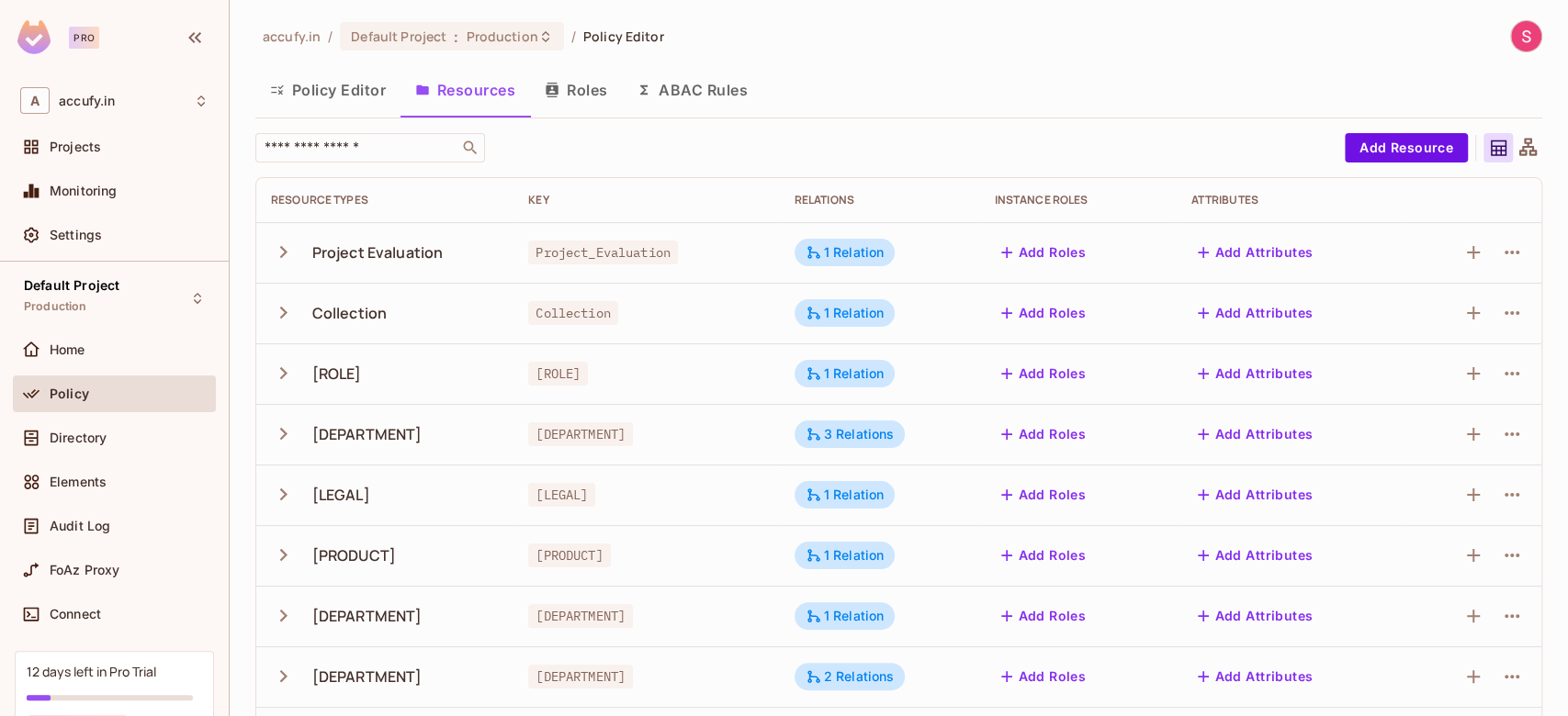 click 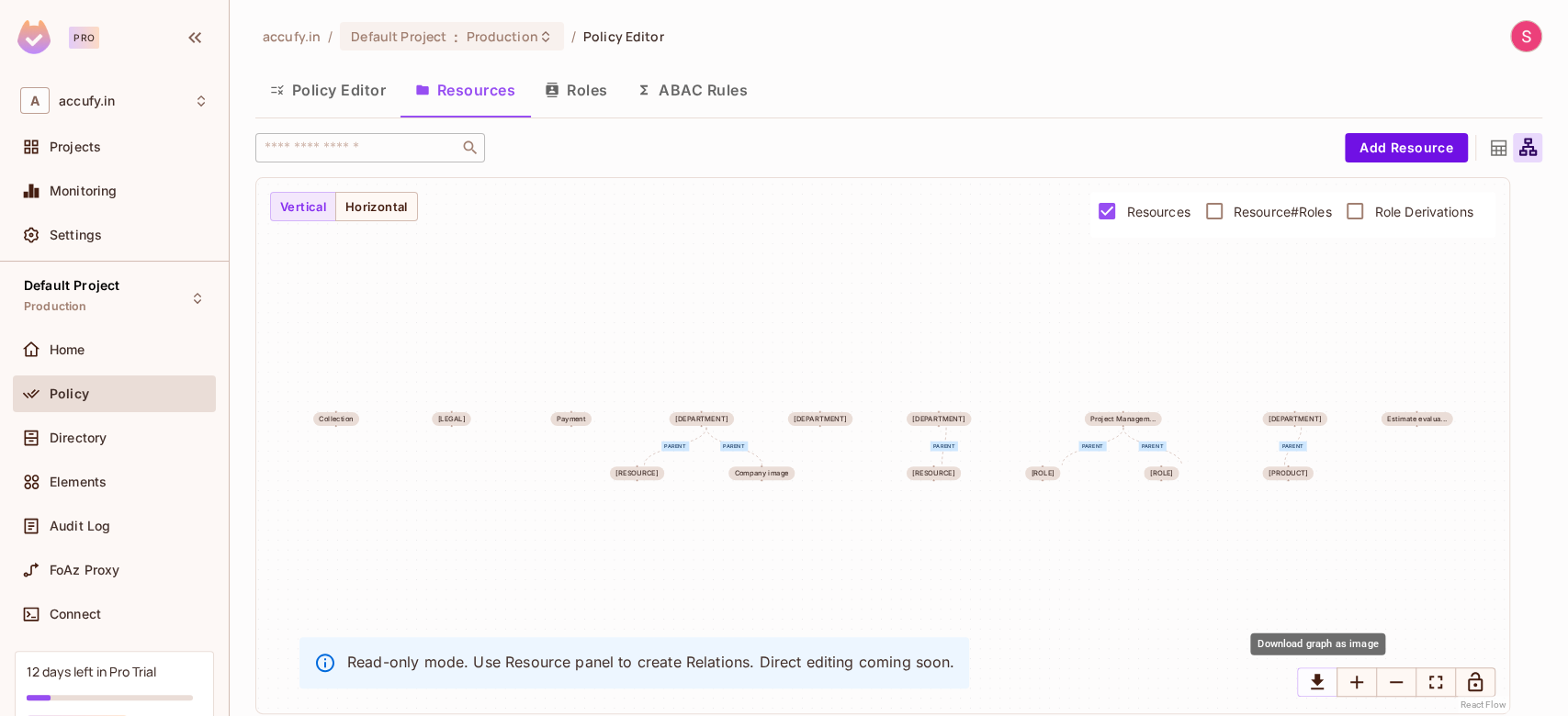 click 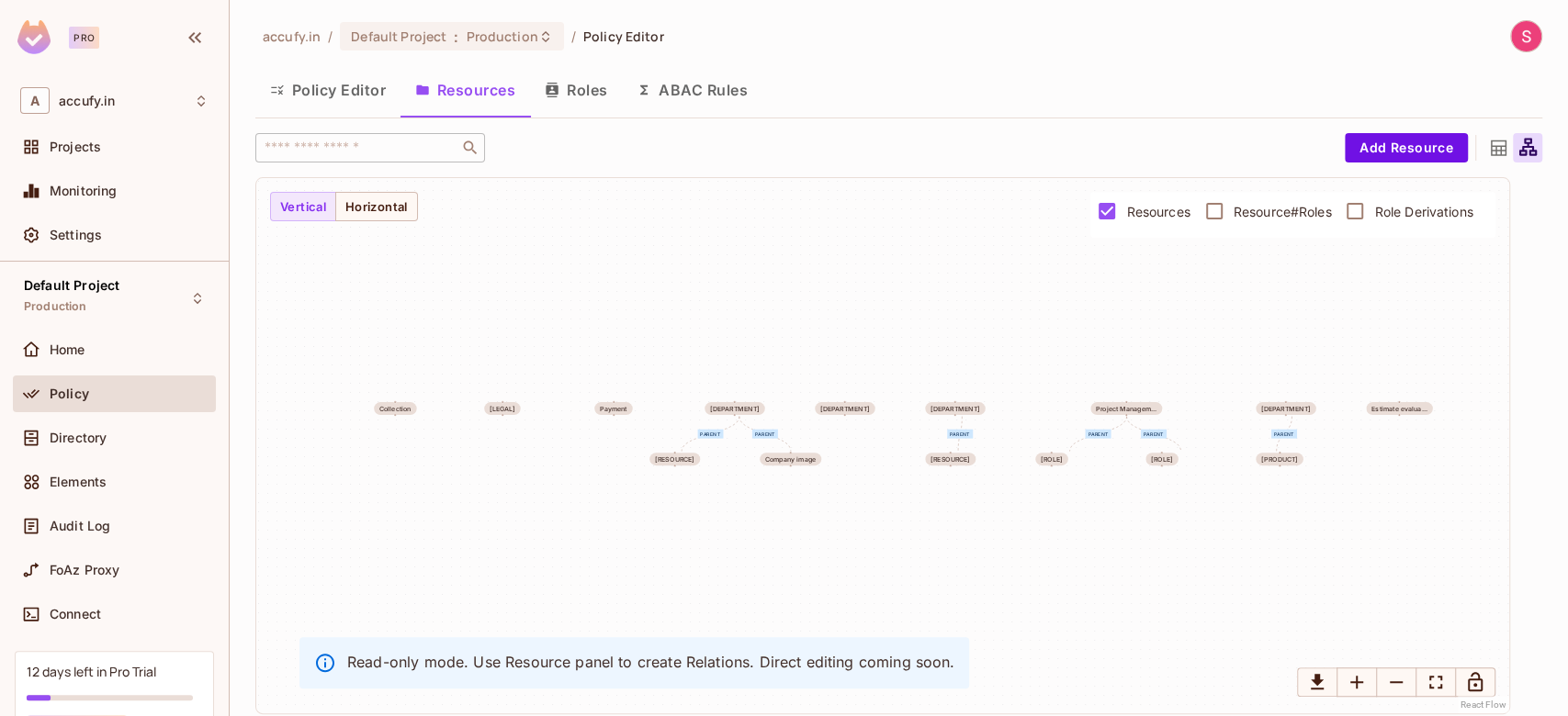 click on "Policy Editor" at bounding box center (328, 90) 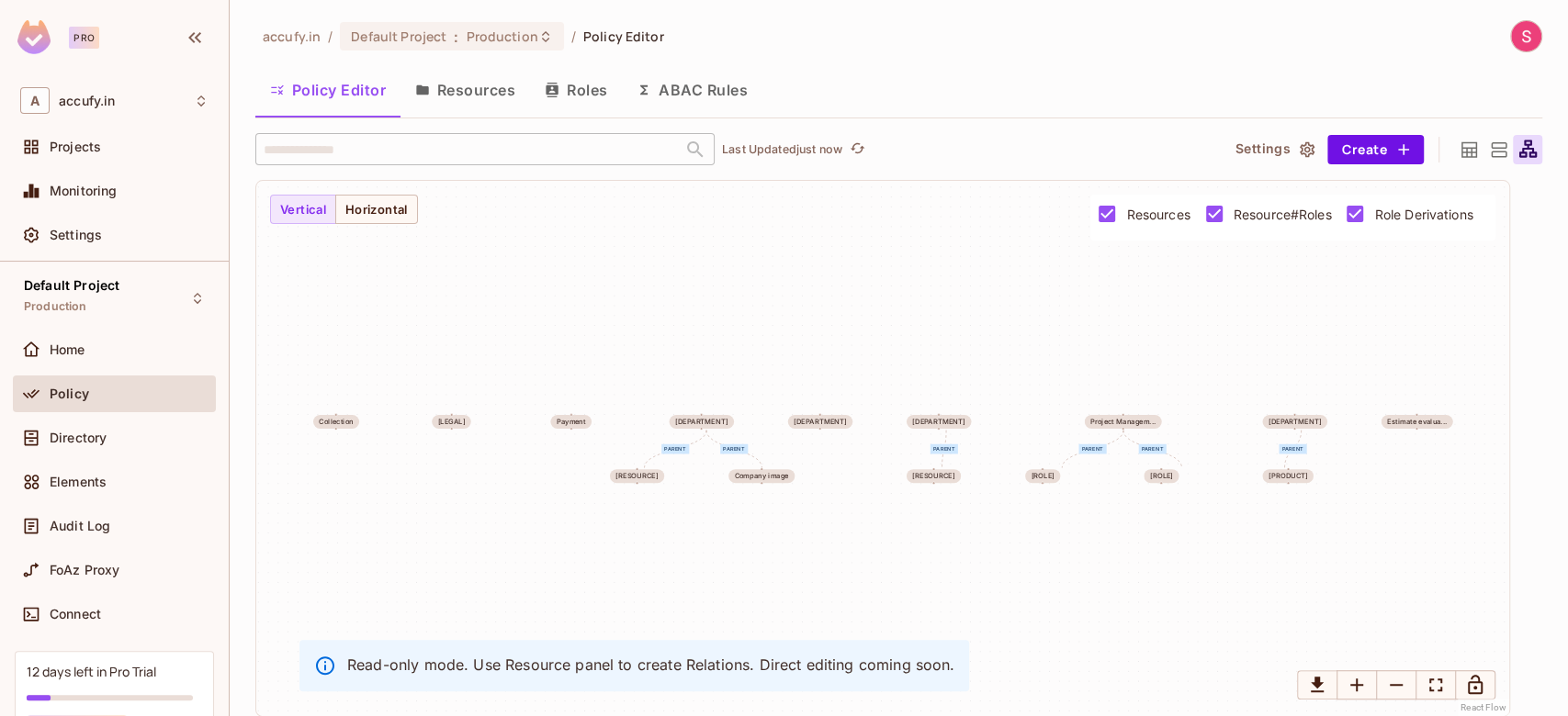 click on "Resources" at bounding box center (465, 90) 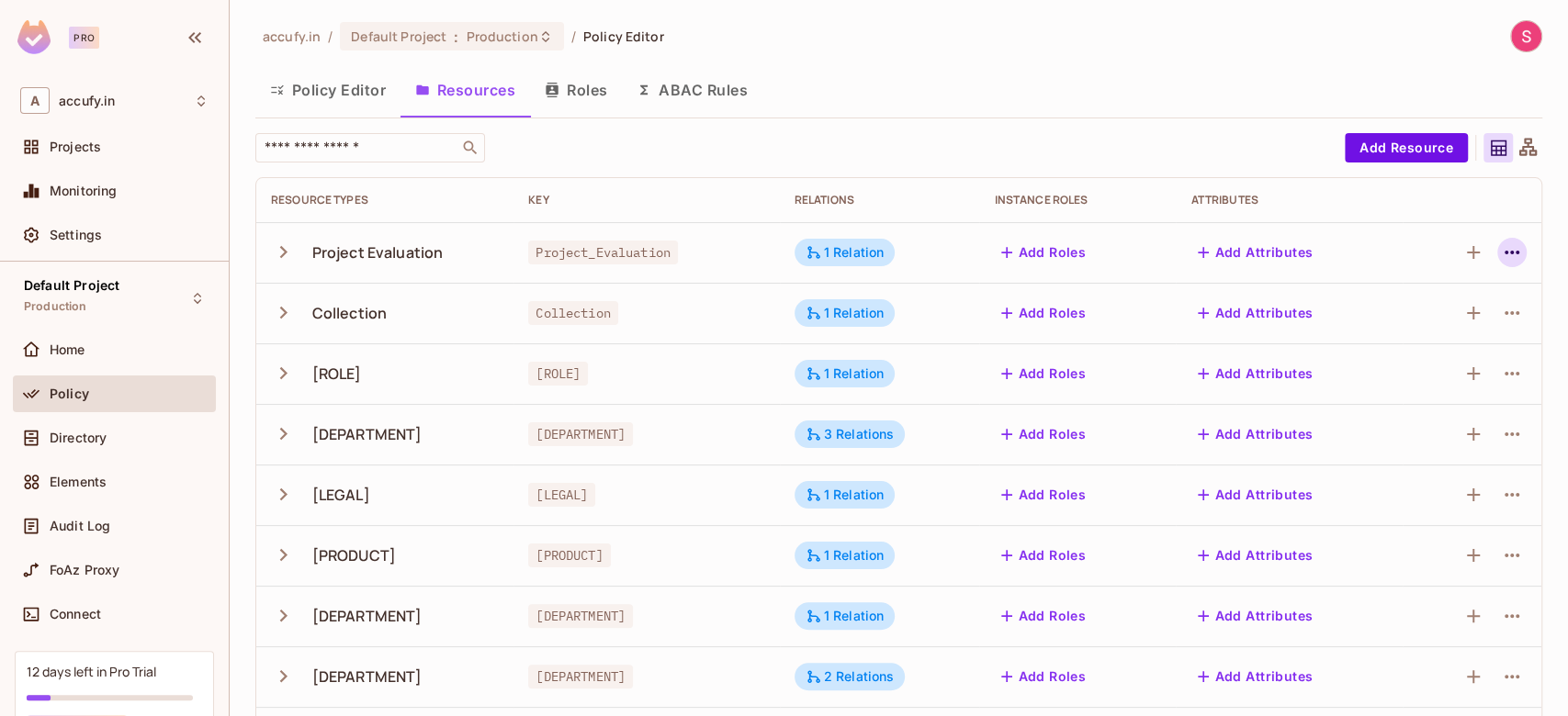 click 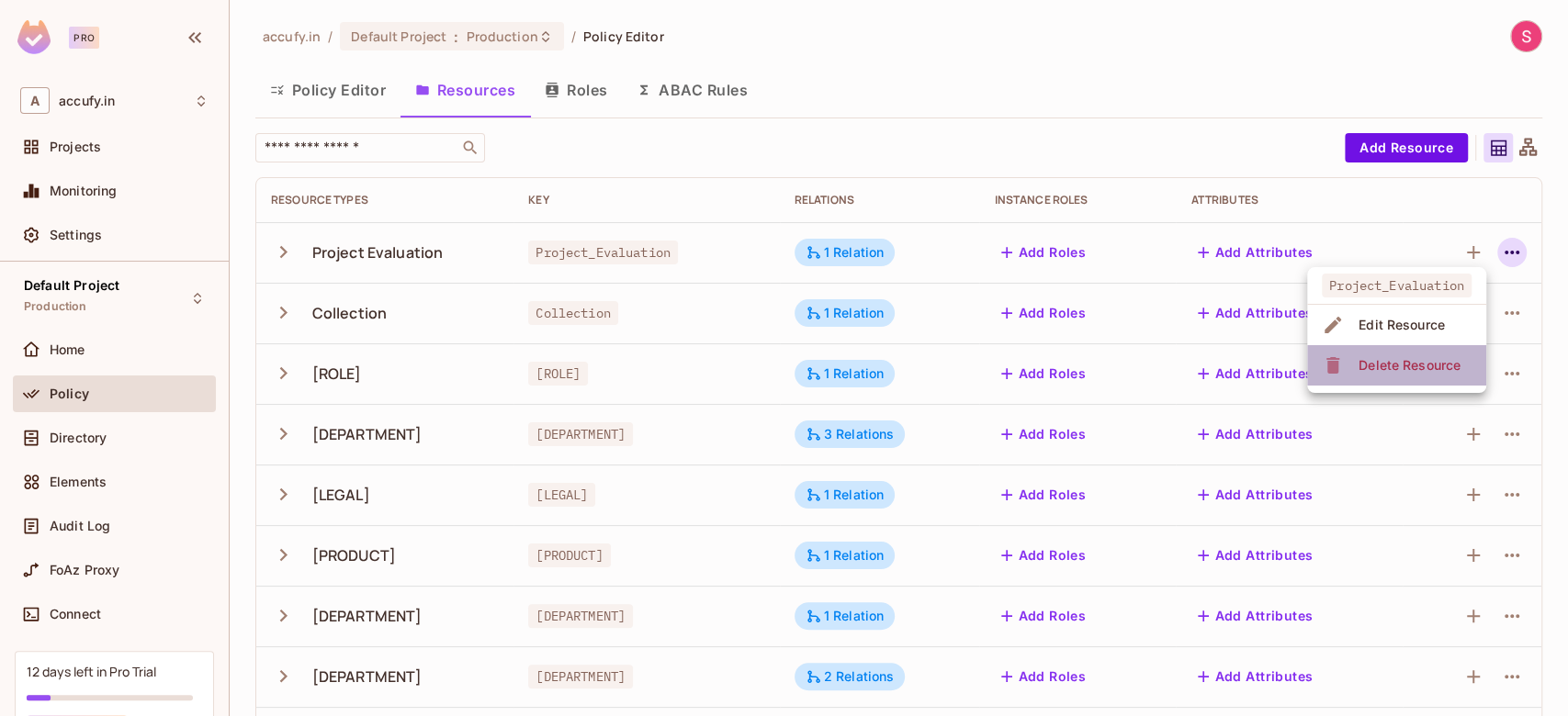 click on "Delete Resource" at bounding box center [1409, 365] 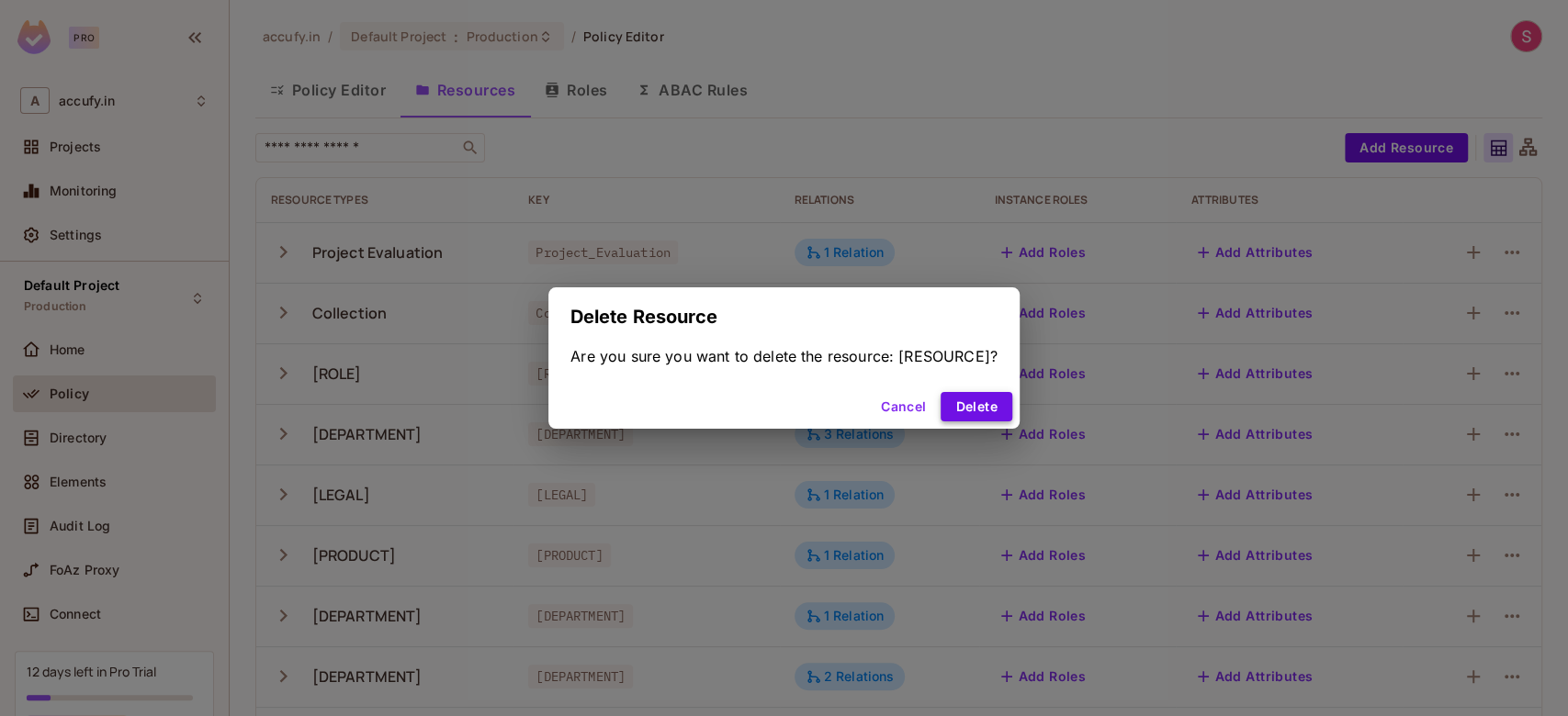 click on "Delete" at bounding box center (976, 407) 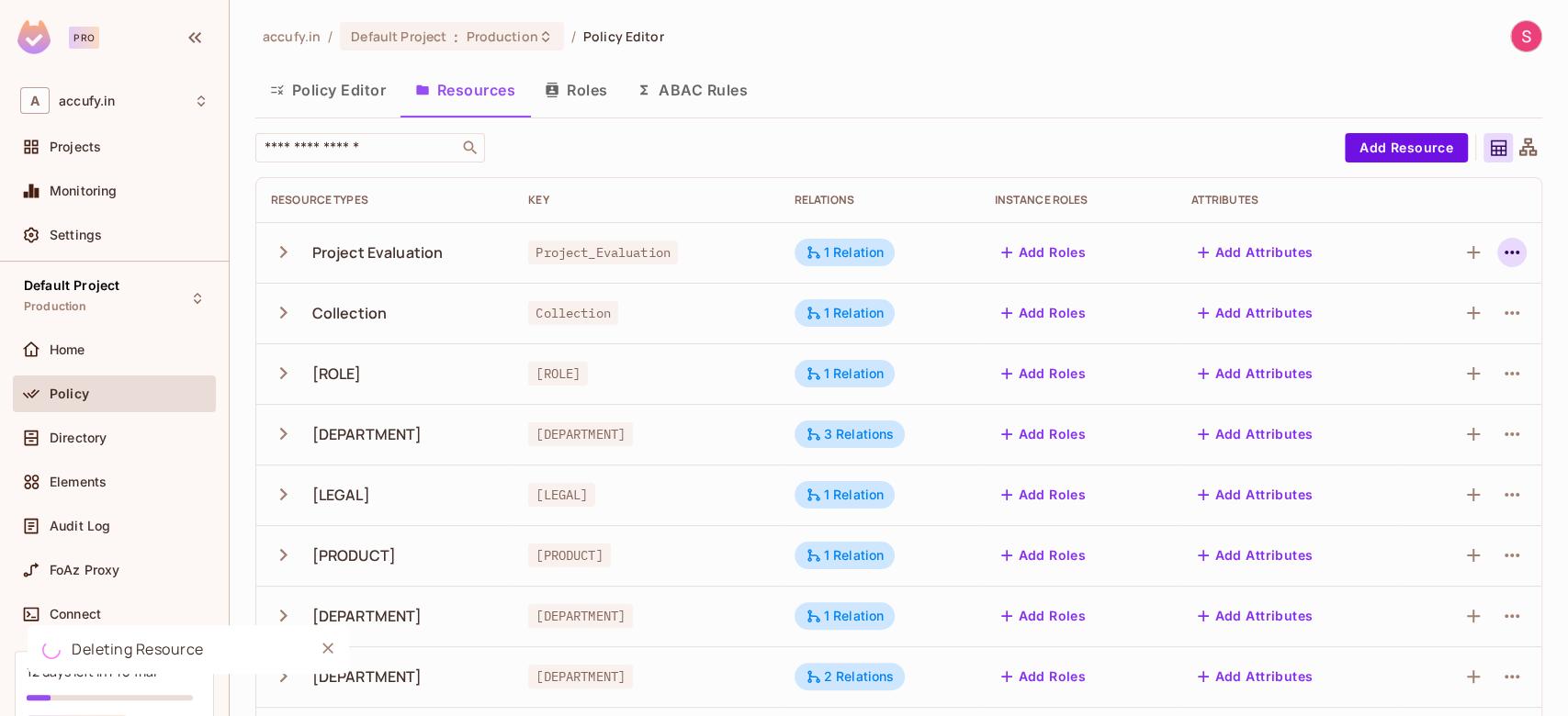 click 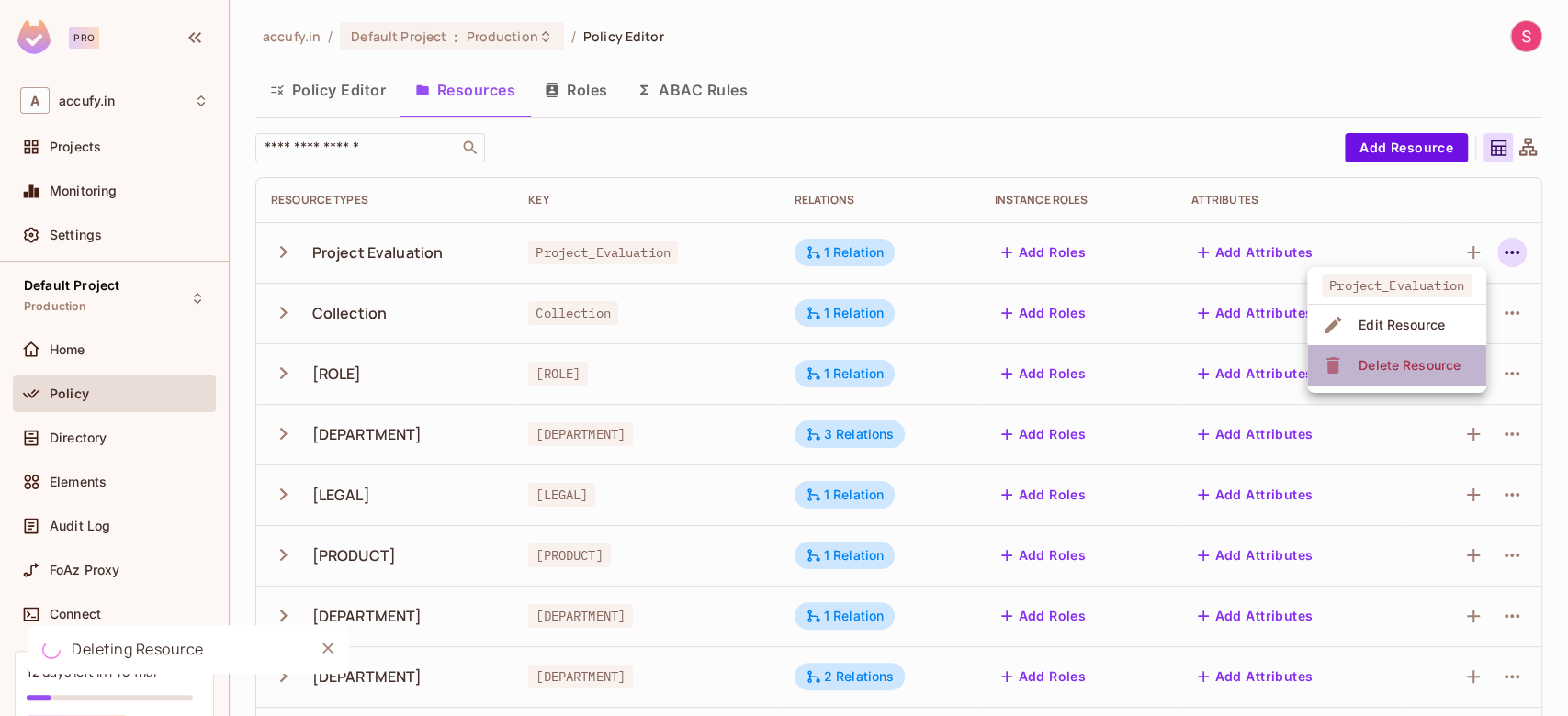 click on "Delete Resource" at bounding box center (1409, 365) 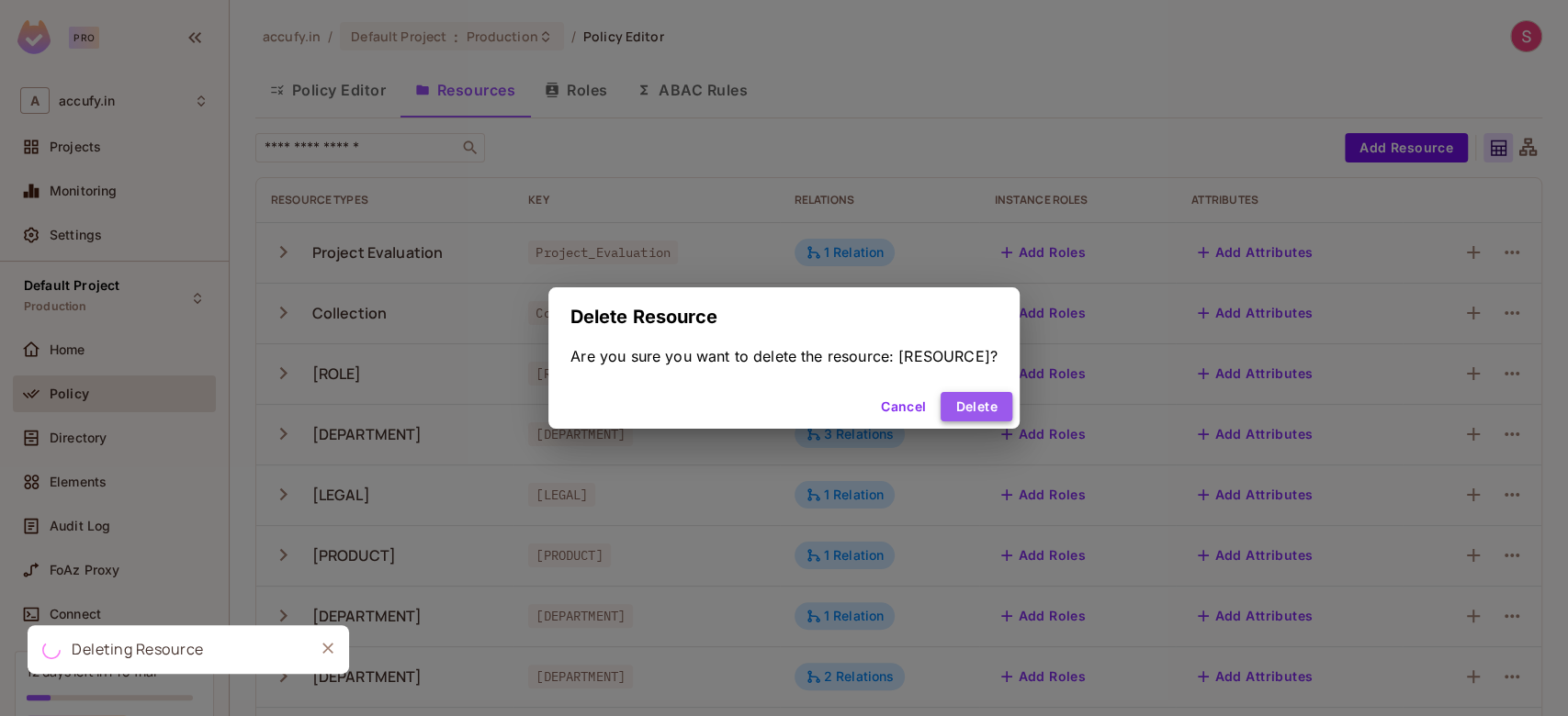 click on "Delete" at bounding box center [976, 407] 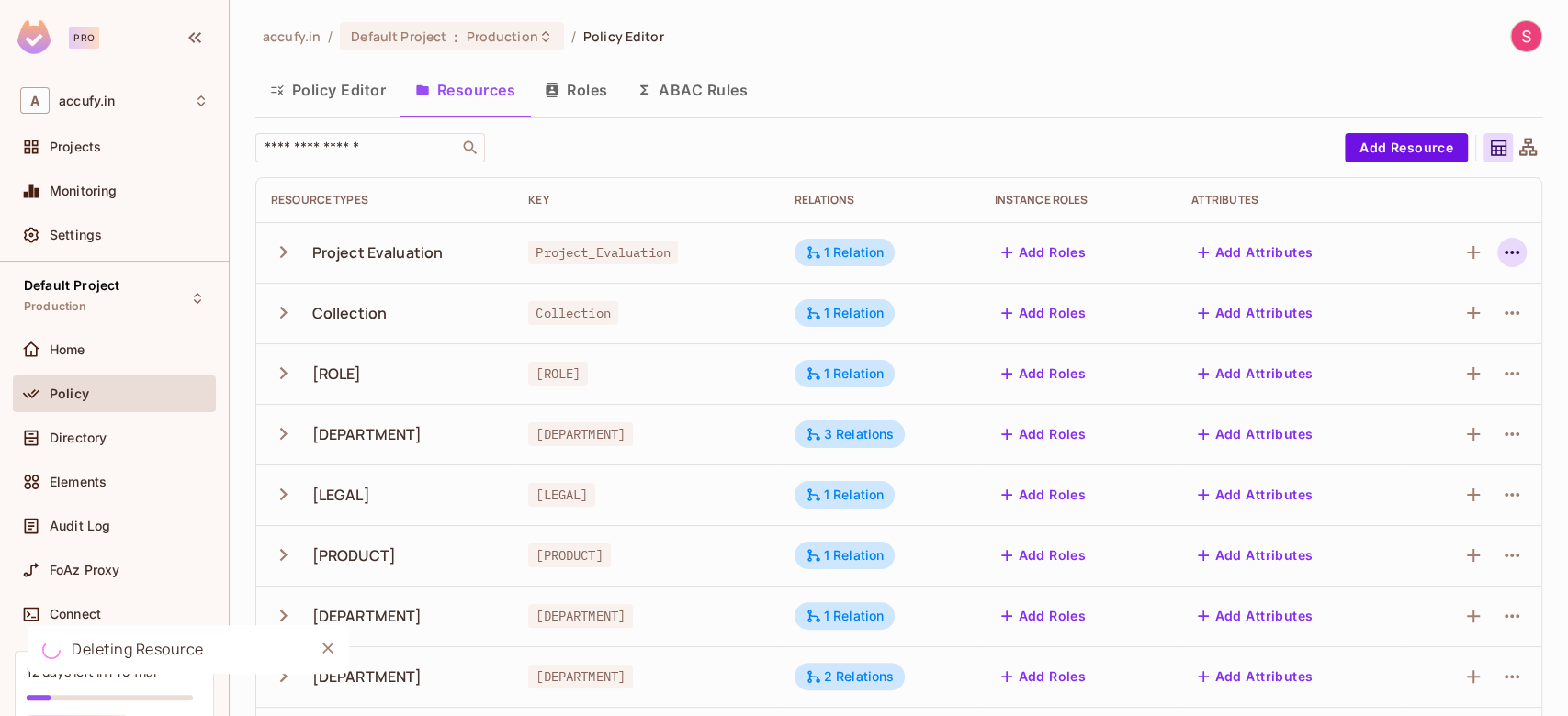 click 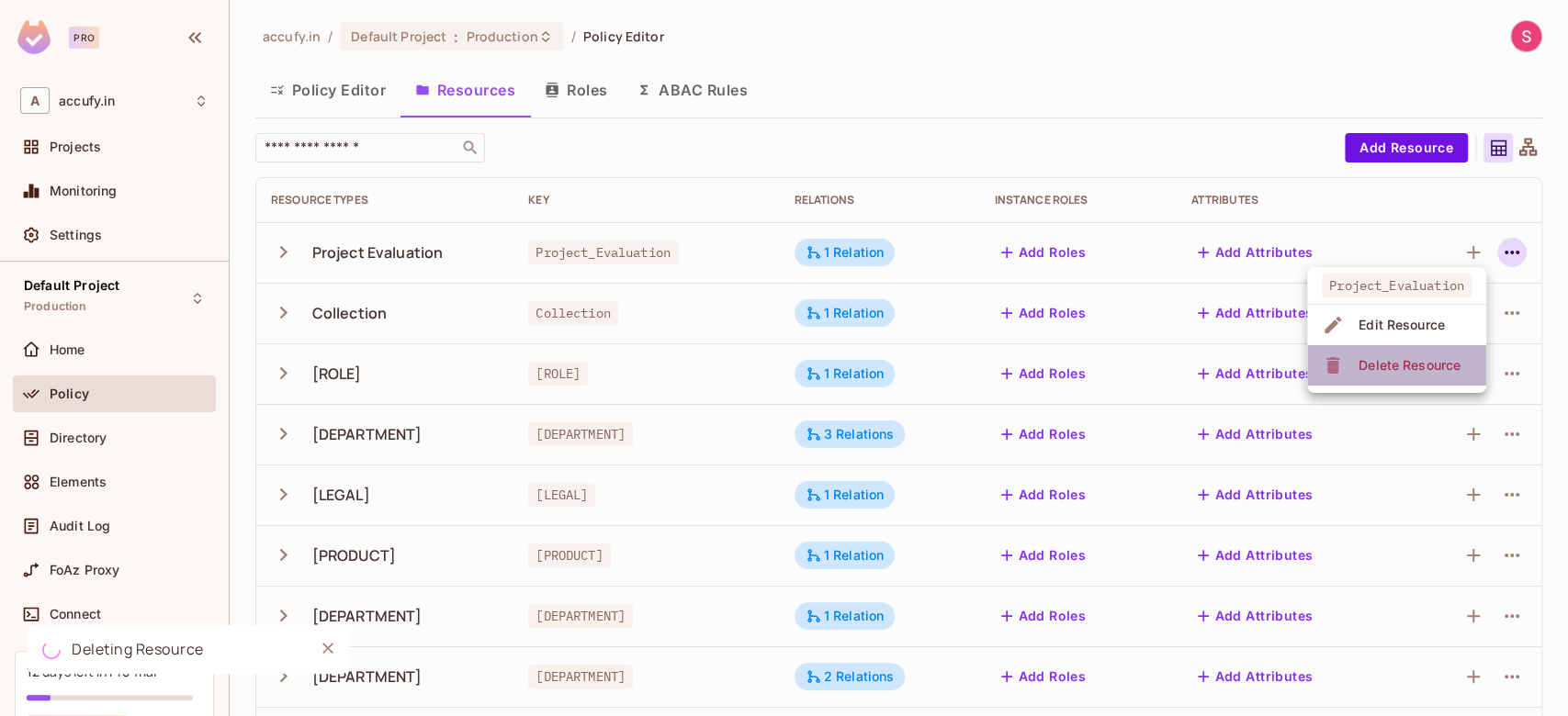 click on "Delete Resource" at bounding box center [1409, 365] 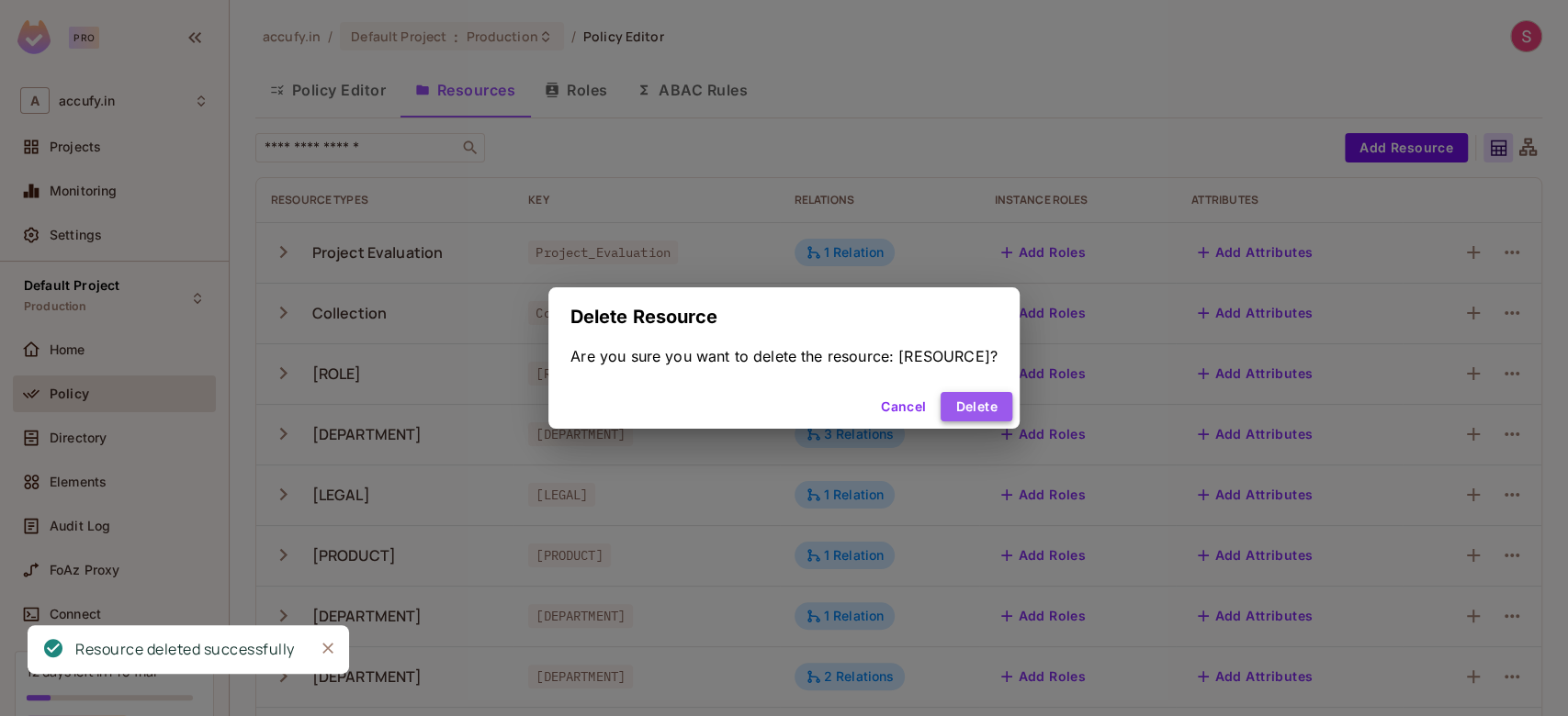 click on "Delete" at bounding box center (976, 407) 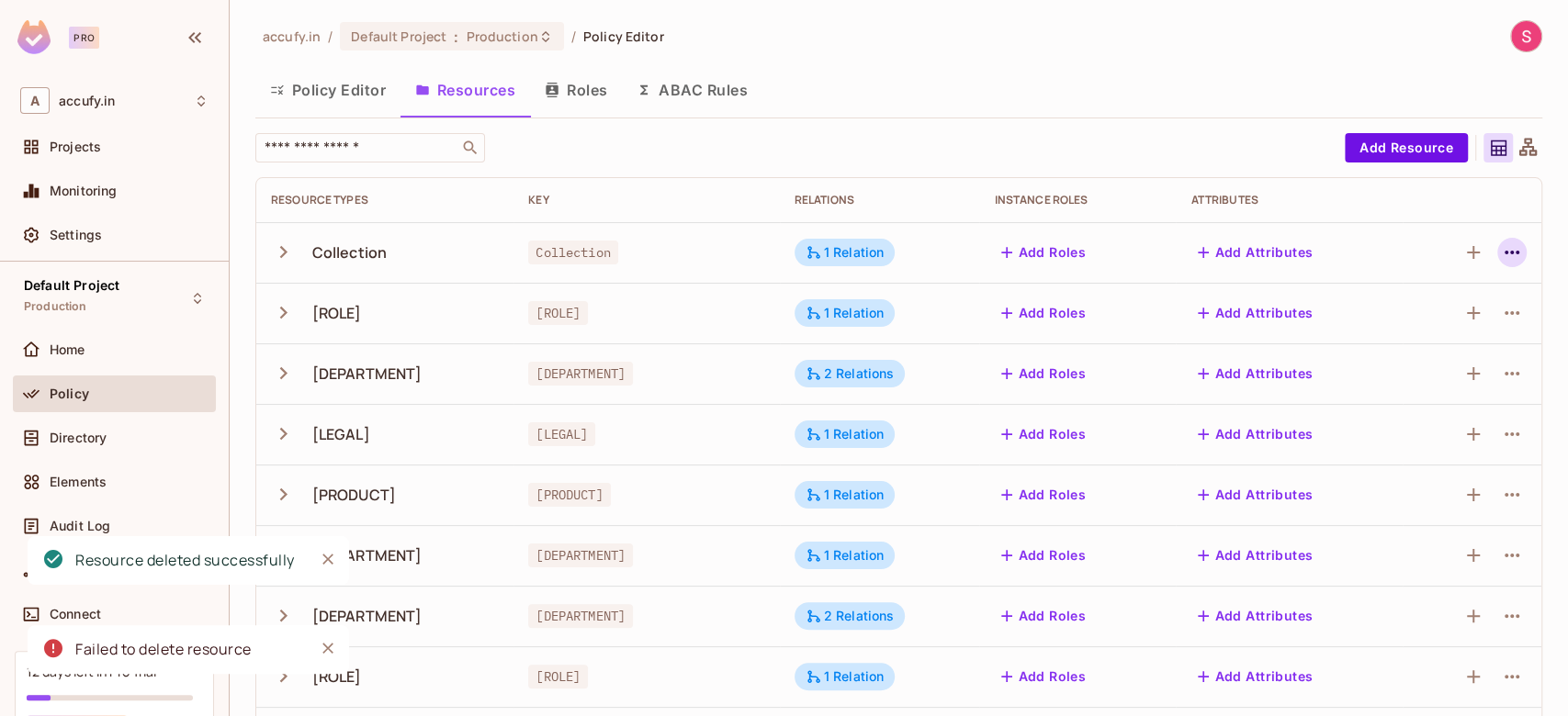 click 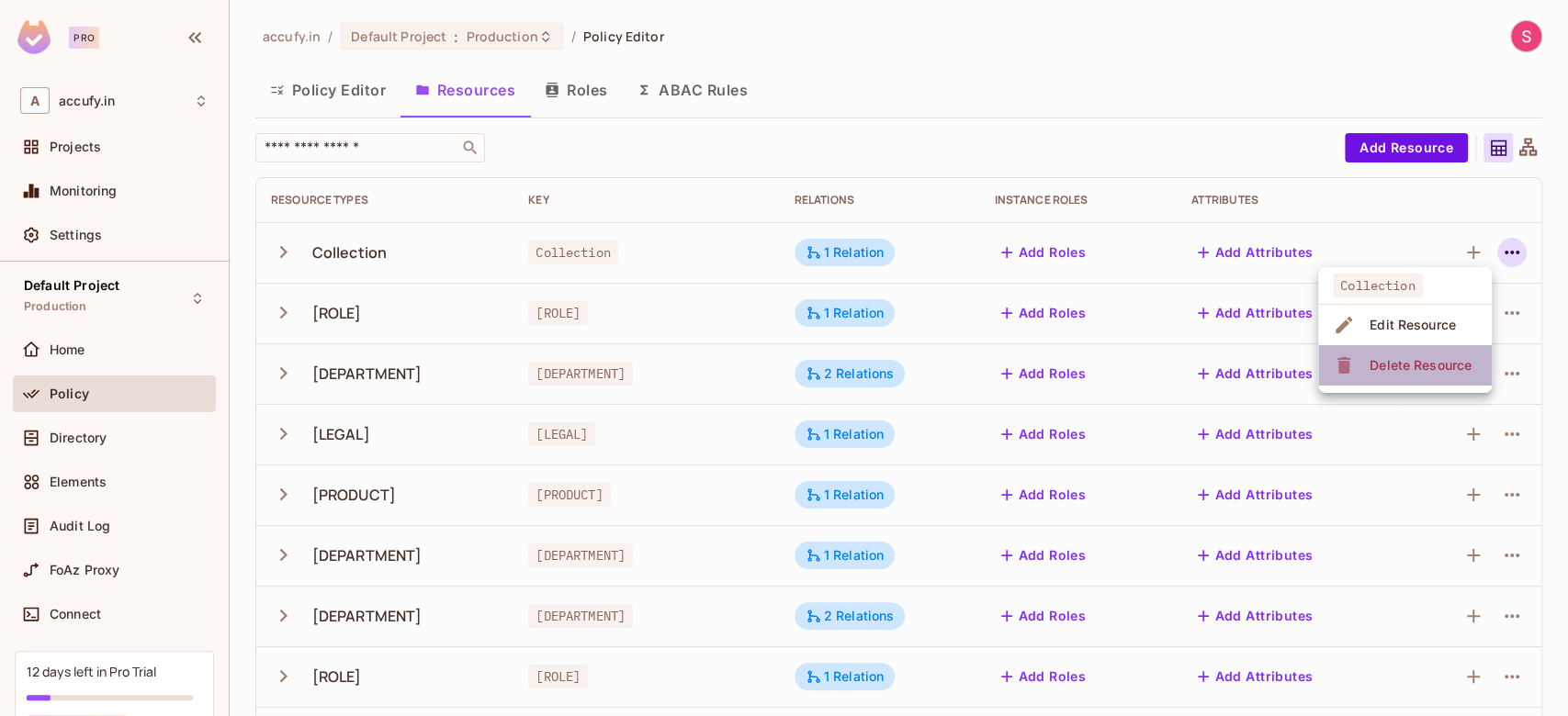 click on "Delete Resource" at bounding box center [1420, 365] 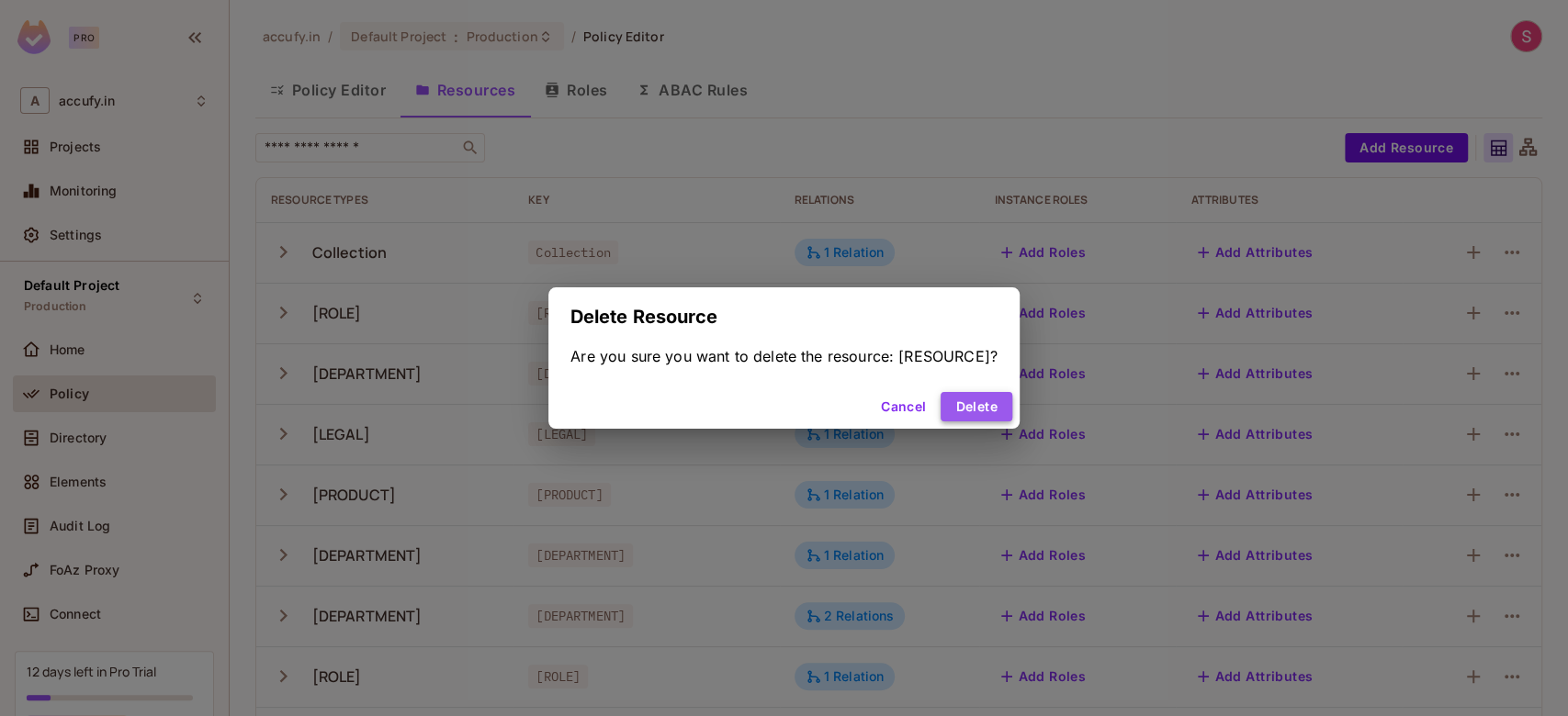 click on "Delete" at bounding box center [976, 407] 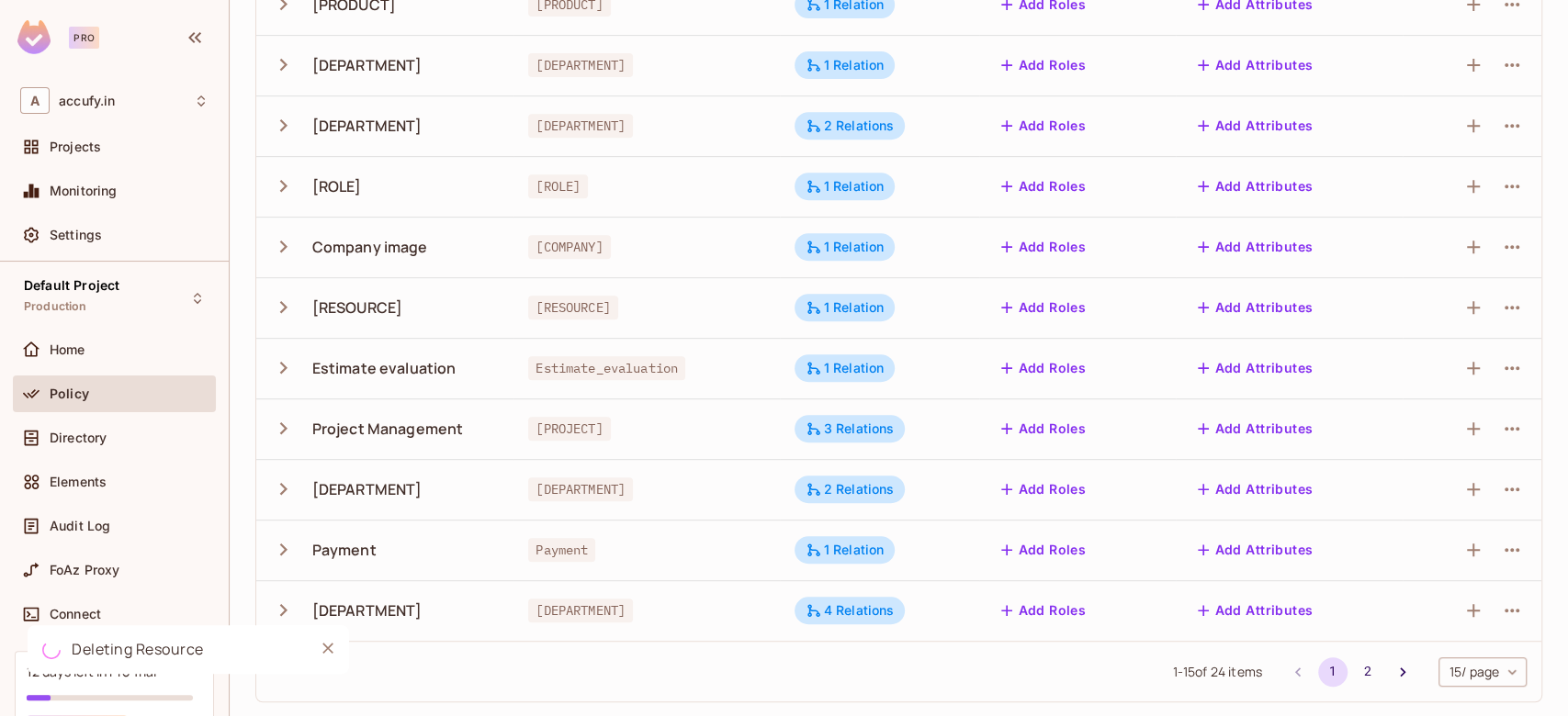 scroll, scrollTop: 0, scrollLeft: 0, axis: both 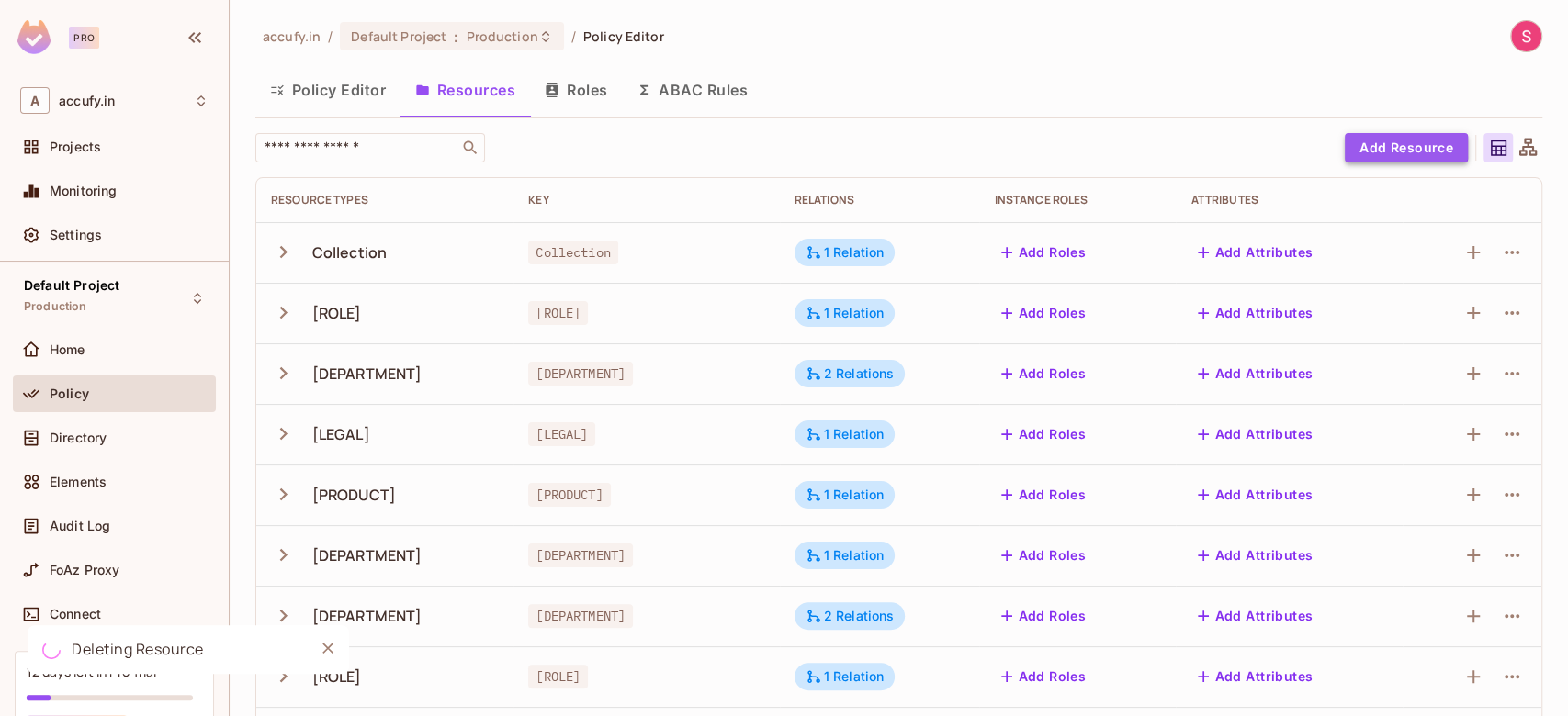 click on "Add Resource" at bounding box center (1406, 148) 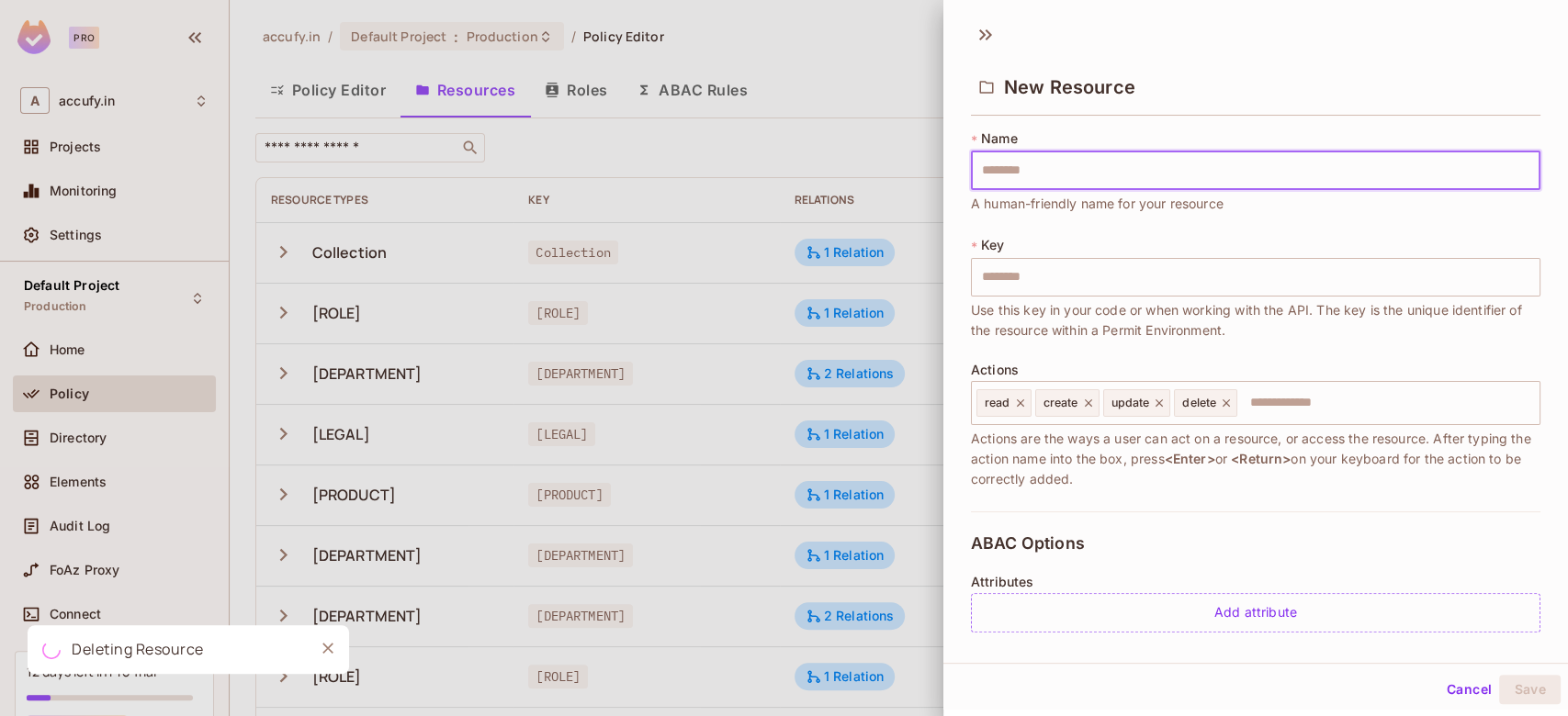 click at bounding box center (1256, 171) 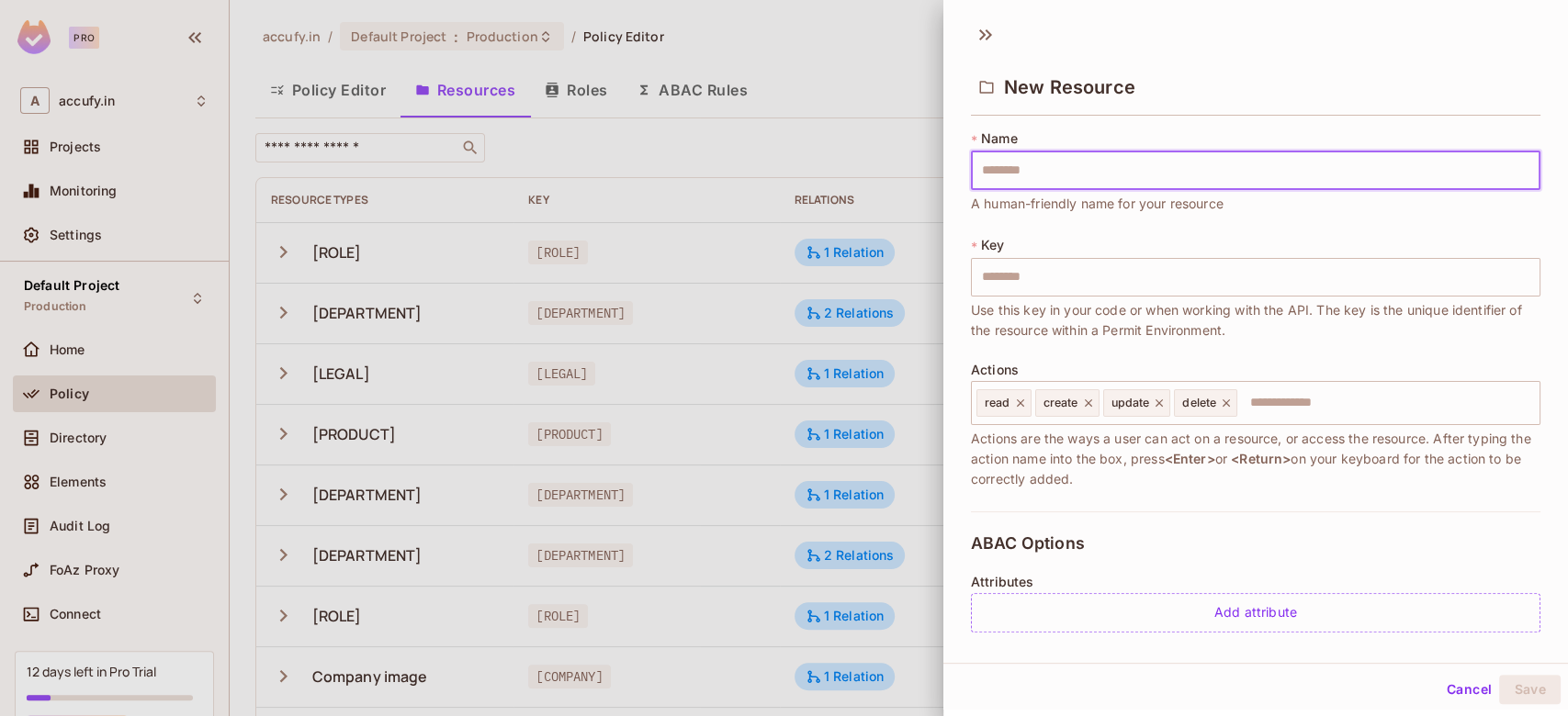 type on "*" 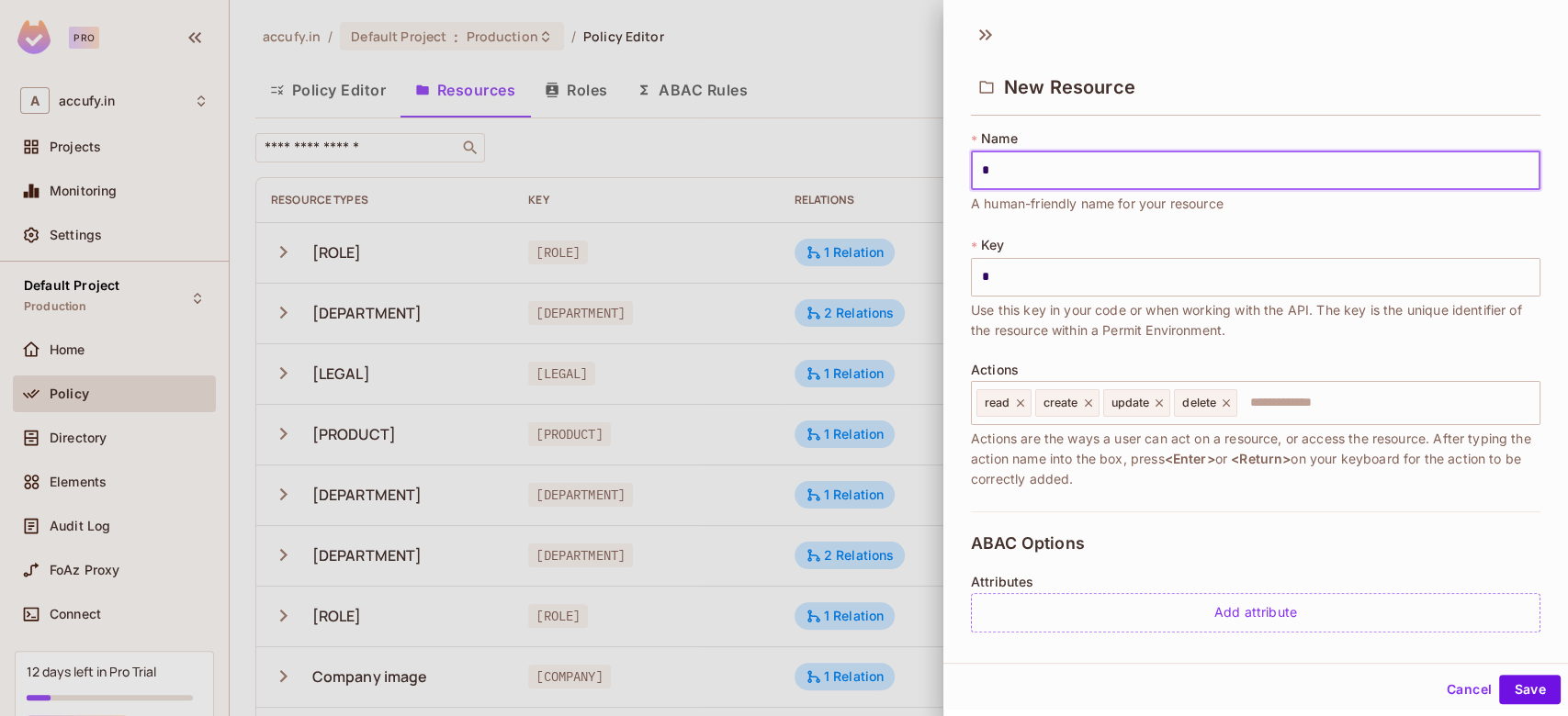 type on "**" 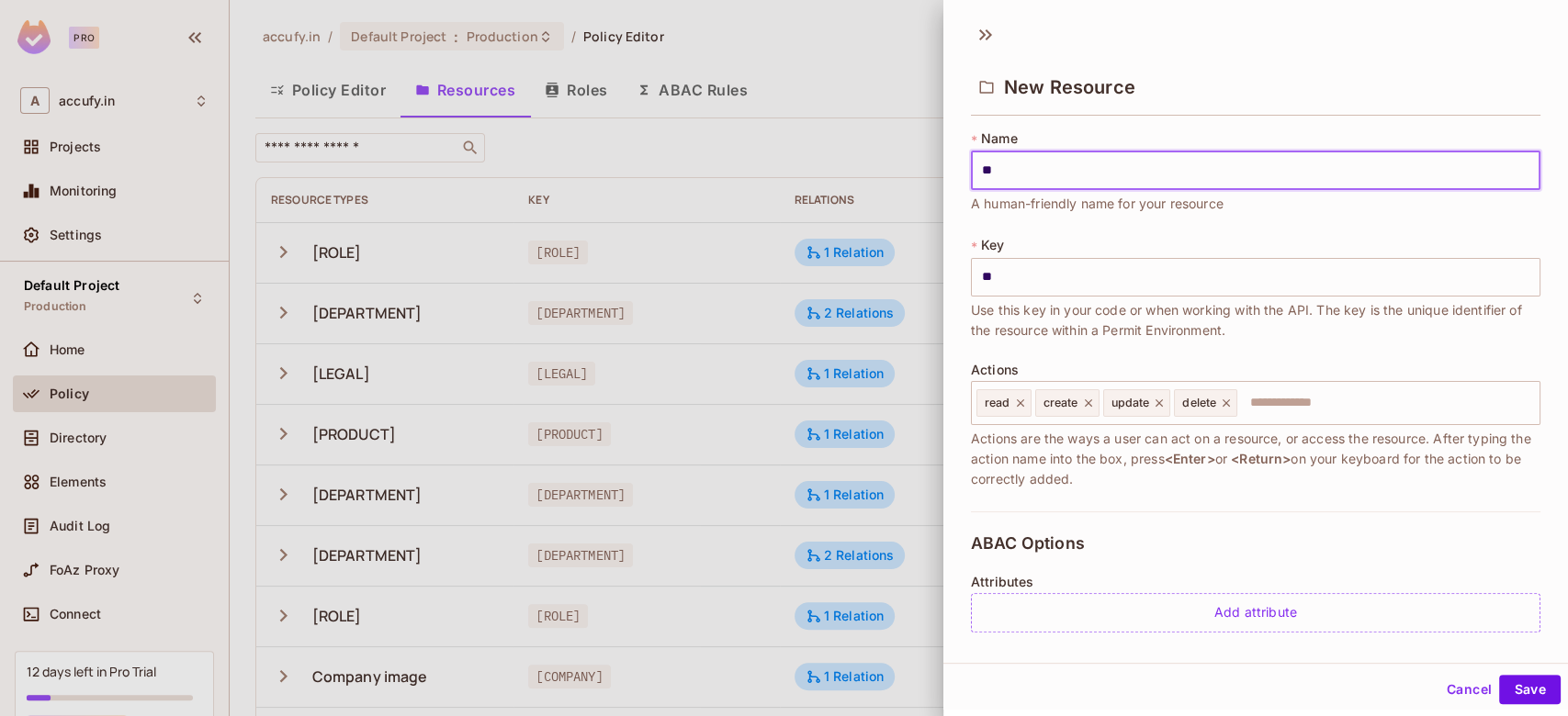 type on "***" 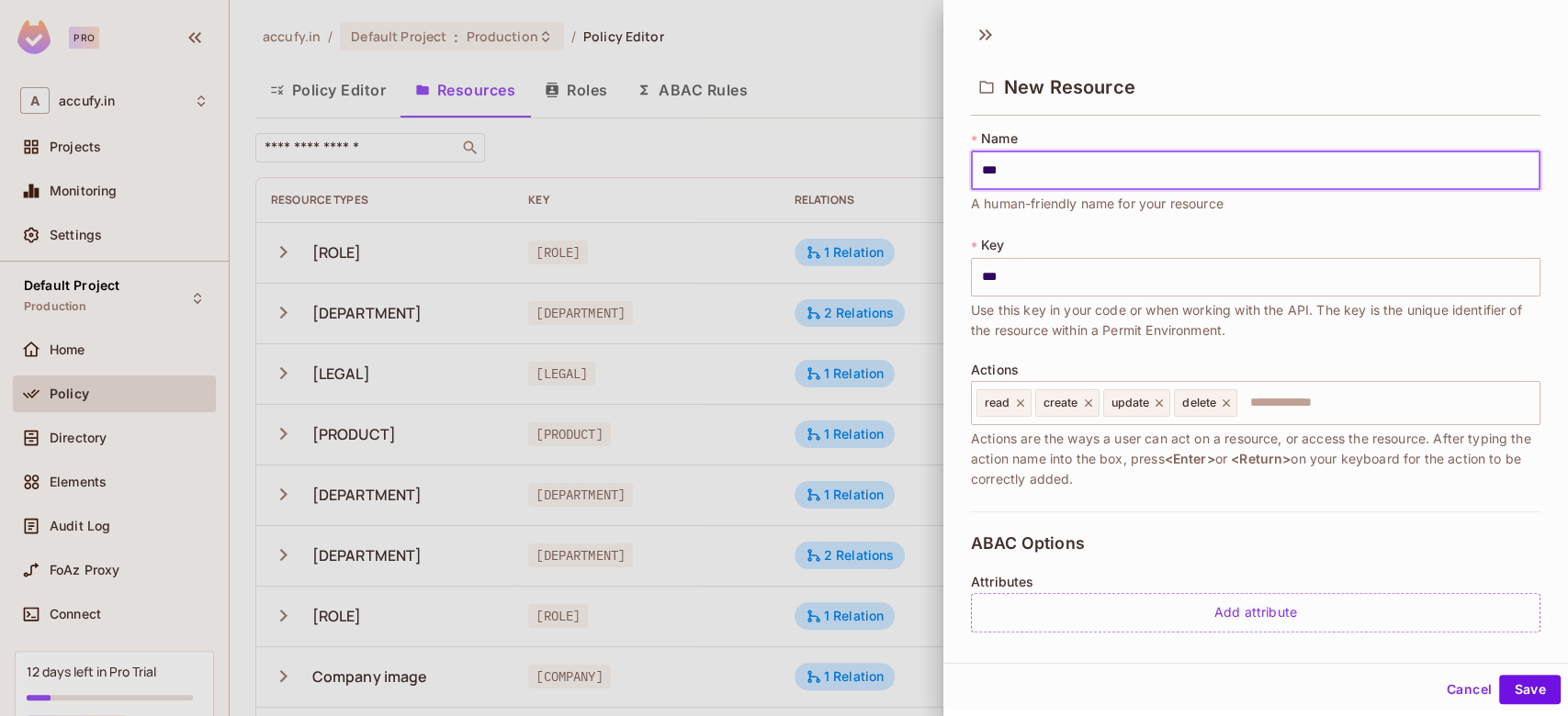 type on "****" 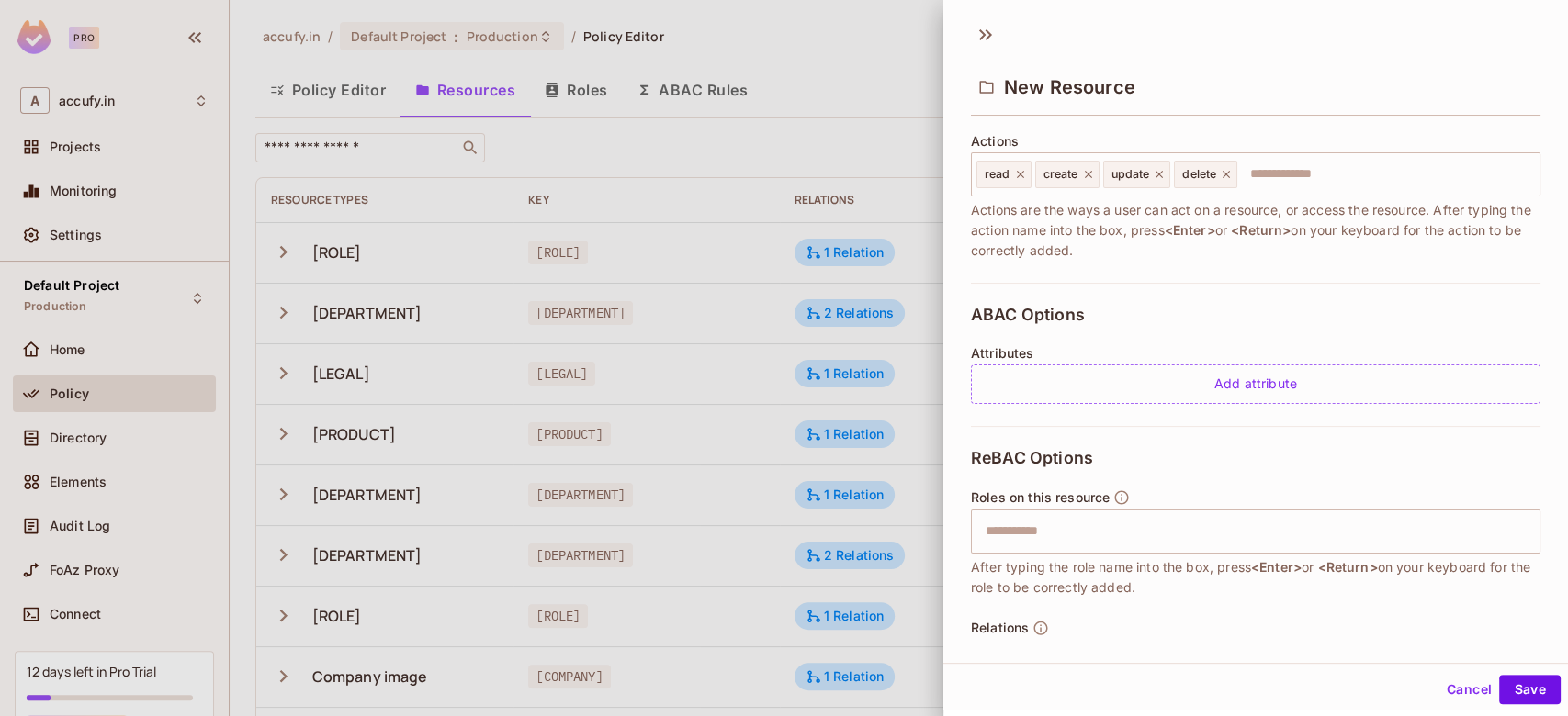 scroll, scrollTop: 293, scrollLeft: 0, axis: vertical 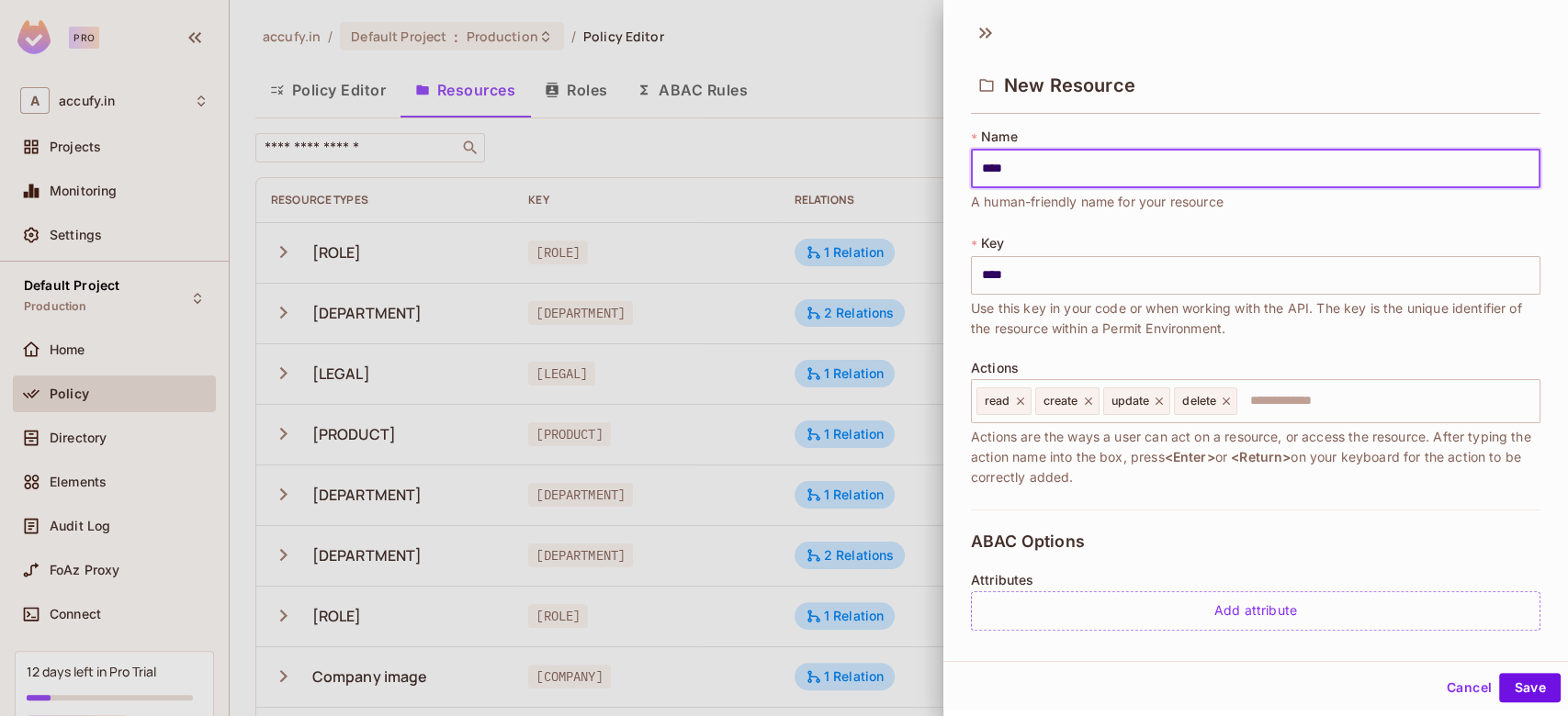 drag, startPoint x: 1073, startPoint y: 172, endPoint x: 751, endPoint y: 174, distance: 322.00621 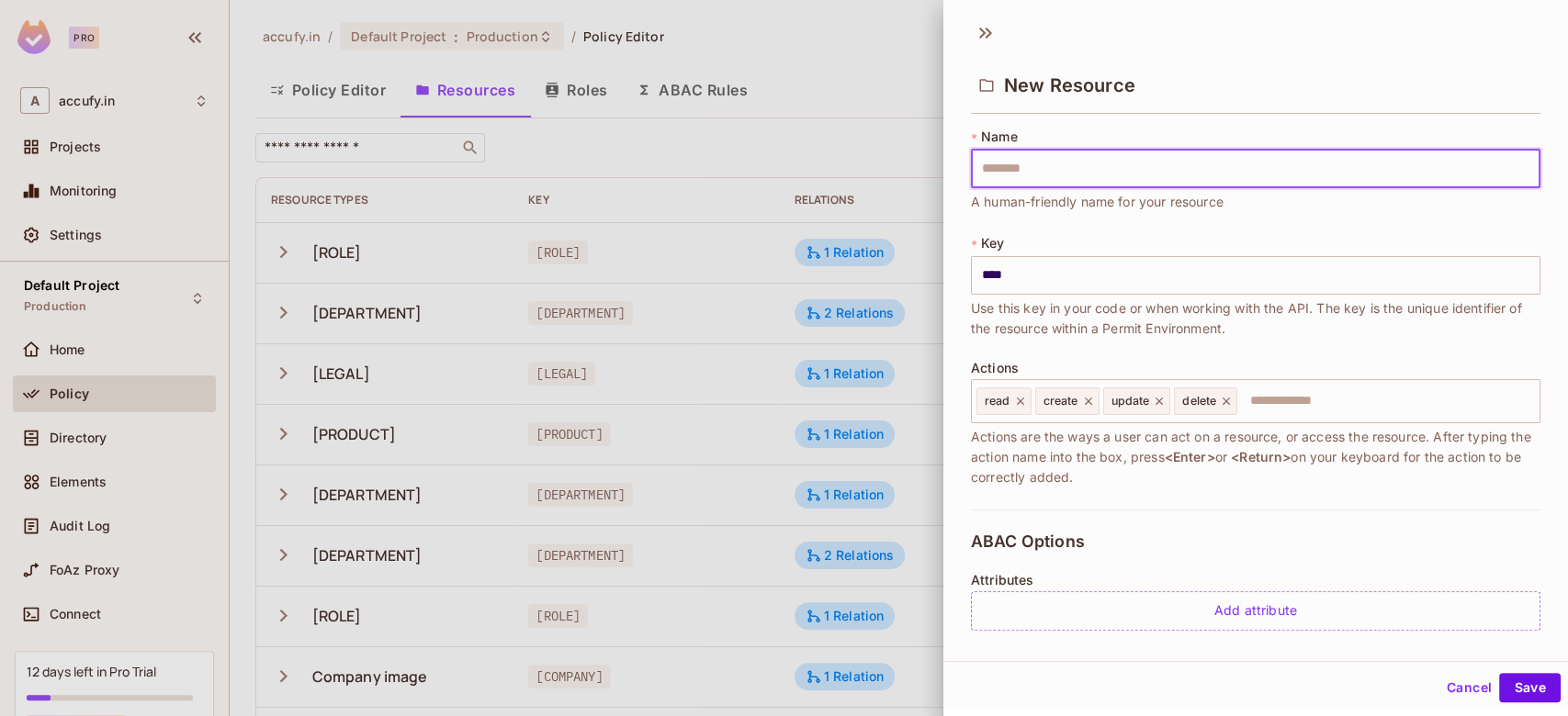 type 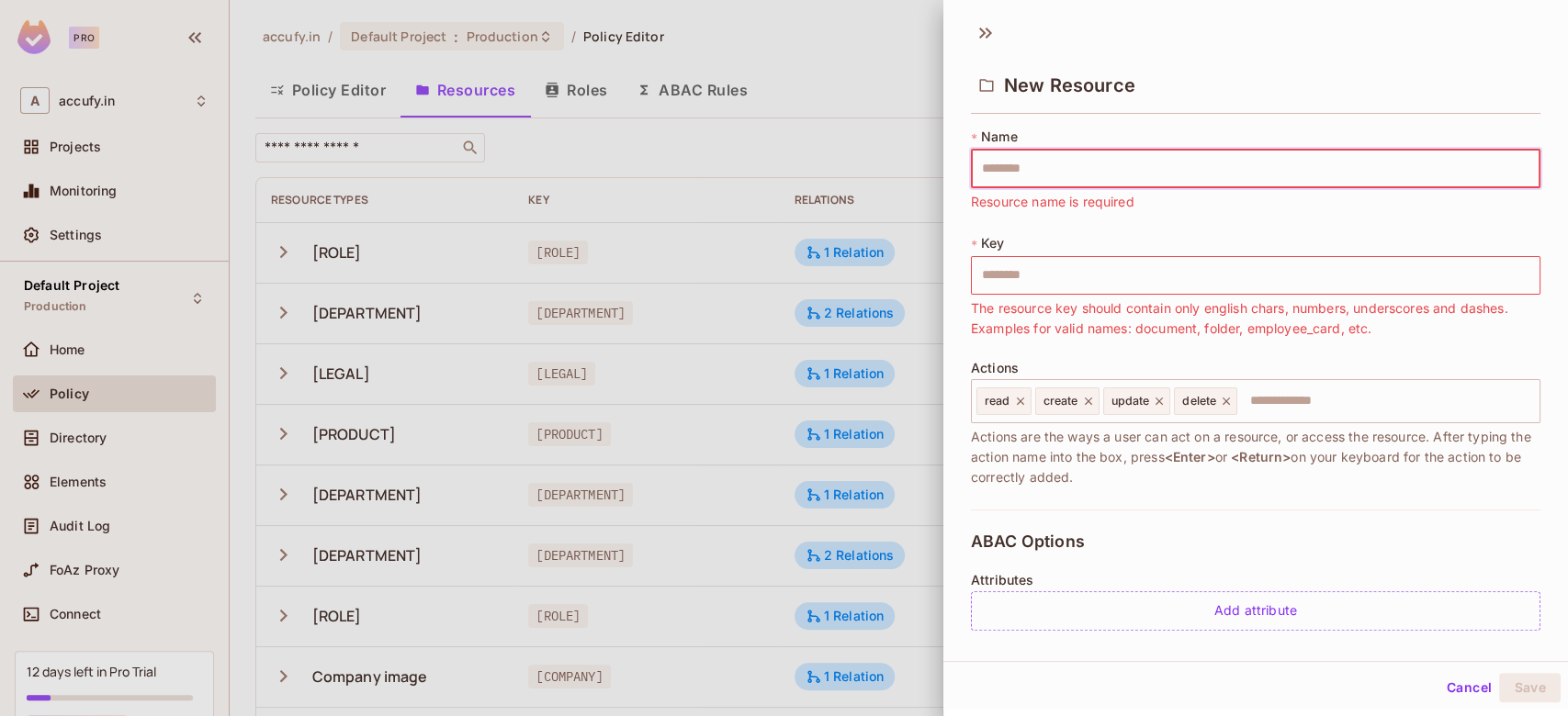type on "*" 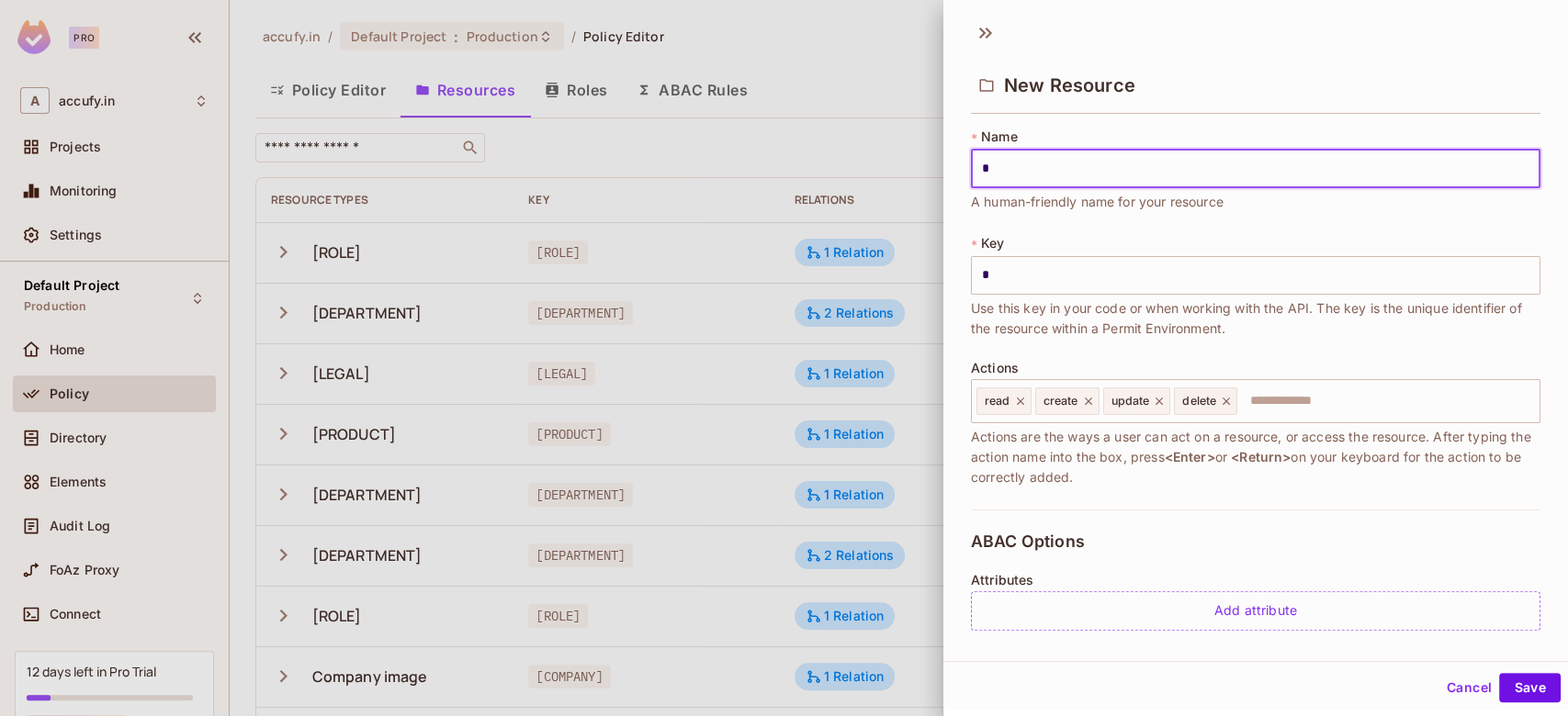 type on "**" 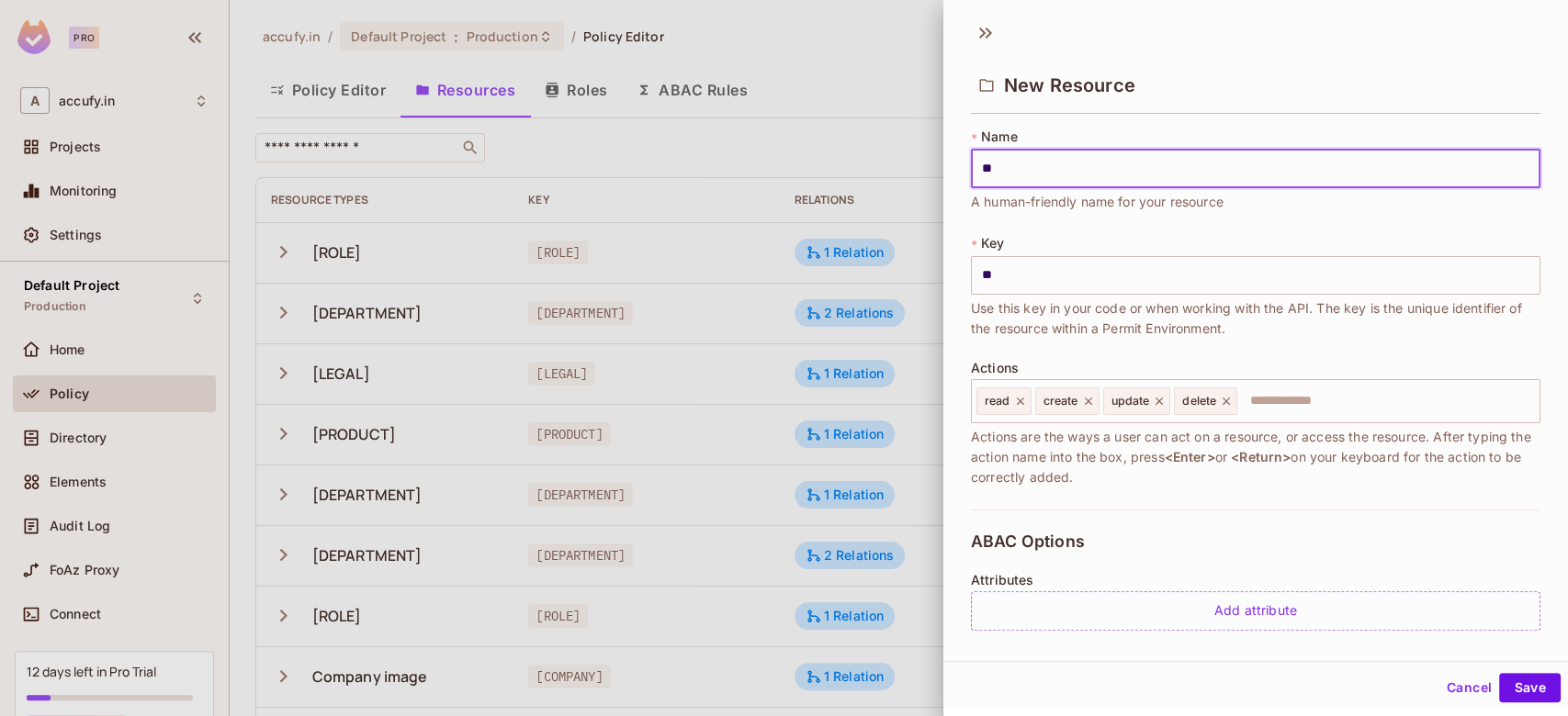 type on "***" 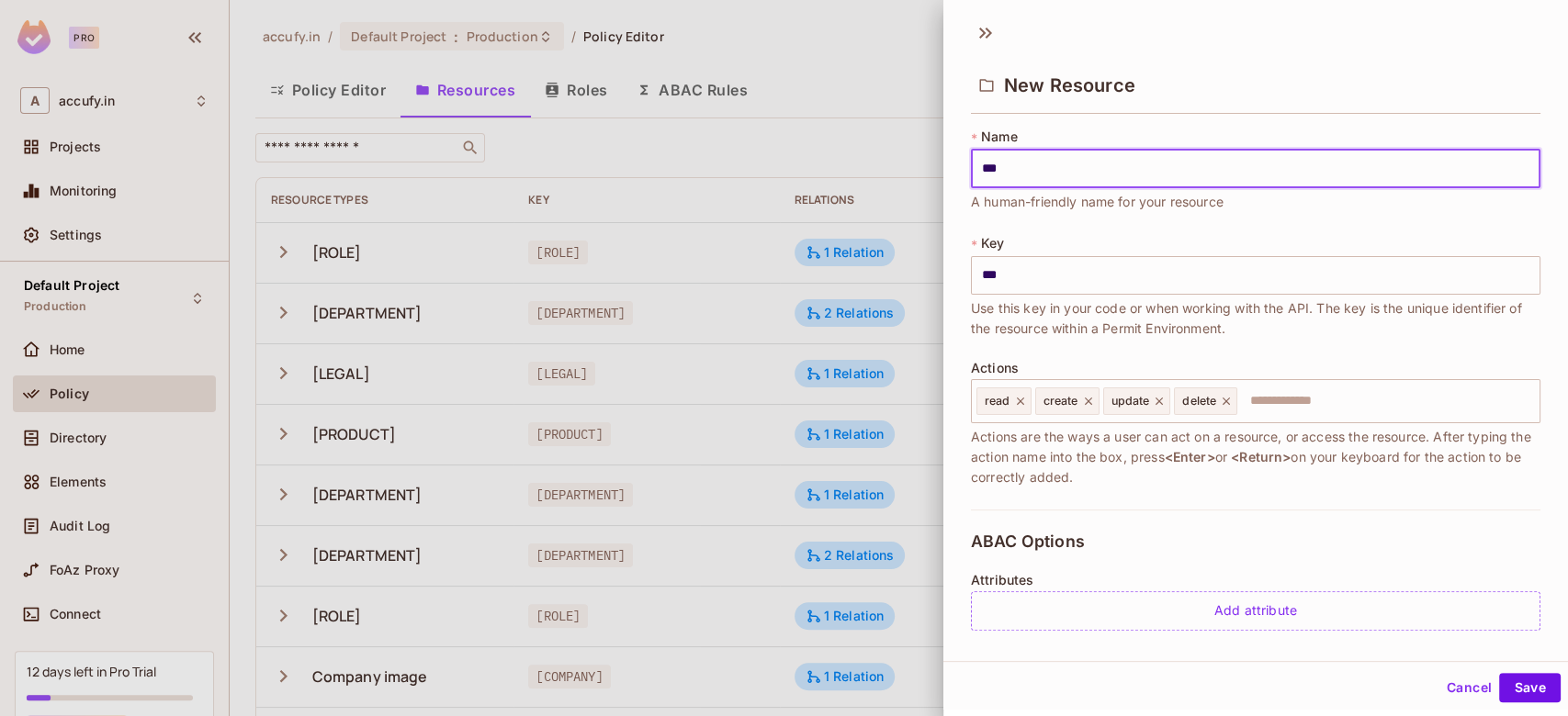type on "****" 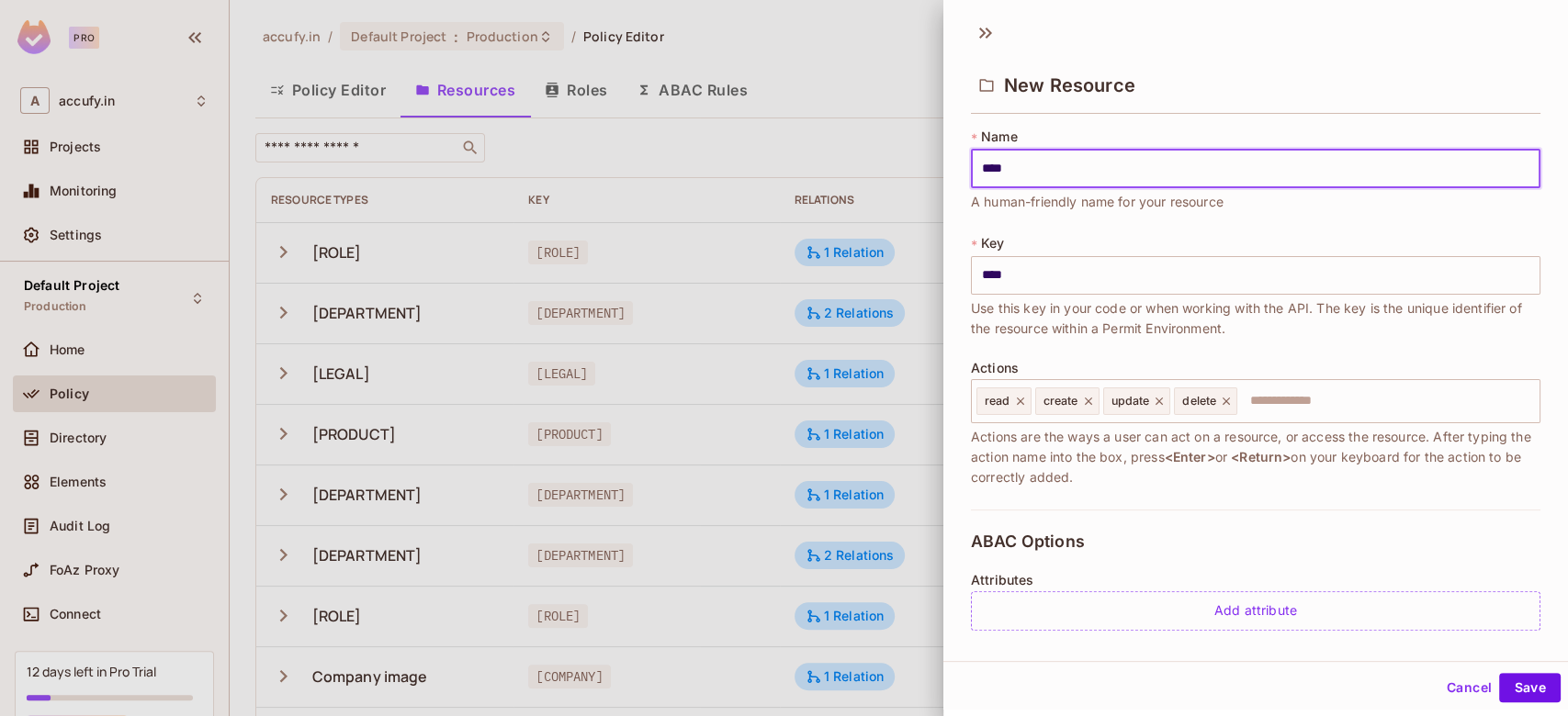 type on "*****" 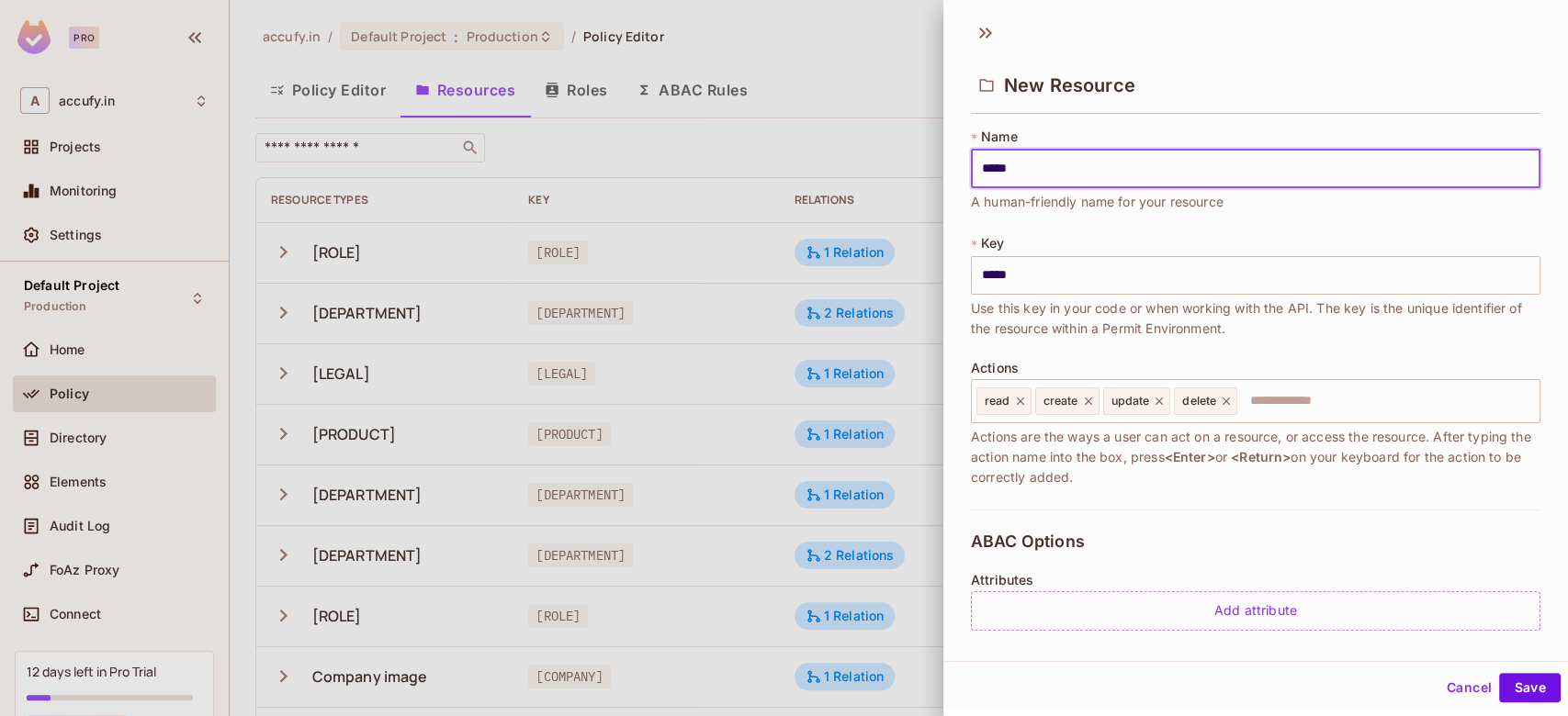 type on "******" 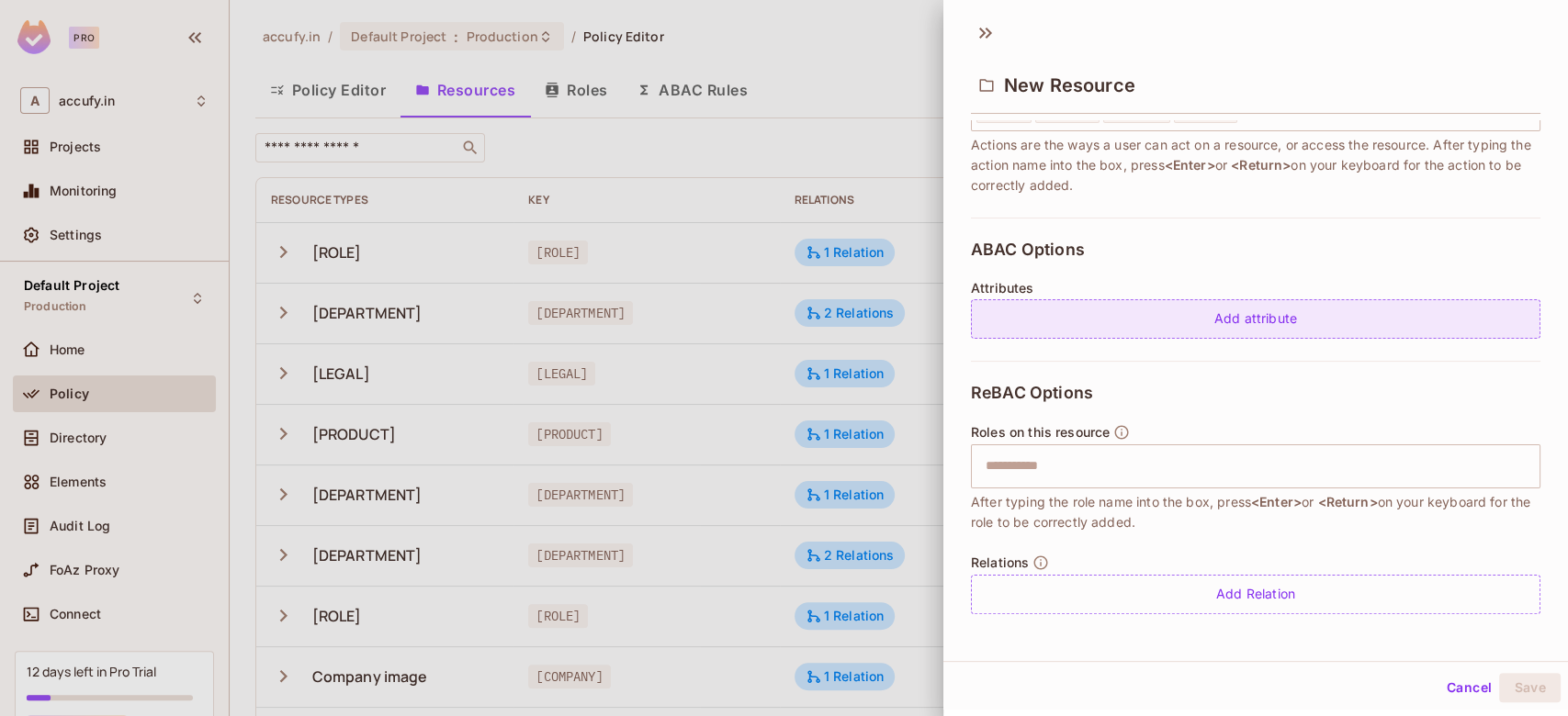 scroll, scrollTop: 0, scrollLeft: 0, axis: both 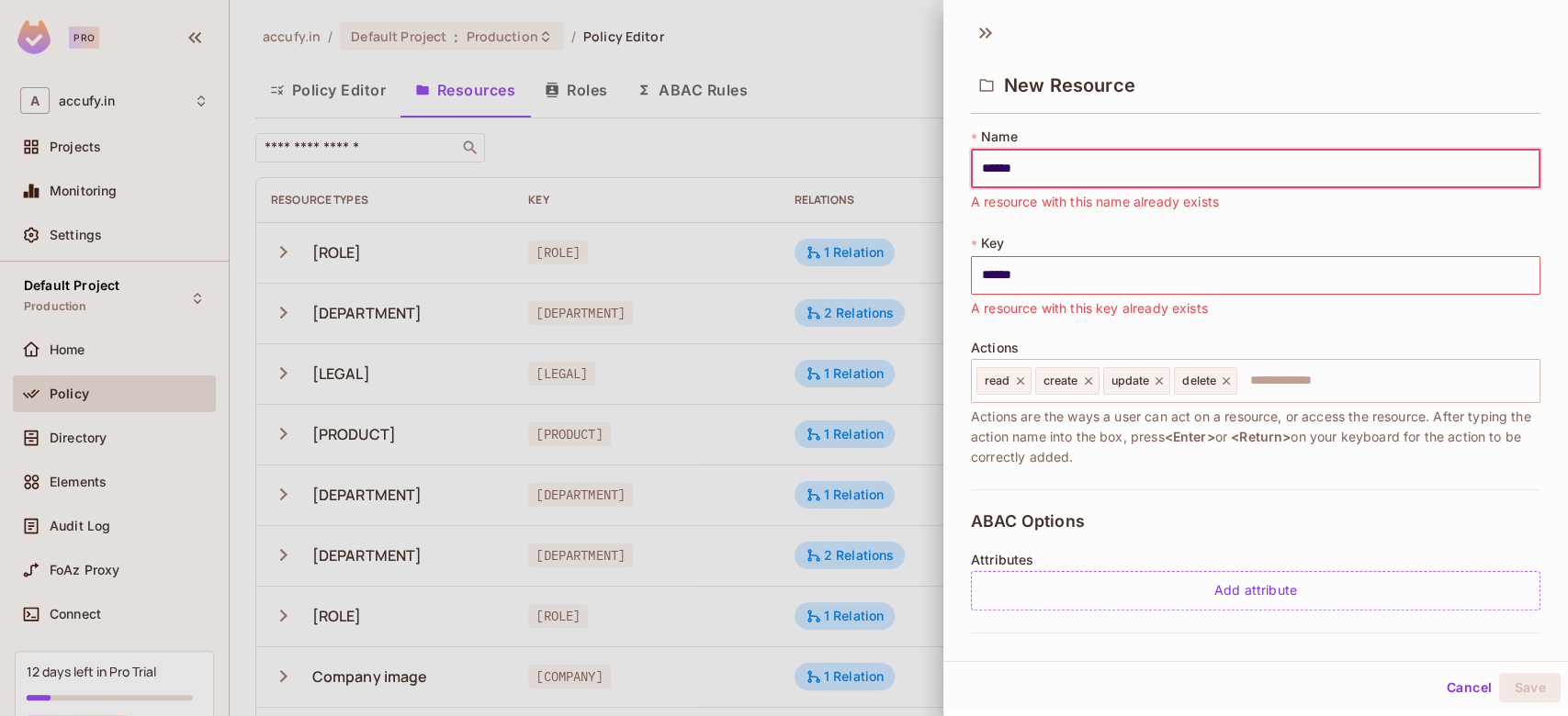 type on "*******" 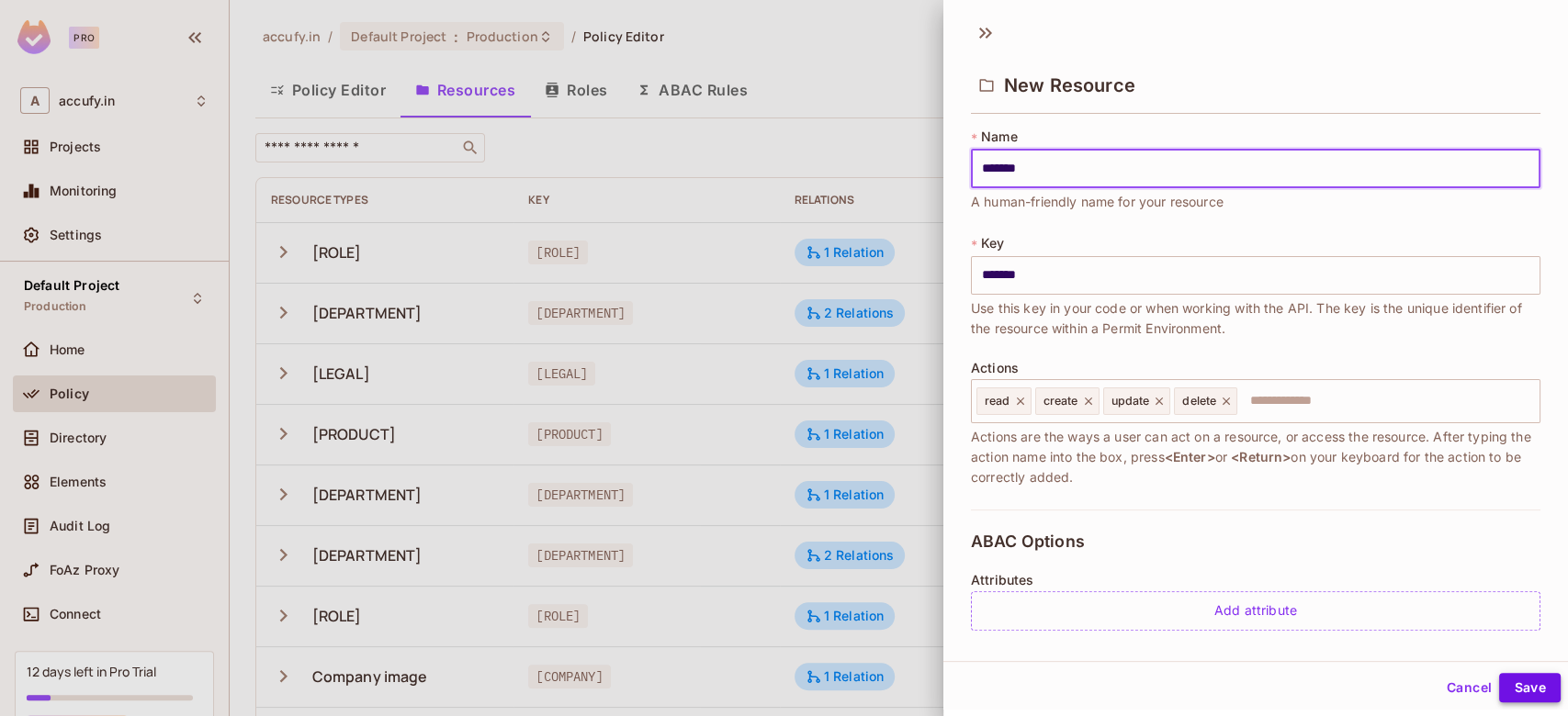 type on "*******" 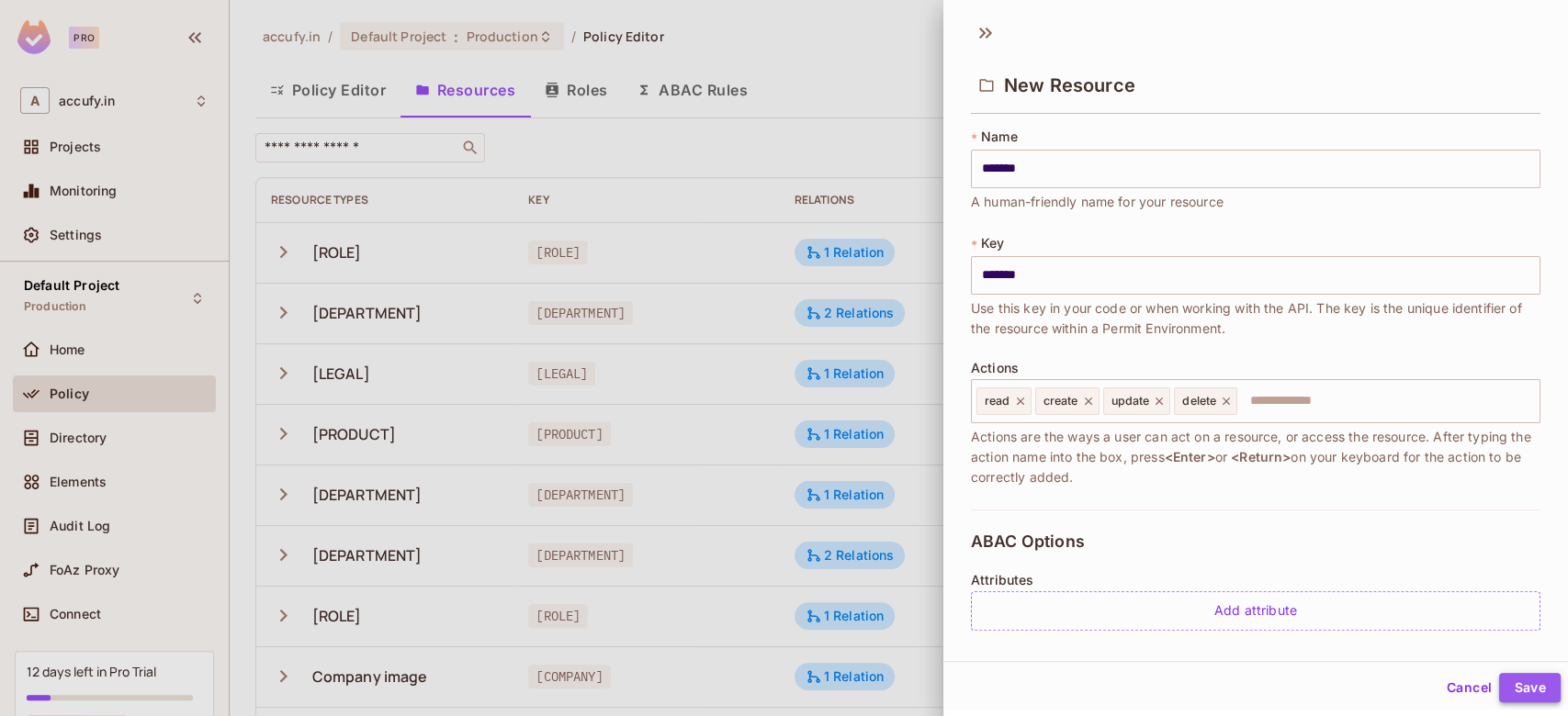 click on "Save" at bounding box center [1529, 688] 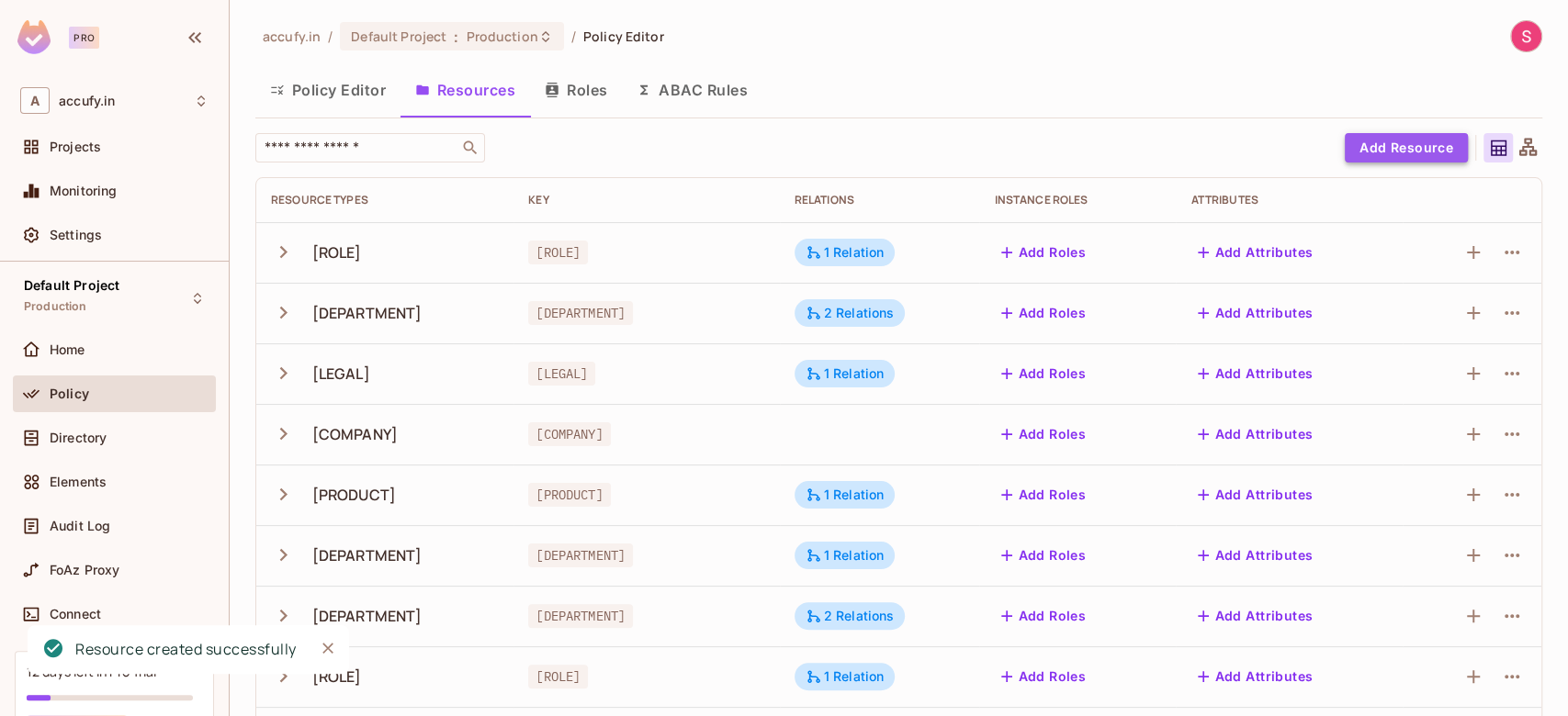 click on "Add Resource" at bounding box center (1406, 148) 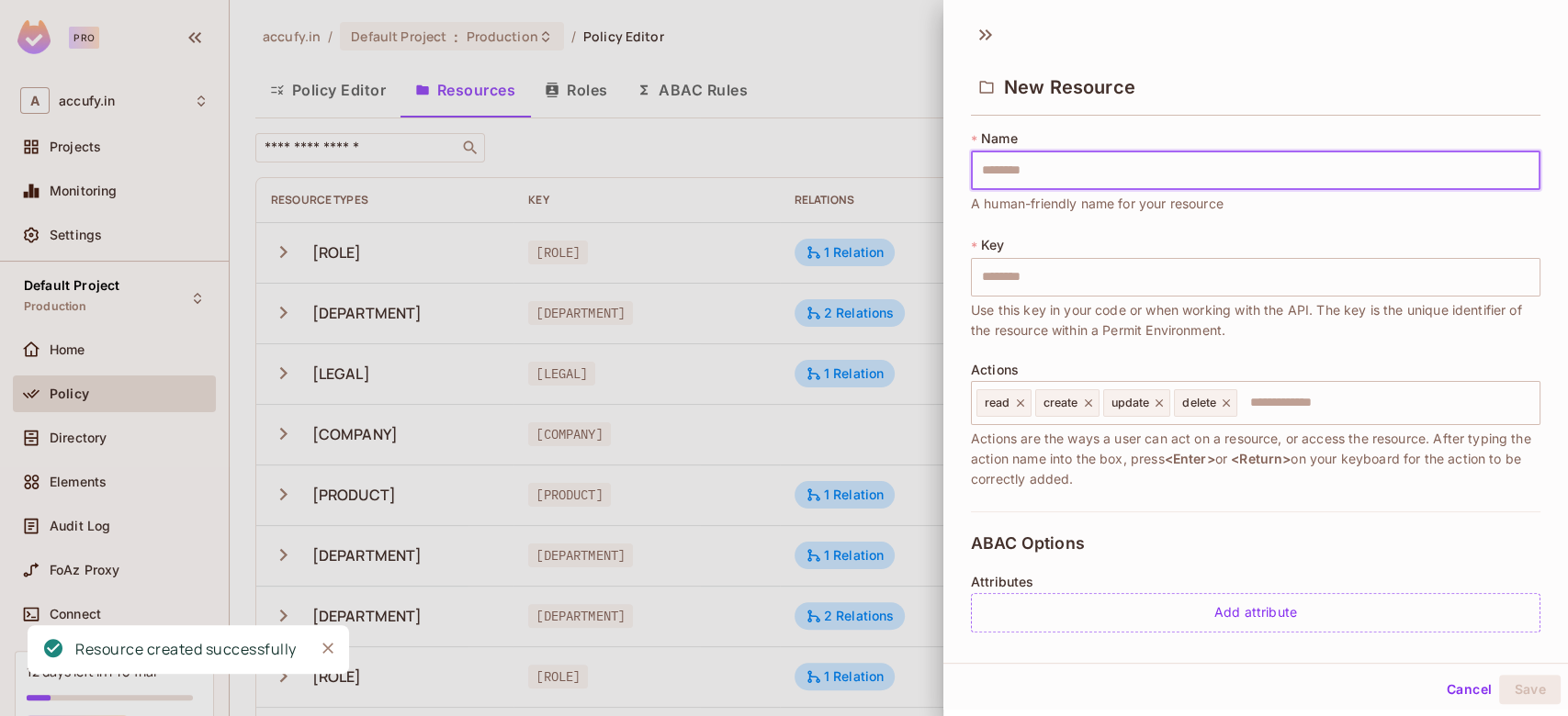 click at bounding box center [1256, 171] 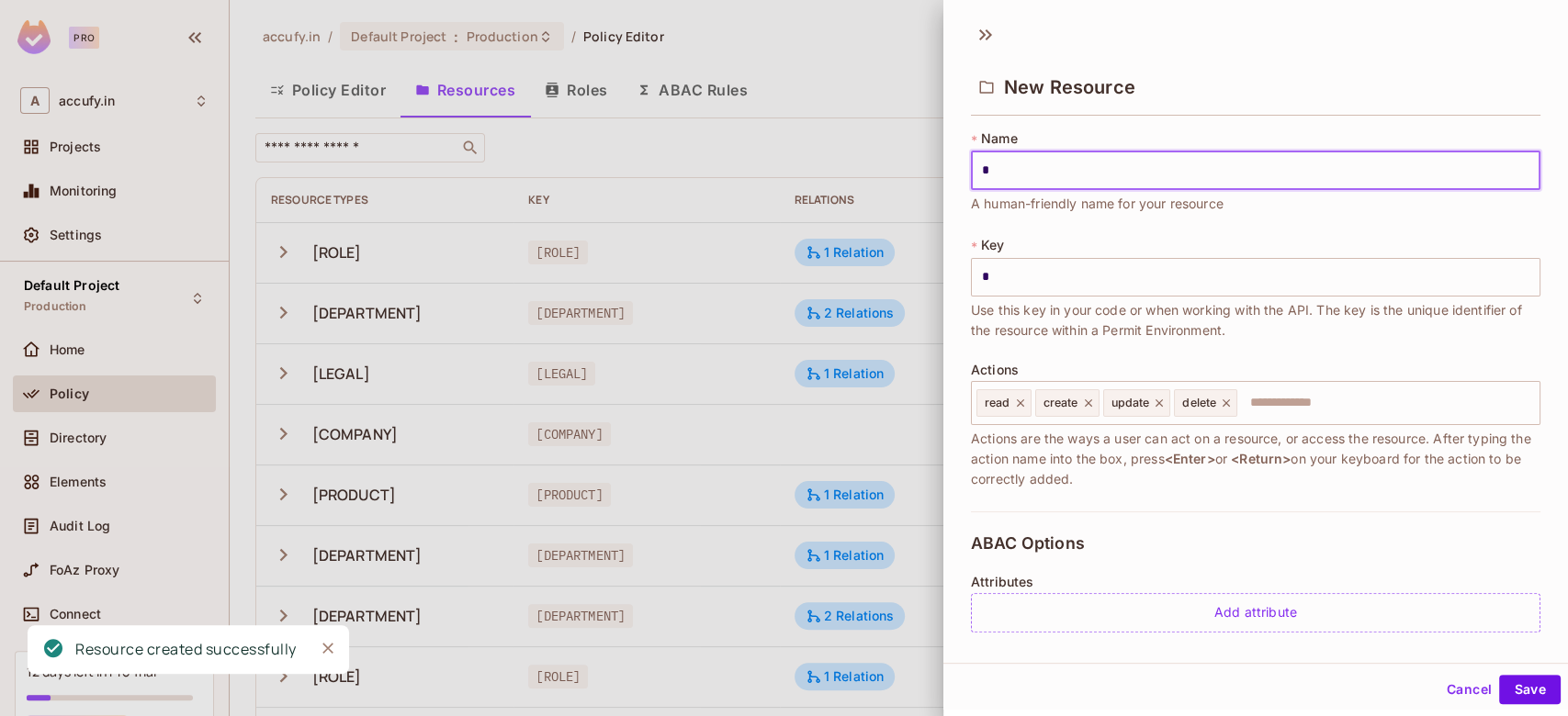 type on "**" 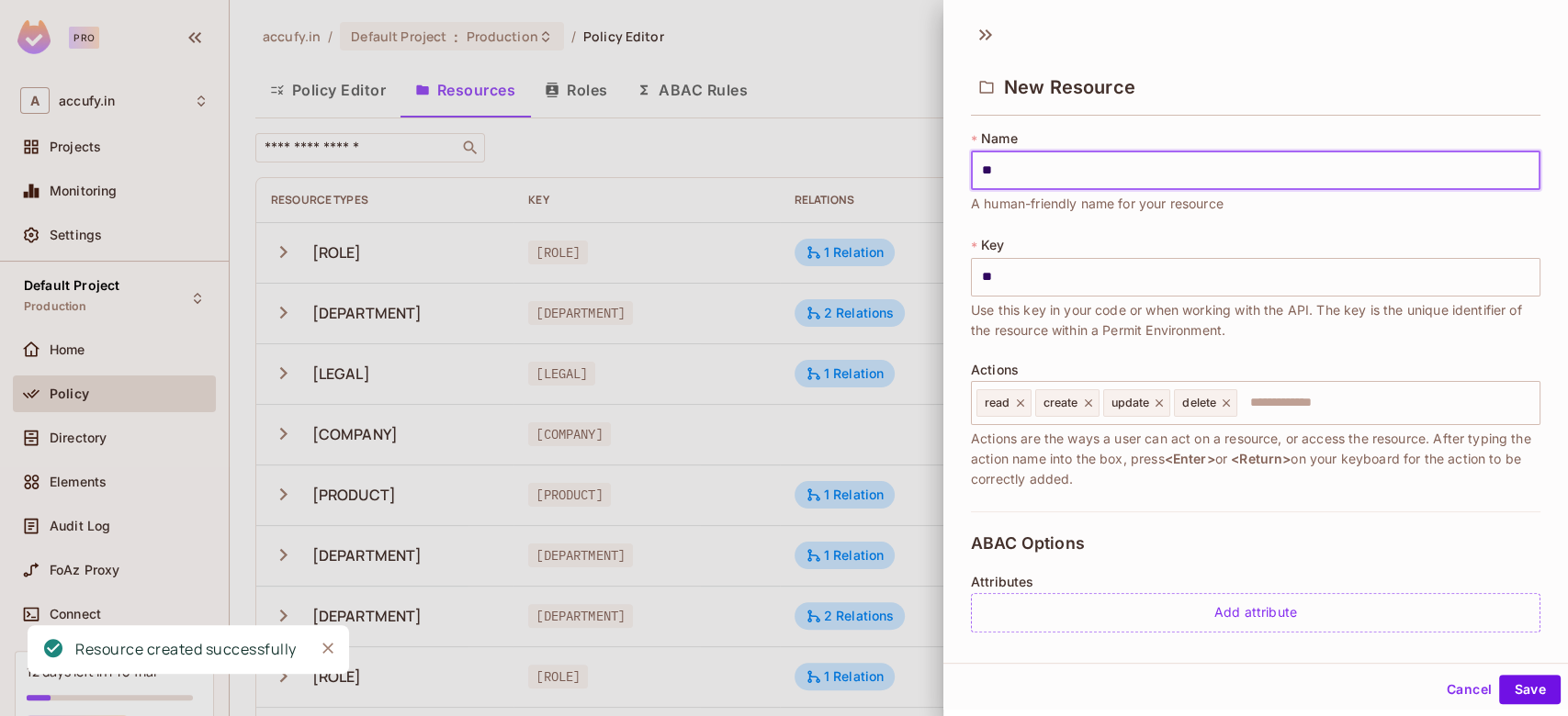 type on "***" 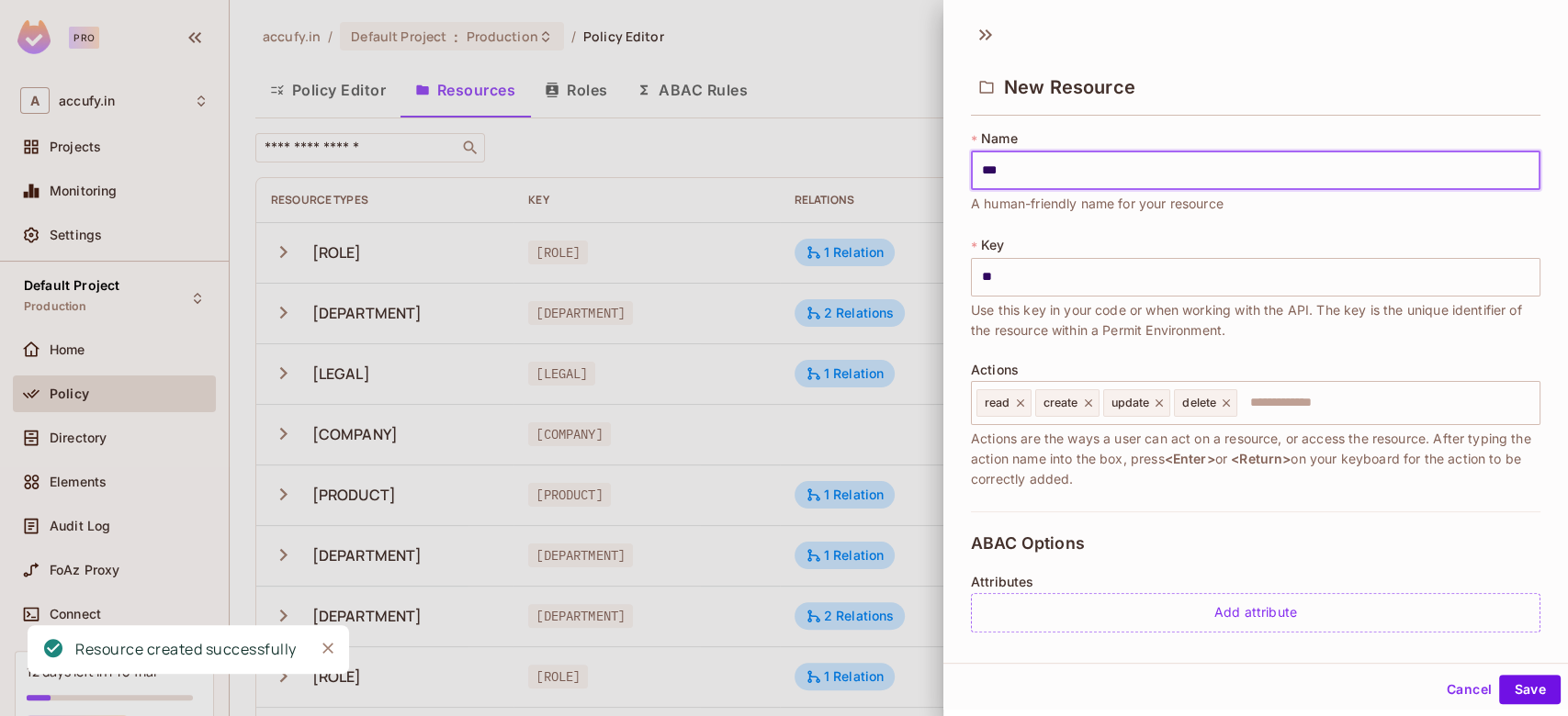 type on "***" 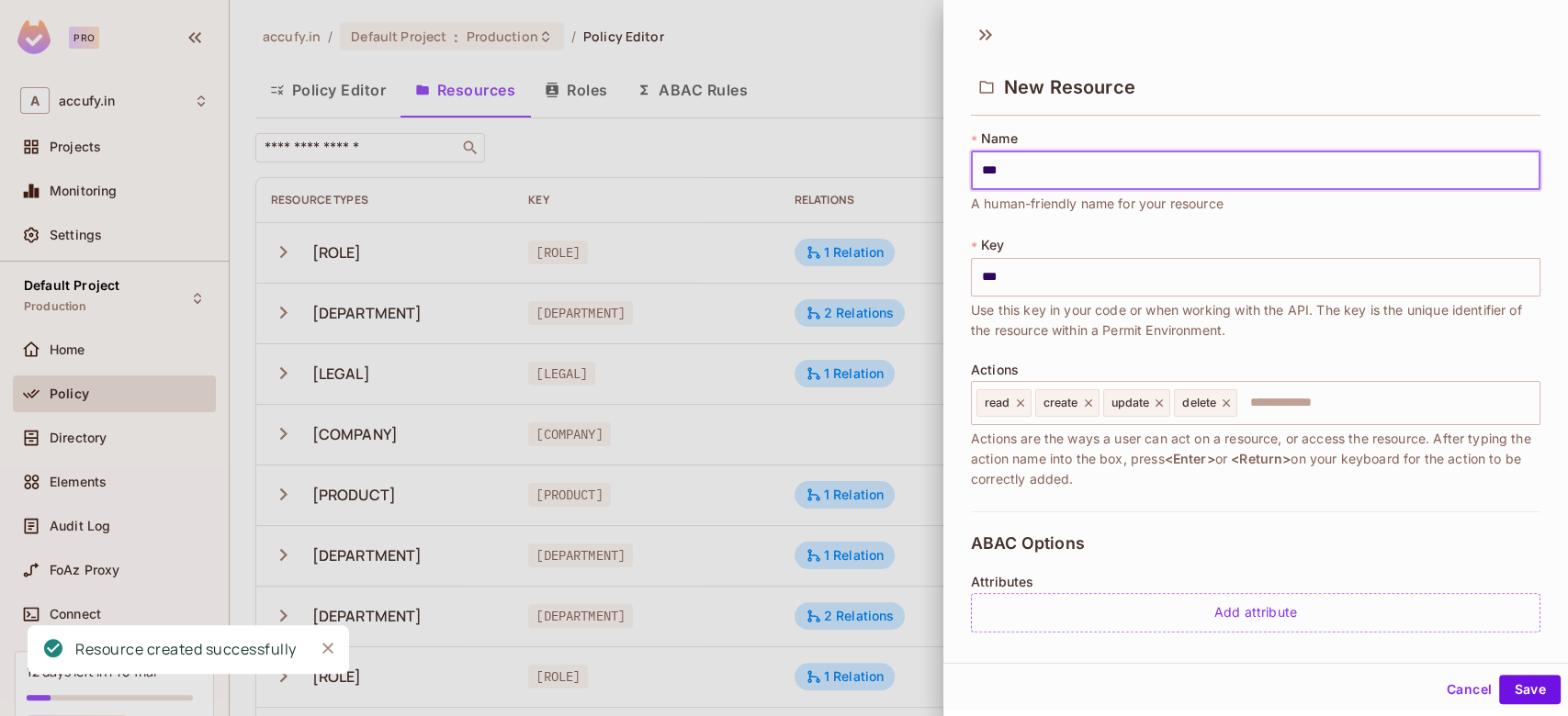 type on "****" 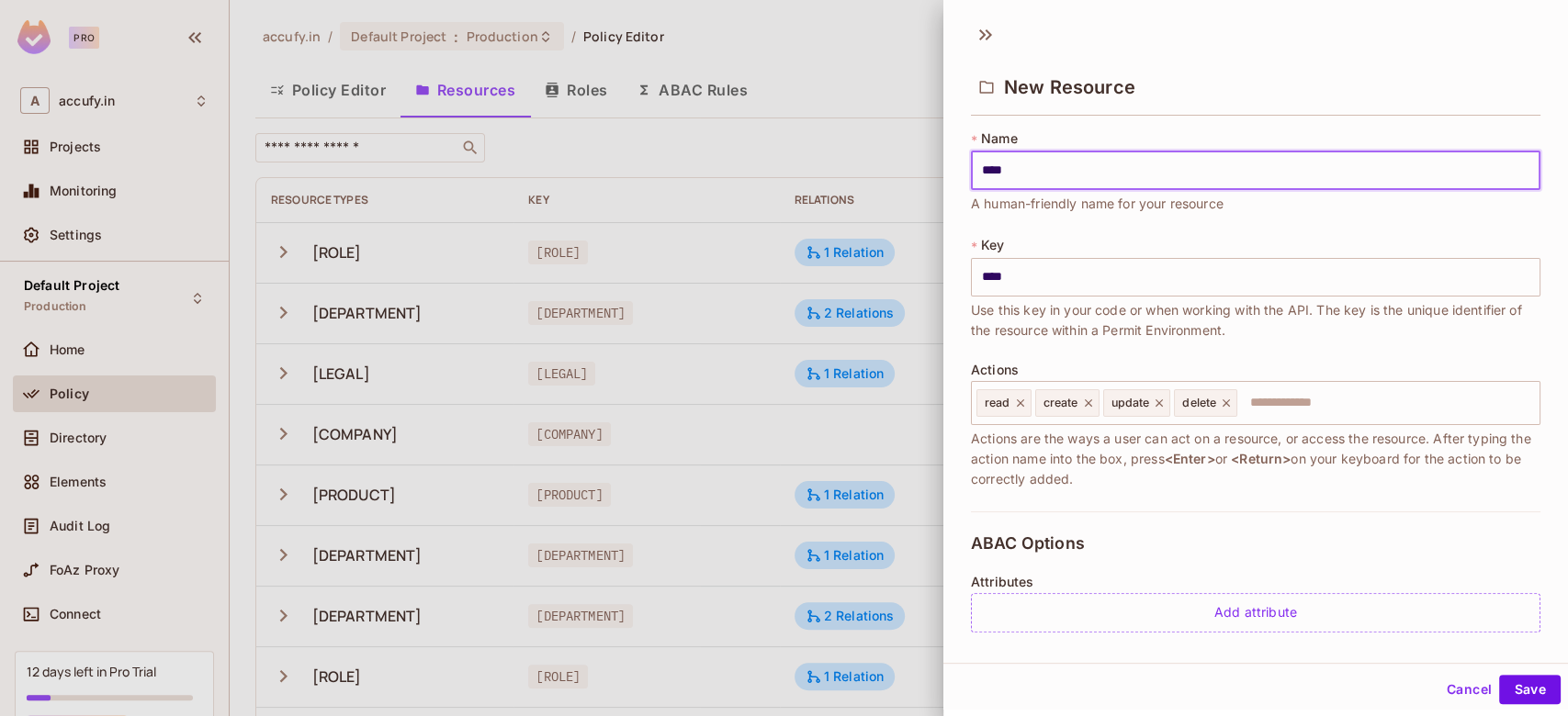 type on "***" 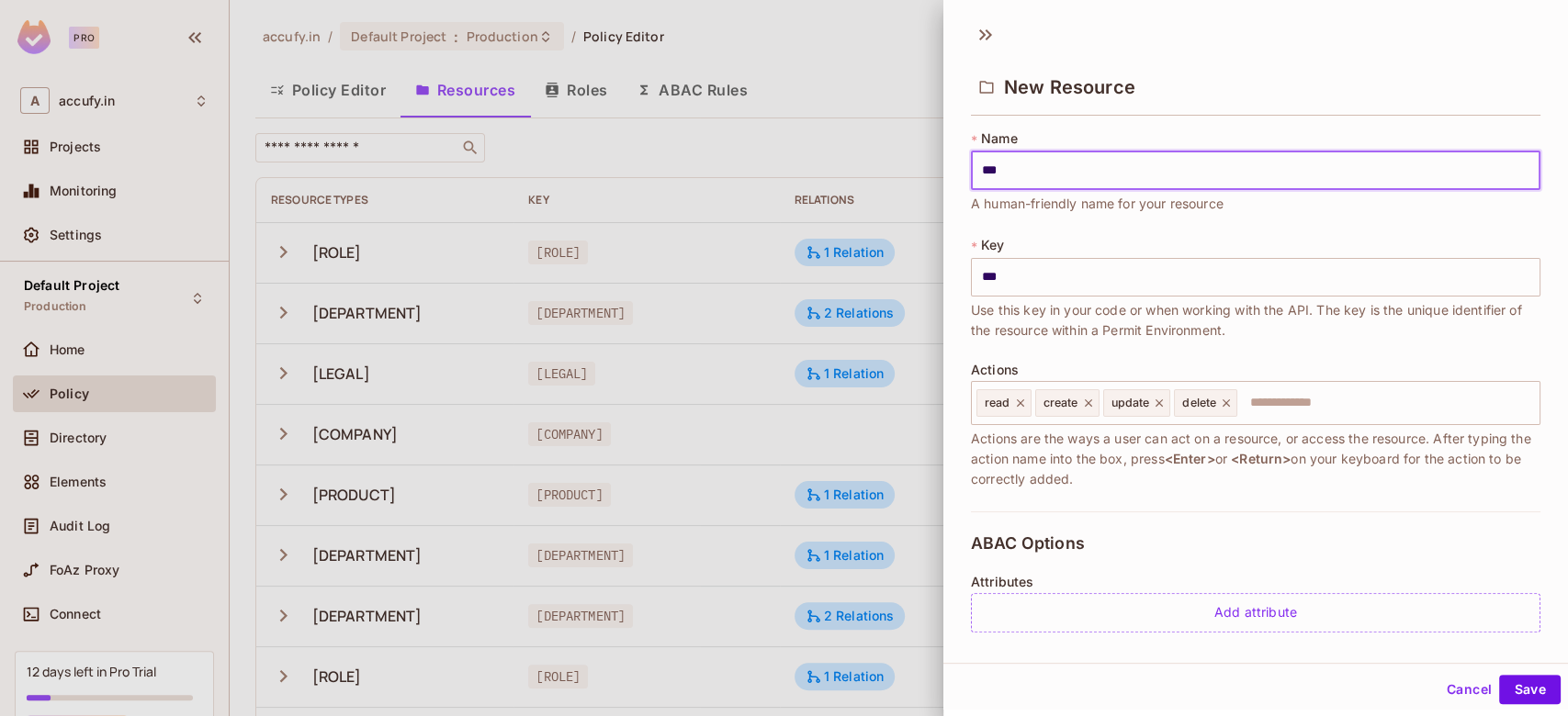 type on "**" 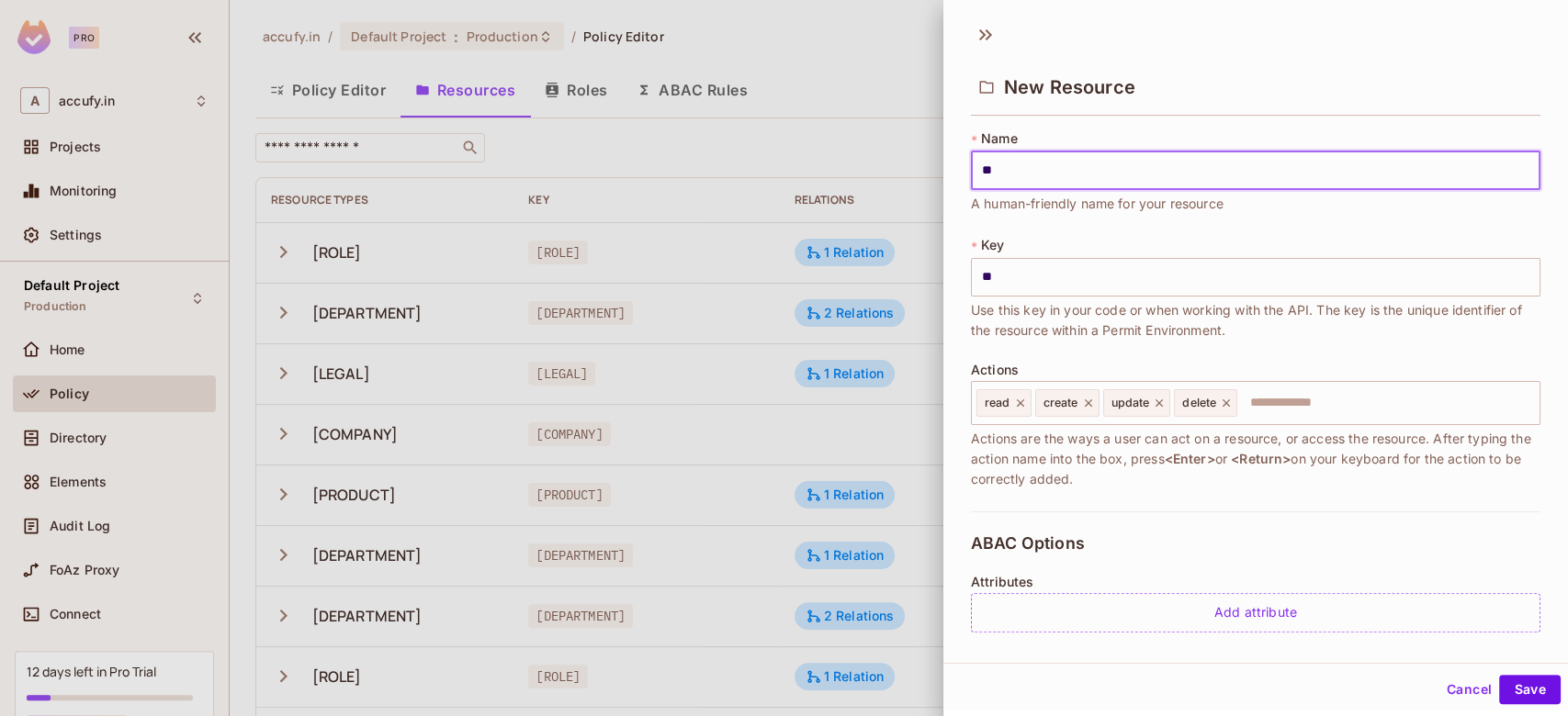 type on "***" 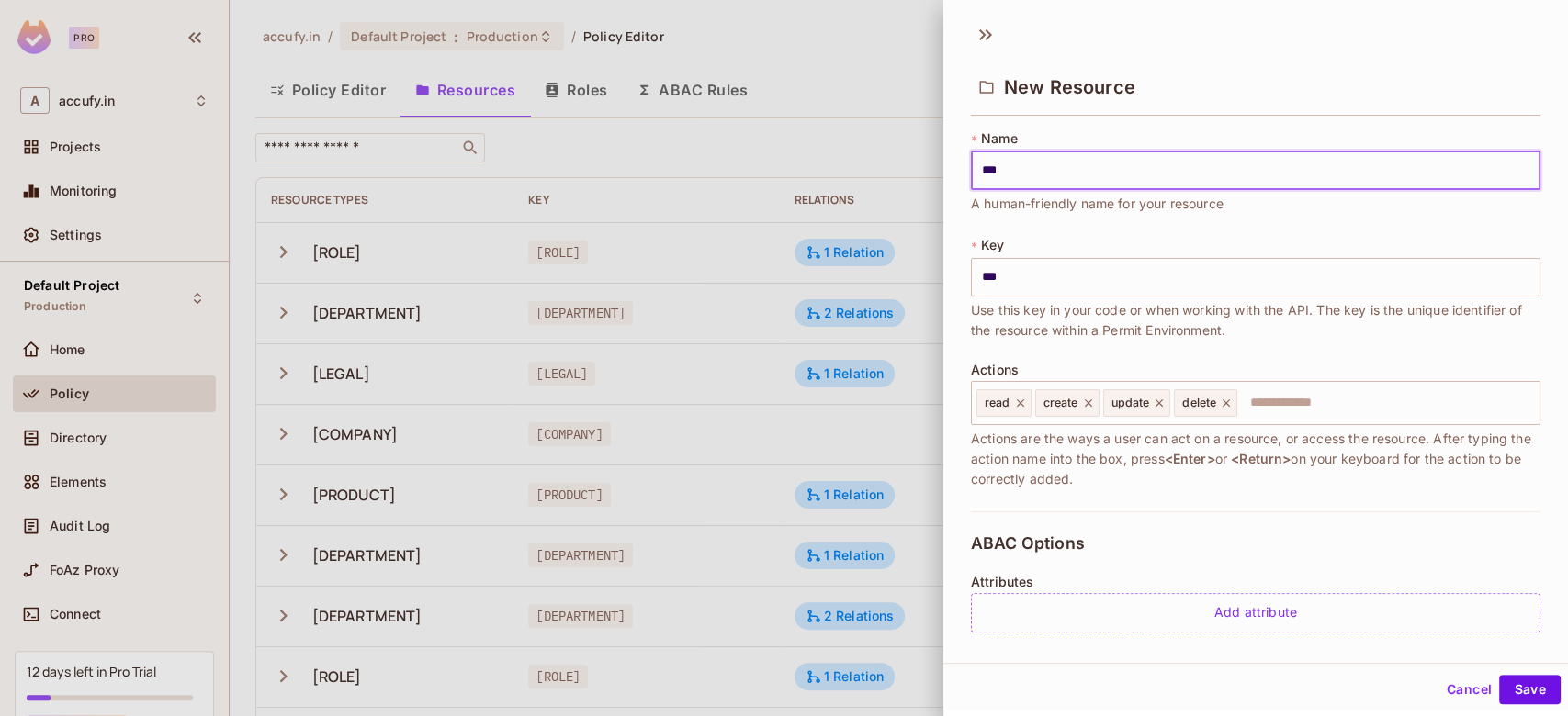 type on "****" 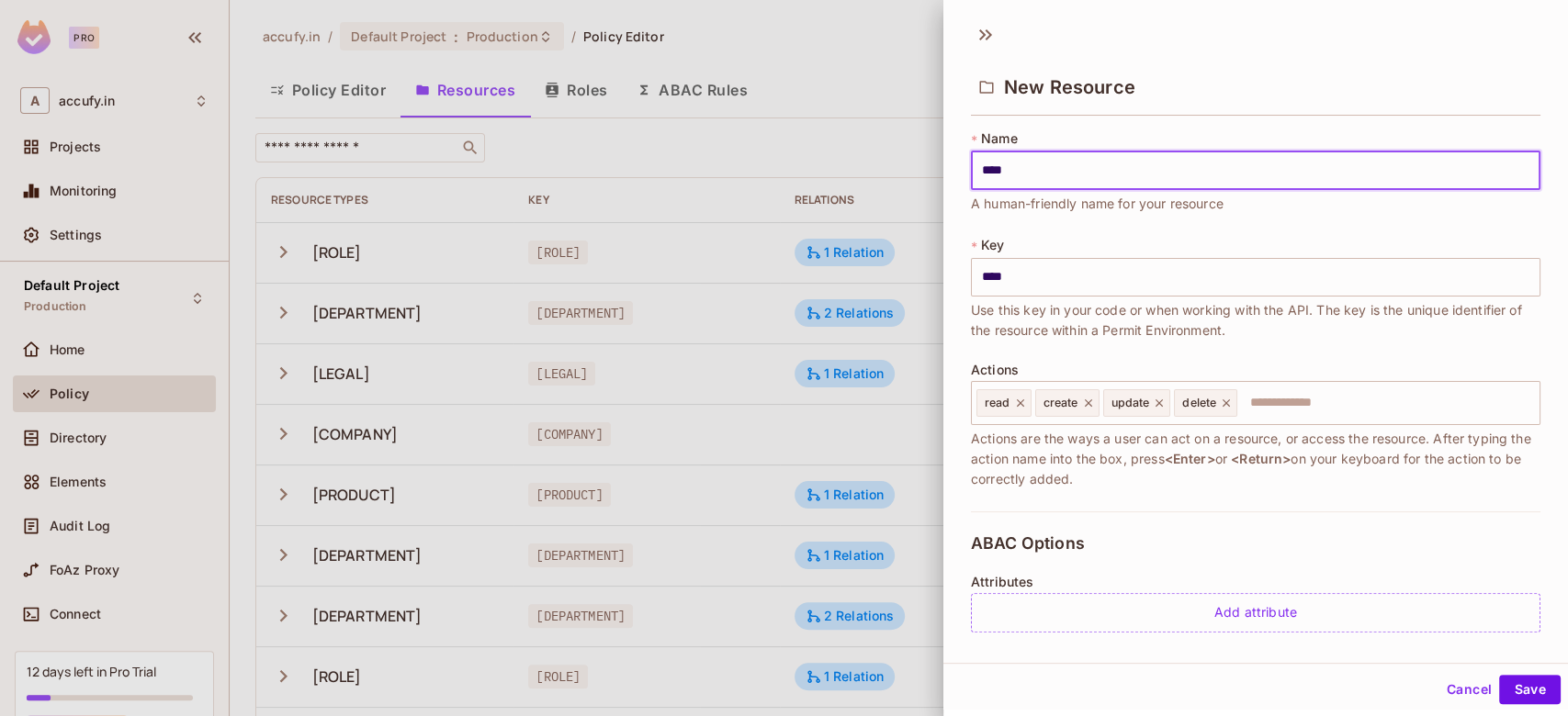 scroll, scrollTop: 293, scrollLeft: 0, axis: vertical 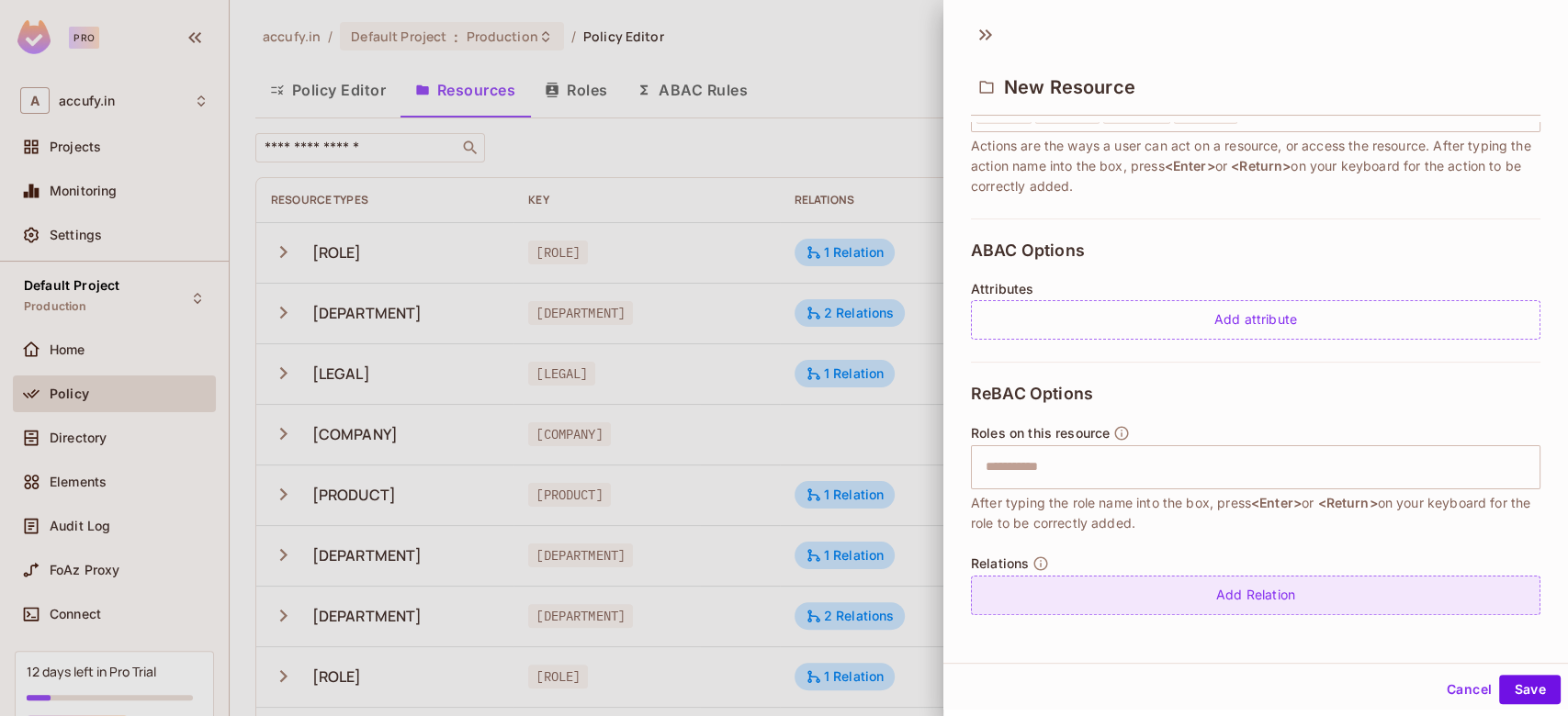 type on "****" 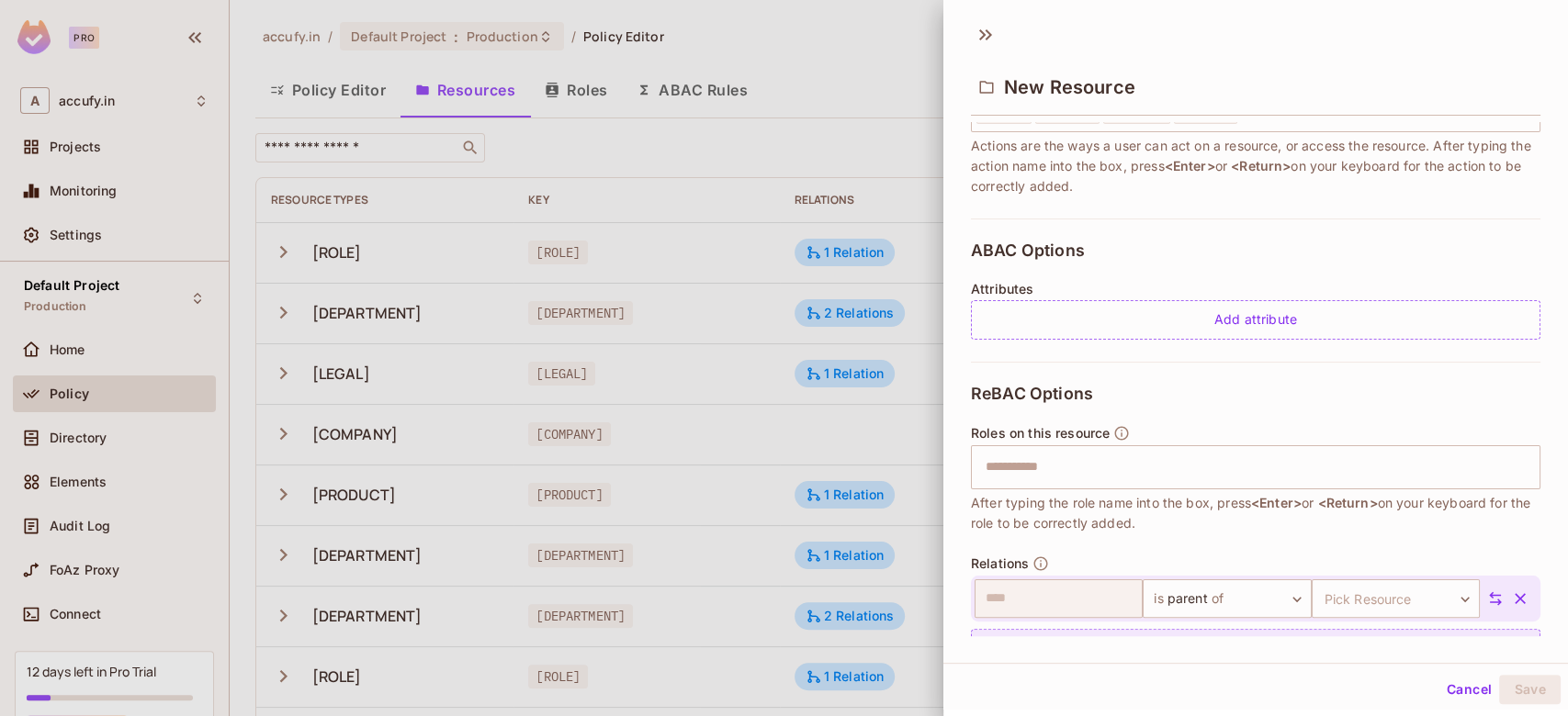 scroll, scrollTop: 345, scrollLeft: 0, axis: vertical 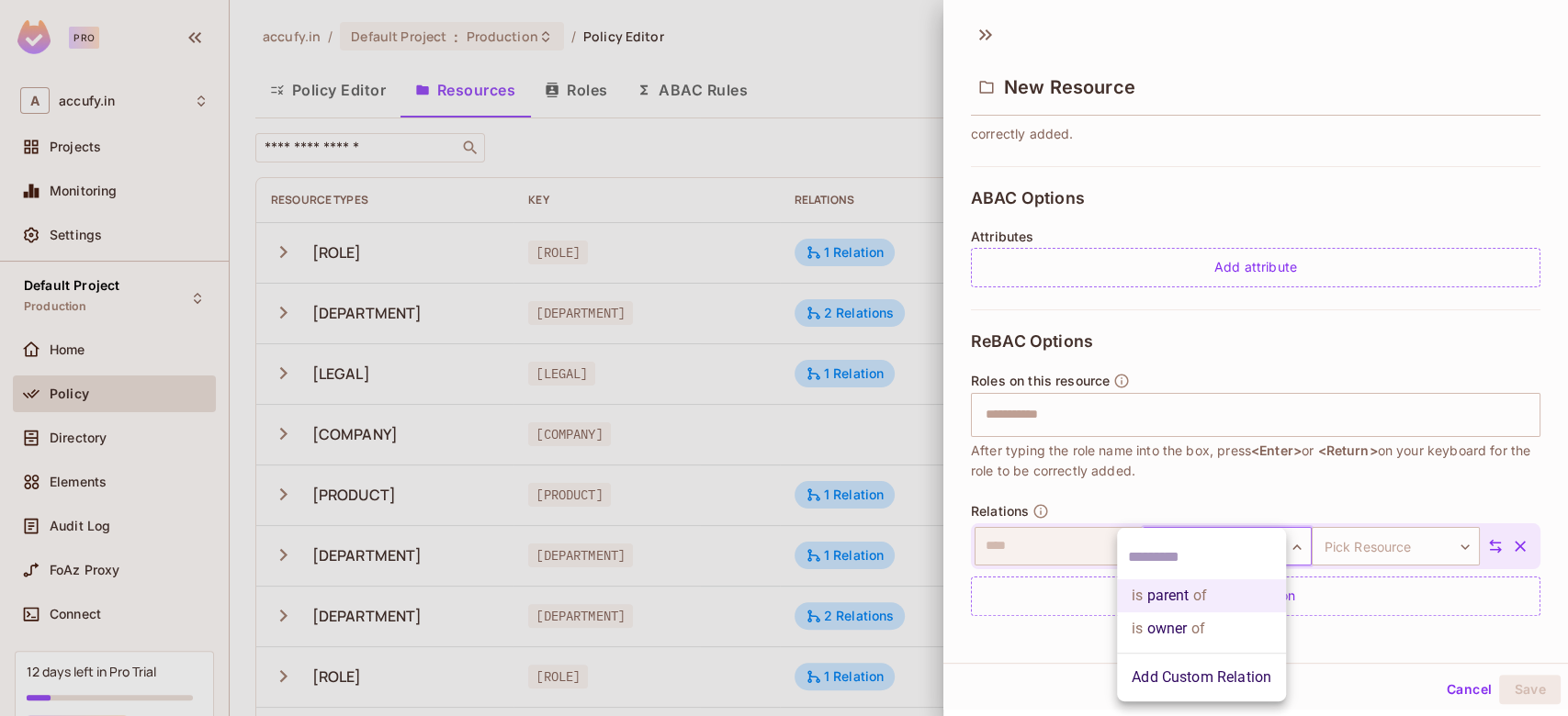 click on "Pro A [COMPANY] Projects Monitoring Settings Default Project Production Home Policy Directory Elements Audit Log FoAz Proxy Connect 12 days left in Pro Trial Upgrade Help & Updates accufy.in / Default Project : Production / Policy Editor Policy Editor Resources Roles ABAC Rules ​ Add Resource Resource Types Key Relations Instance roles Attributes [ROLE] [ROLE] 1 Relation Add Roles Add Attributes [DEPARTMENT] [DEPARTMENT] 2 Relations Add Roles Add Attributes [LEGAL] [LEGAL] 1 Relation Add Roles Add Attributes [COMPANY] [COMPANY] Add Roles Add Attributes [PRODUCT] [PRODUCT] 1 Relation Add Roles Add Attributes [DEPARTMENT] [DEPARTMENT] 1 Relation Add Roles Add Attributes [DEPARTMENT] [DEPARTMENT] 2 Relations Add Roles Add Attributes [ROLE] [ROLE] 1 Relation Add Roles Add Attributes [COMPANY] [COMPANY] [RESOURCE] [RESOURCE] 1 Relation Add Roles Add Attributes Estimate evaluation Payment" at bounding box center (784, 358) 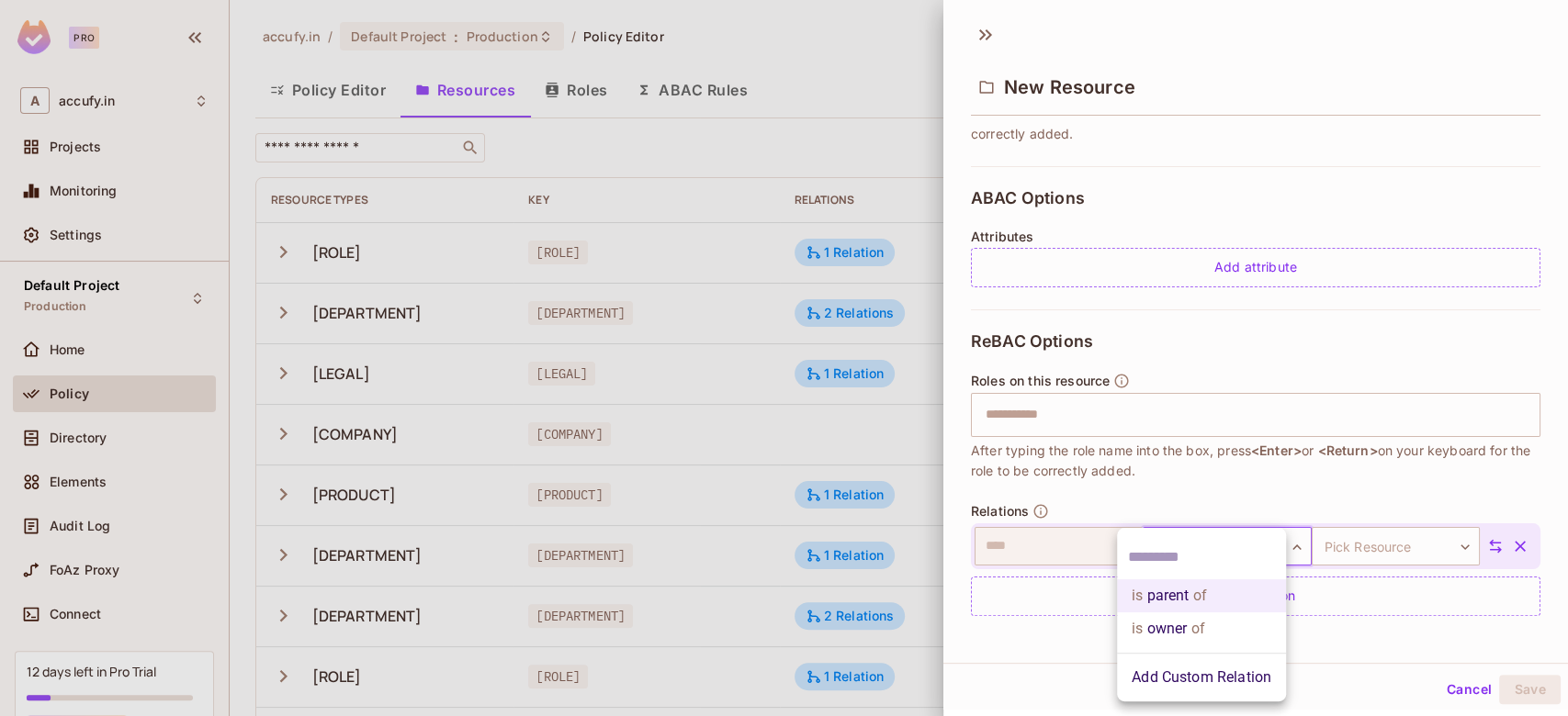 click at bounding box center (784, 358) 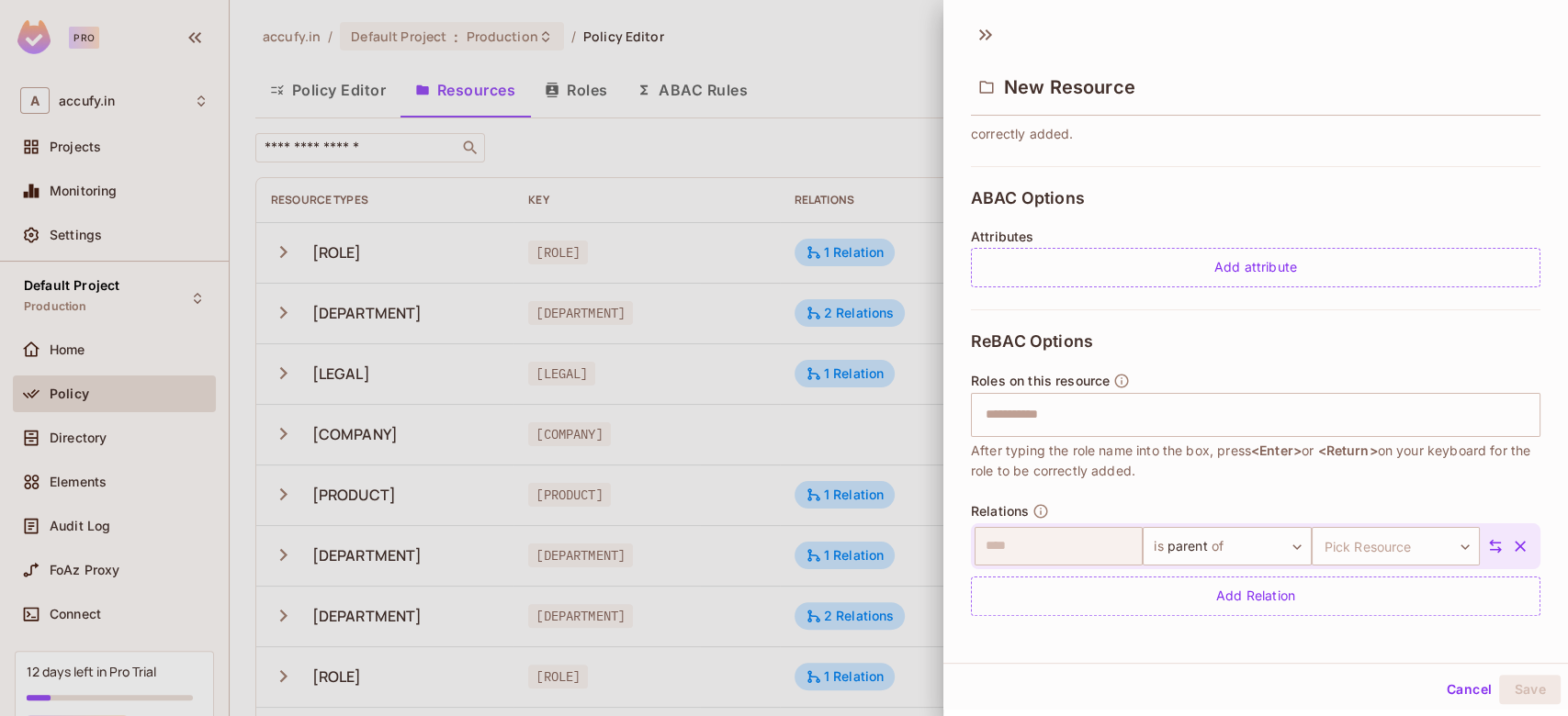 click on "ReBAC Options Roles on this resource ​ After typing the role name into the box, press  <Enter>  or   <Return>  on your keyboard for the role to be correctly added. Relations ​ is   parent   of ****** ​ Pick Resource ​ Pick Resource Add Relation" at bounding box center (1256, 474) 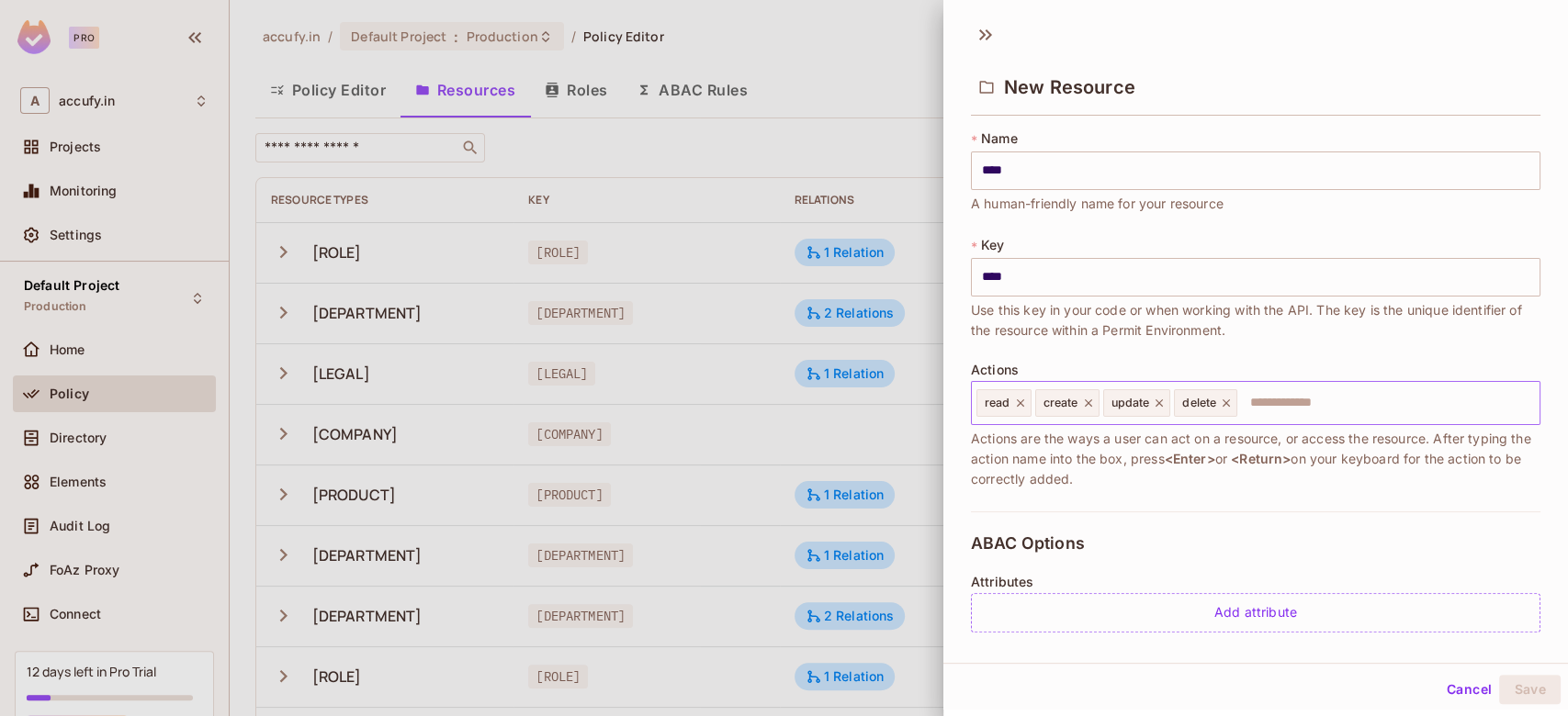 scroll, scrollTop: 345, scrollLeft: 0, axis: vertical 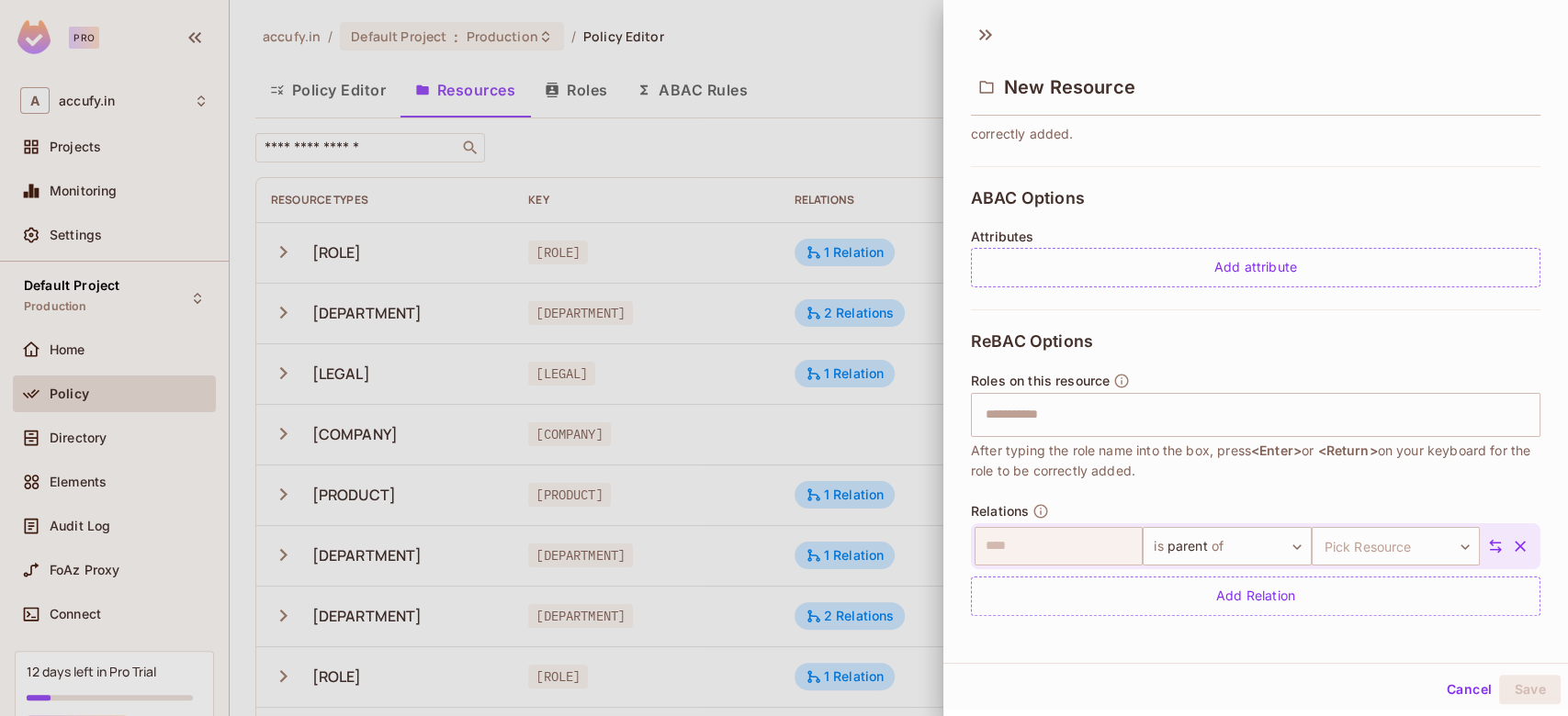 click 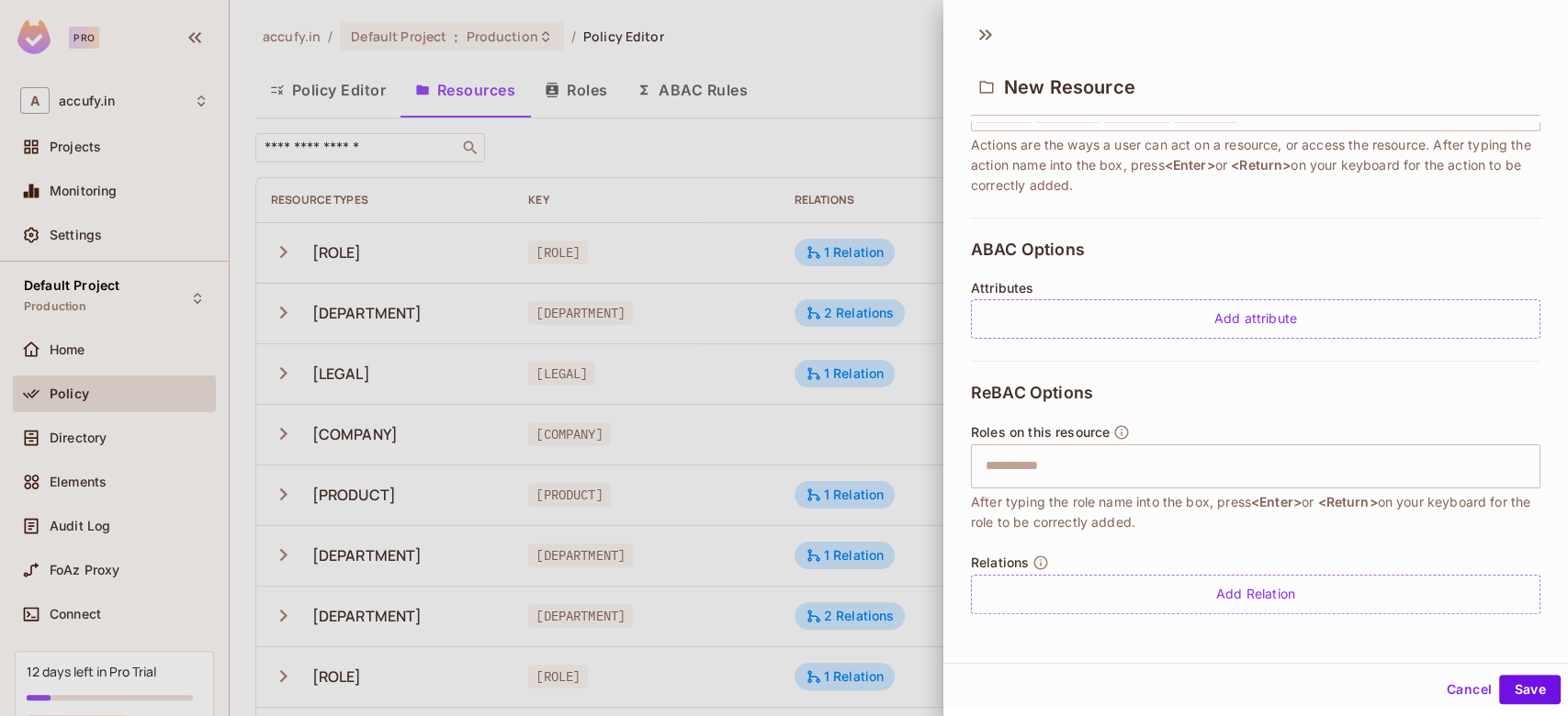 scroll, scrollTop: 293, scrollLeft: 0, axis: vertical 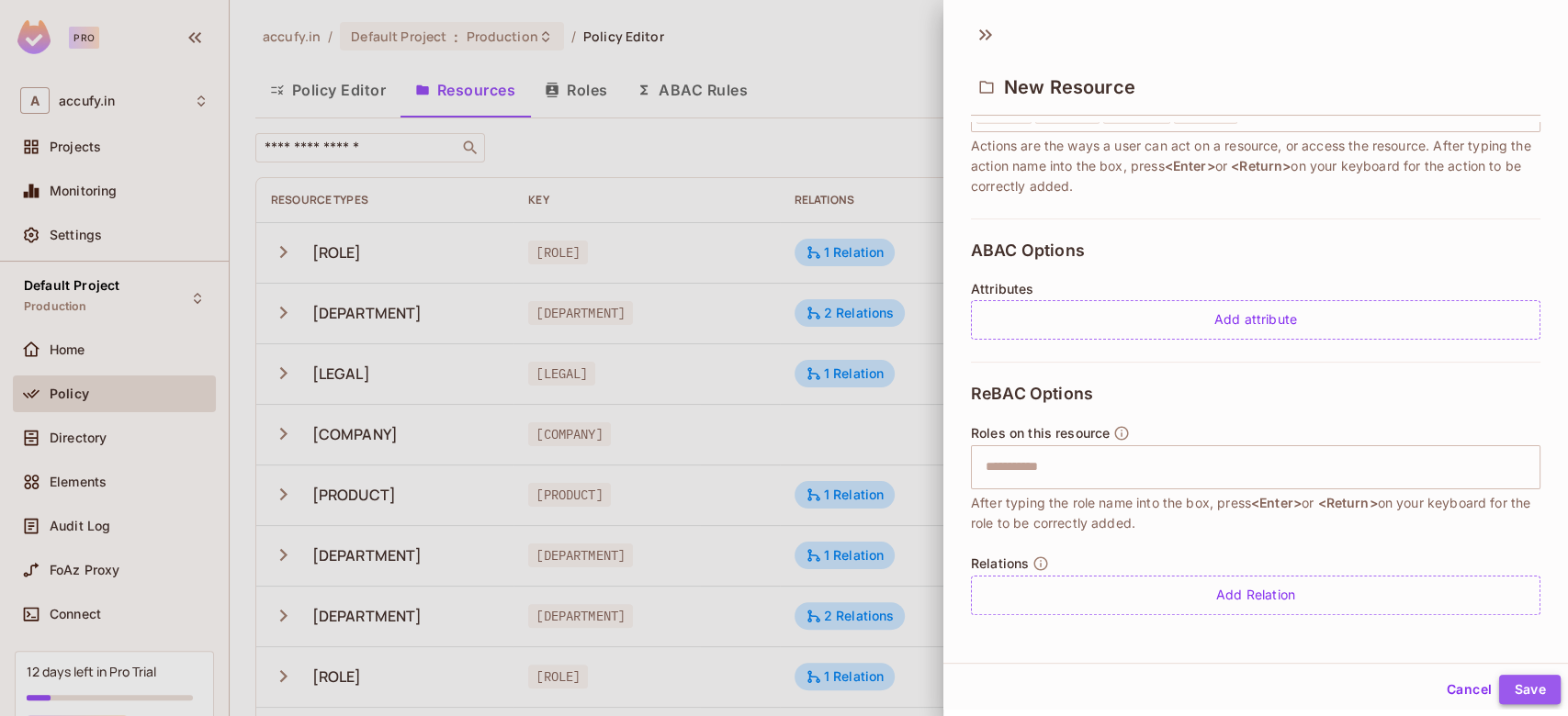click on "Save" at bounding box center (1529, 689) 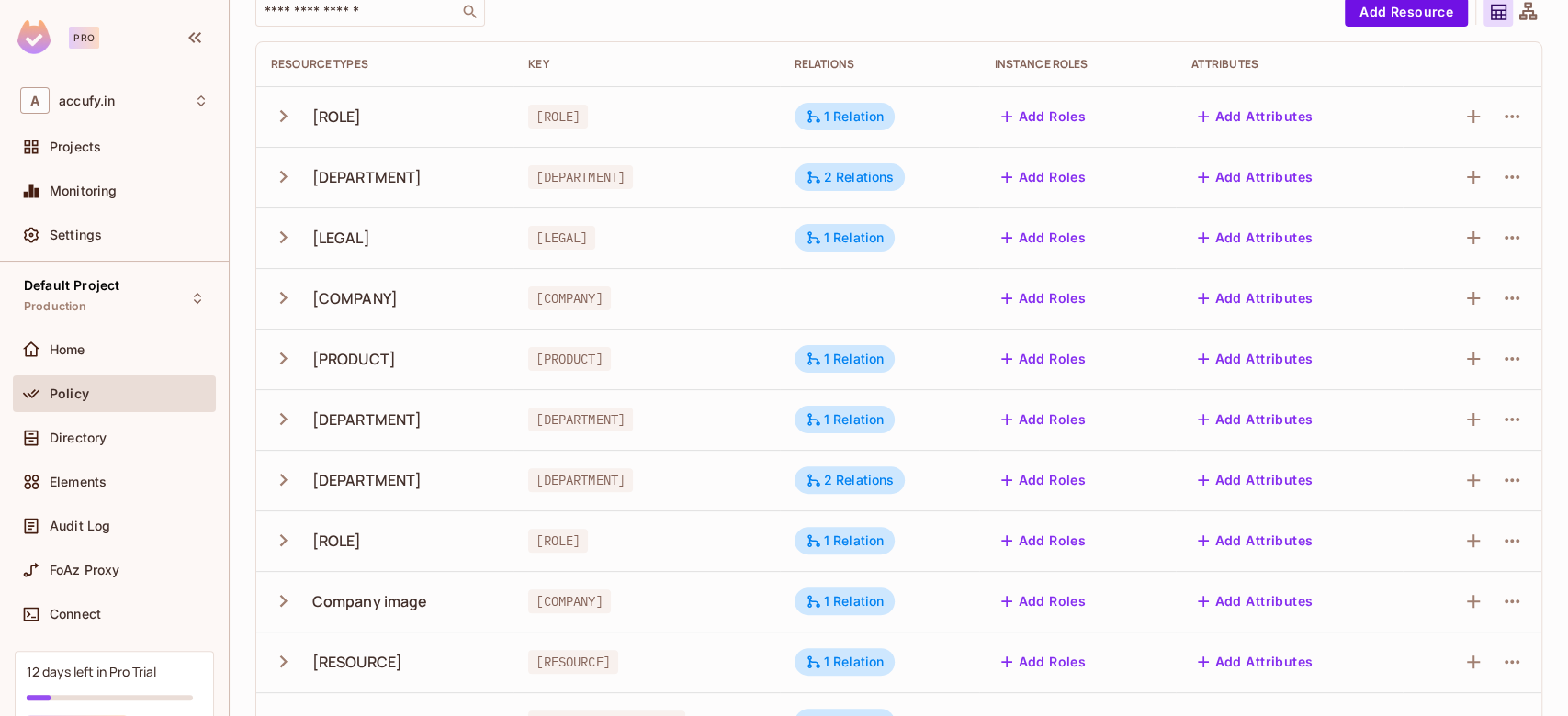 scroll, scrollTop: 137, scrollLeft: 0, axis: vertical 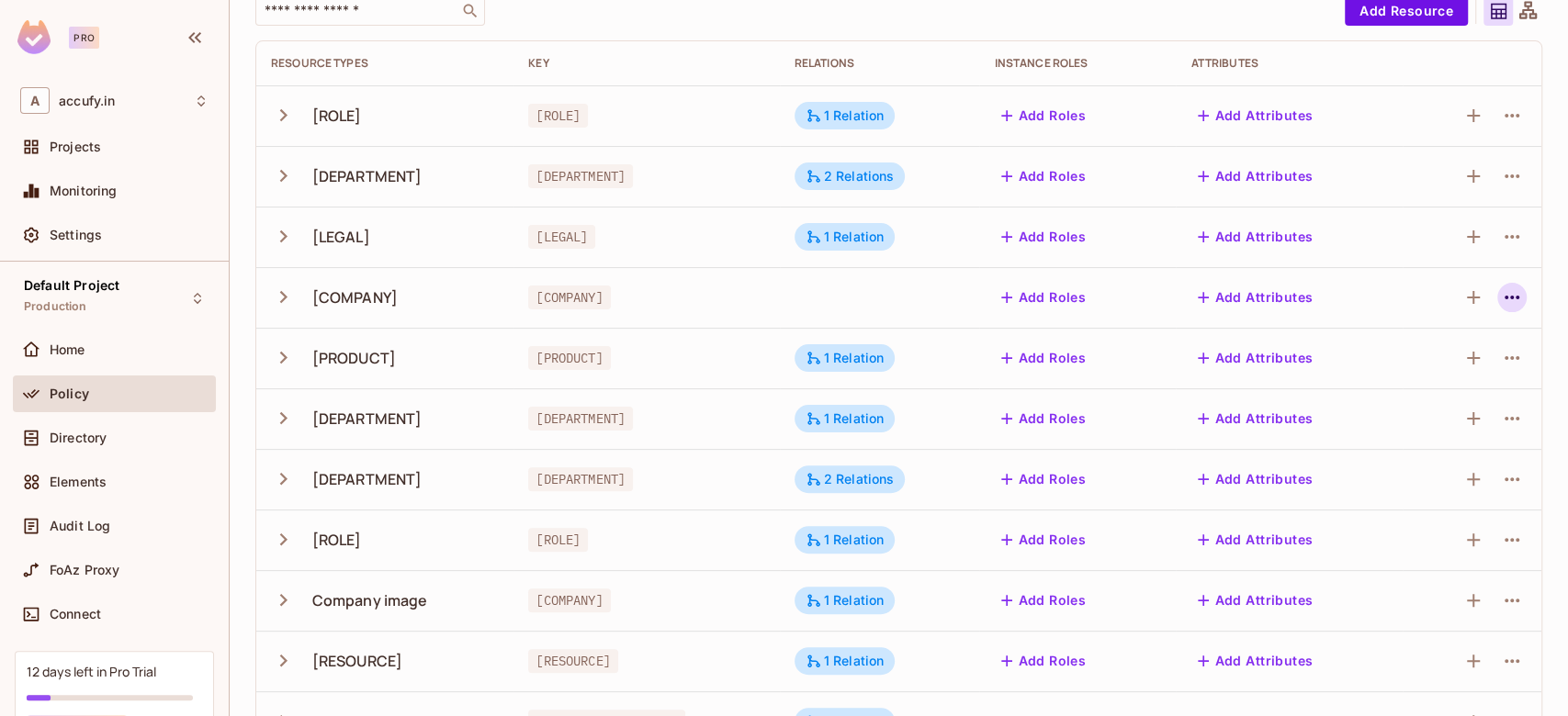 click 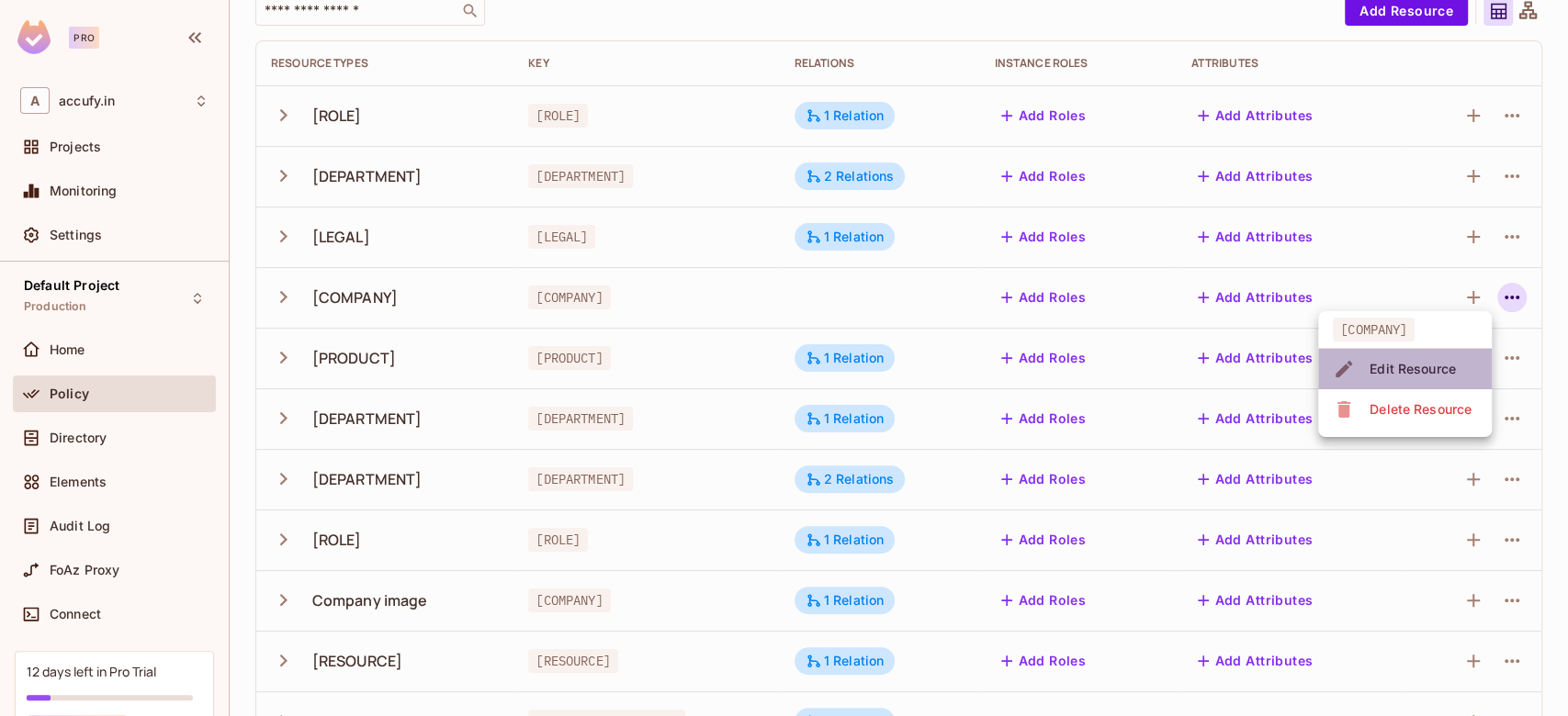 click on "Edit Resource" at bounding box center [1413, 369] 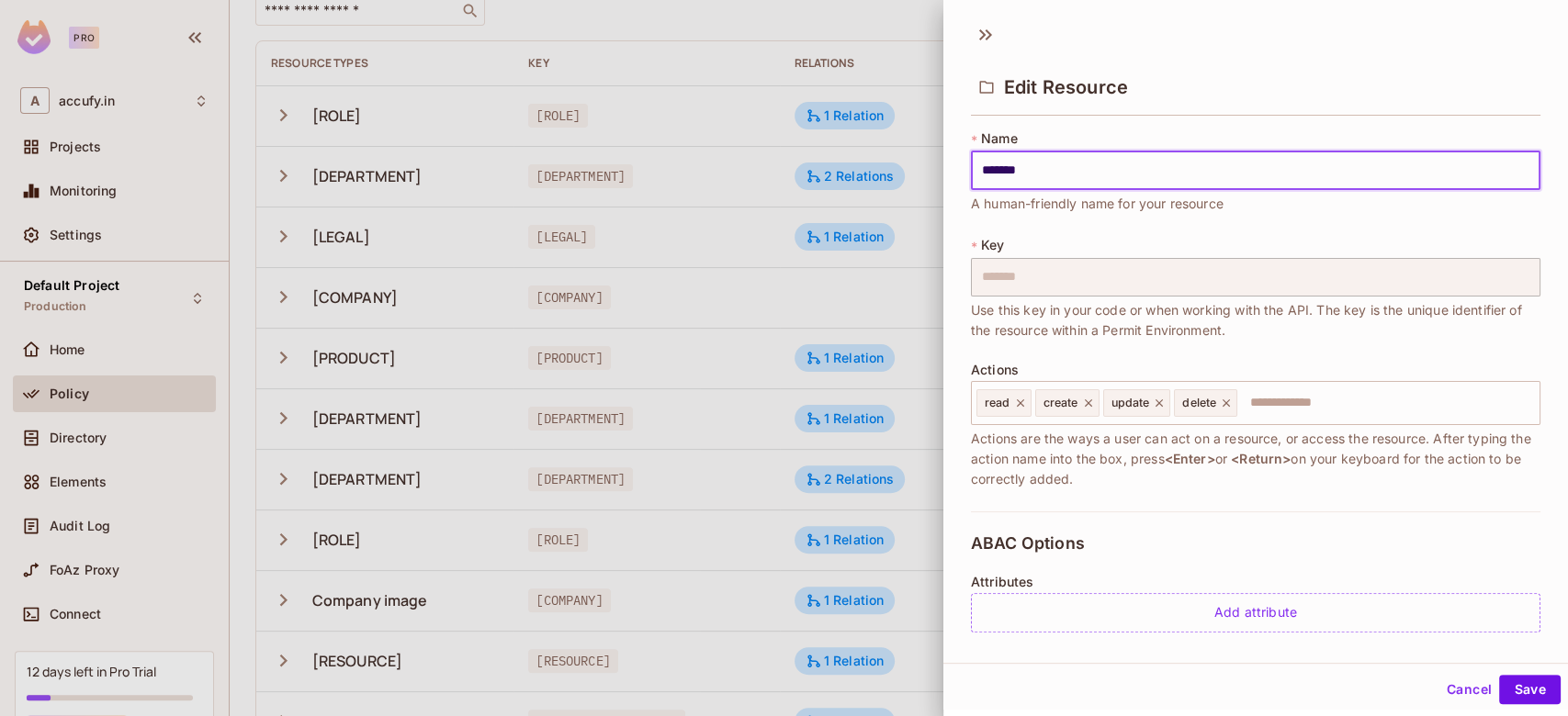 scroll, scrollTop: 293, scrollLeft: 0, axis: vertical 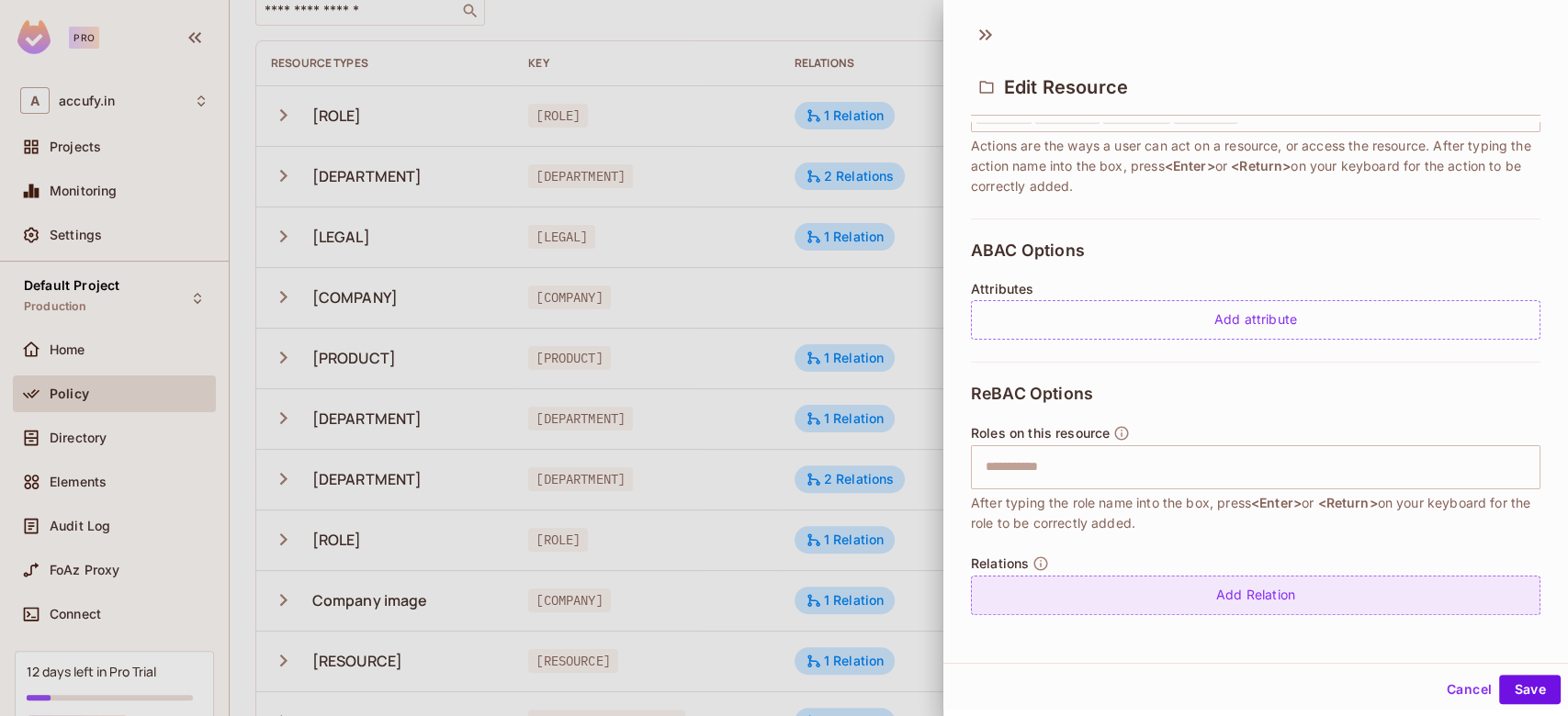 click on "Add Relation" at bounding box center [1256, 595] 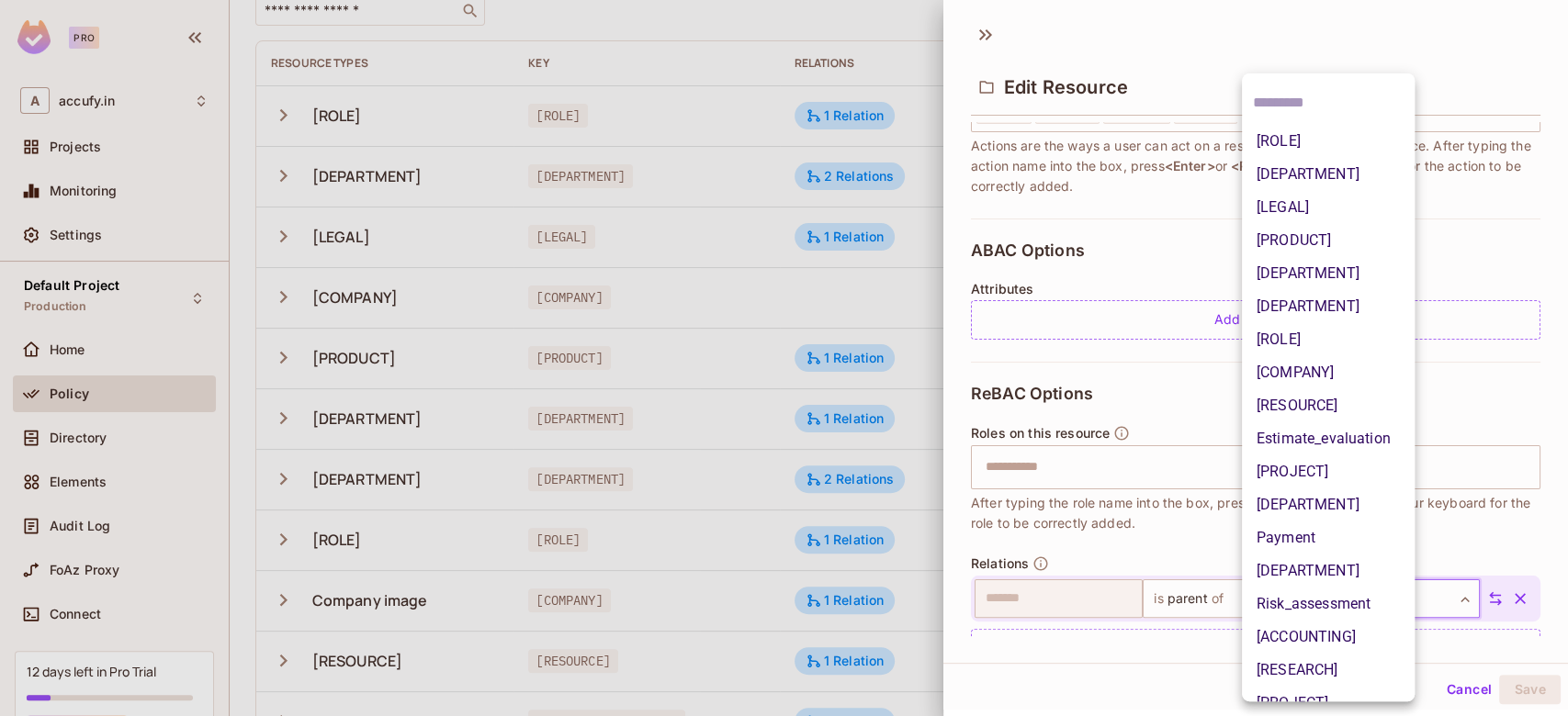 click on "Pro A [COMPANY] Projects Monitoring Settings Default Project Production Home Policy Directory Elements Audit Log FoAz Proxy Connect 12 days left in Pro Trial Upgrade Help & Updates accufy.in / Default Project : Production / Policy Editor Policy Editor Resources Roles ABAC Rules ​ Add Resource Resource Types Key Relations Instance roles Attributes [ROLE] [ROLE] 1 Relation Add Roles Add Attributes [DEPARTMENT] [DEPARTMENT] 2 Relations Add Roles Add Attributes [LEGAL] [LEGAL] 1 Relation Add Roles Add Attributes [COMPANY] [COMPANY] Add Roles Add Attributes [PRODUCT] [PRODUCT] 1 Relation Add Roles Add Attributes [DEPARTMENT] [DEPARTMENT] 1 Relation Add Roles Add Attributes [DEPARTMENT] [DEPARTMENT] 2 Relations Add Roles Add Attributes [ROLE] [ROLE] 1 Relation Add Roles Add Attributes [COMPANY] [COMPANY] [RESOURCE] [RESOURCE] 1 Relation Add Roles Add Attributes Estimate evaluation Payment" at bounding box center (784, 358) 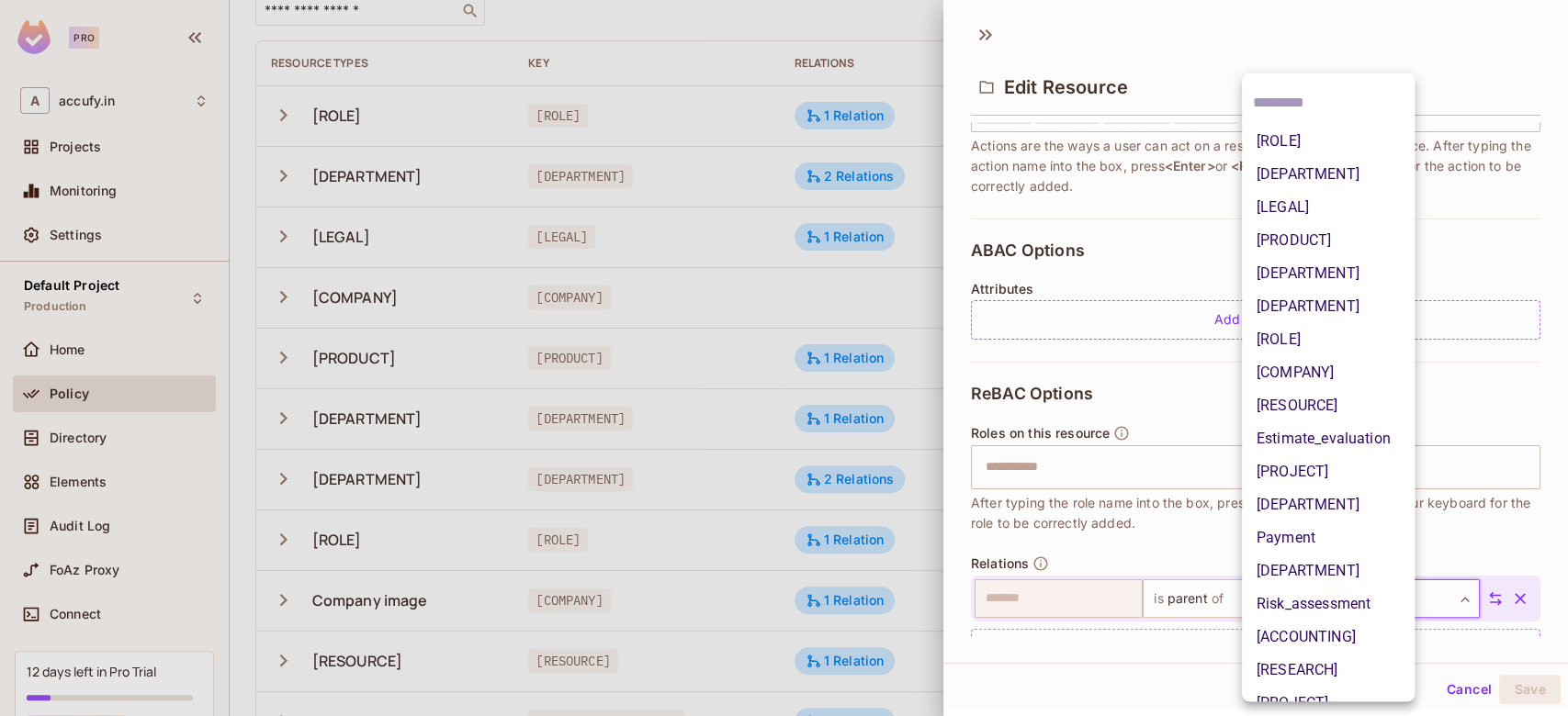 scroll, scrollTop: 223, scrollLeft: 0, axis: vertical 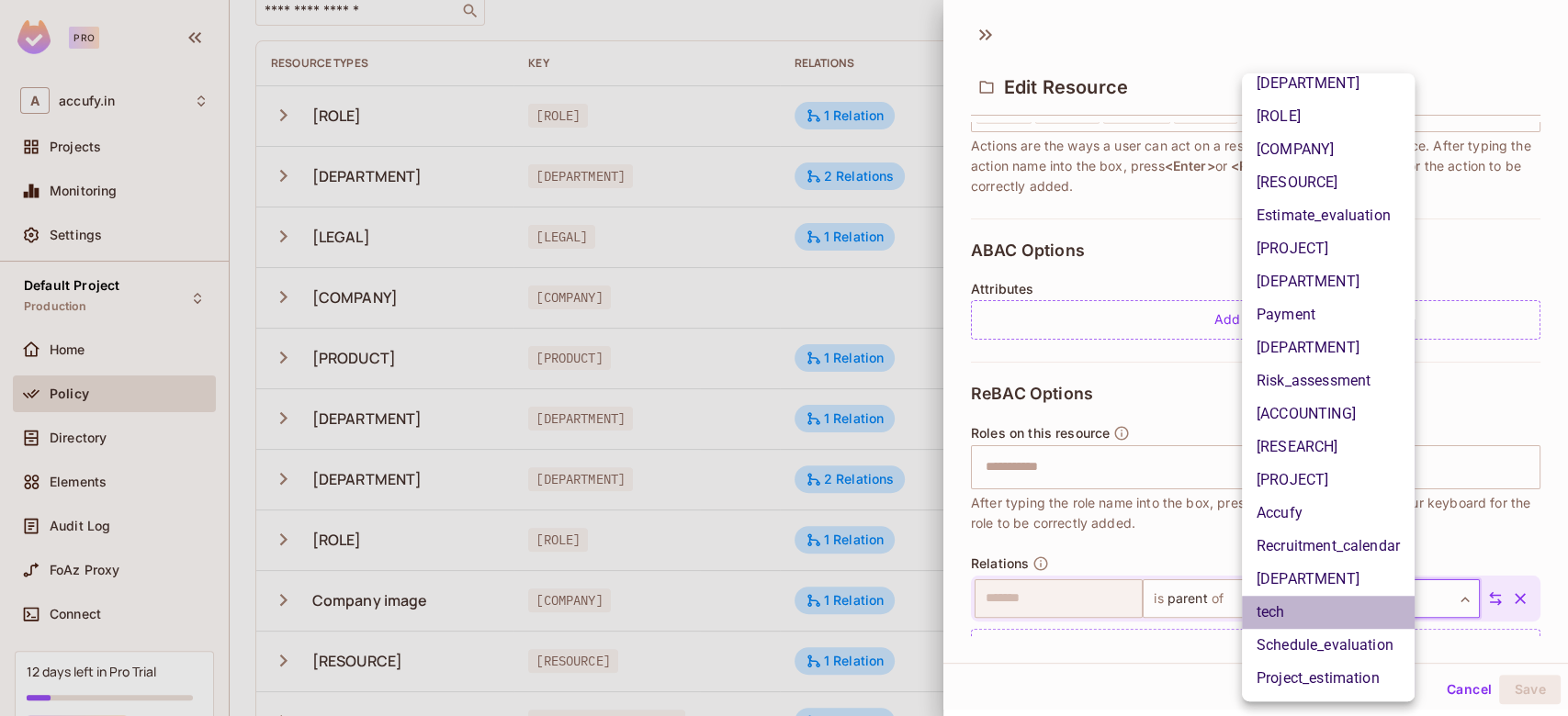 click on "tech" at bounding box center [1328, 612] 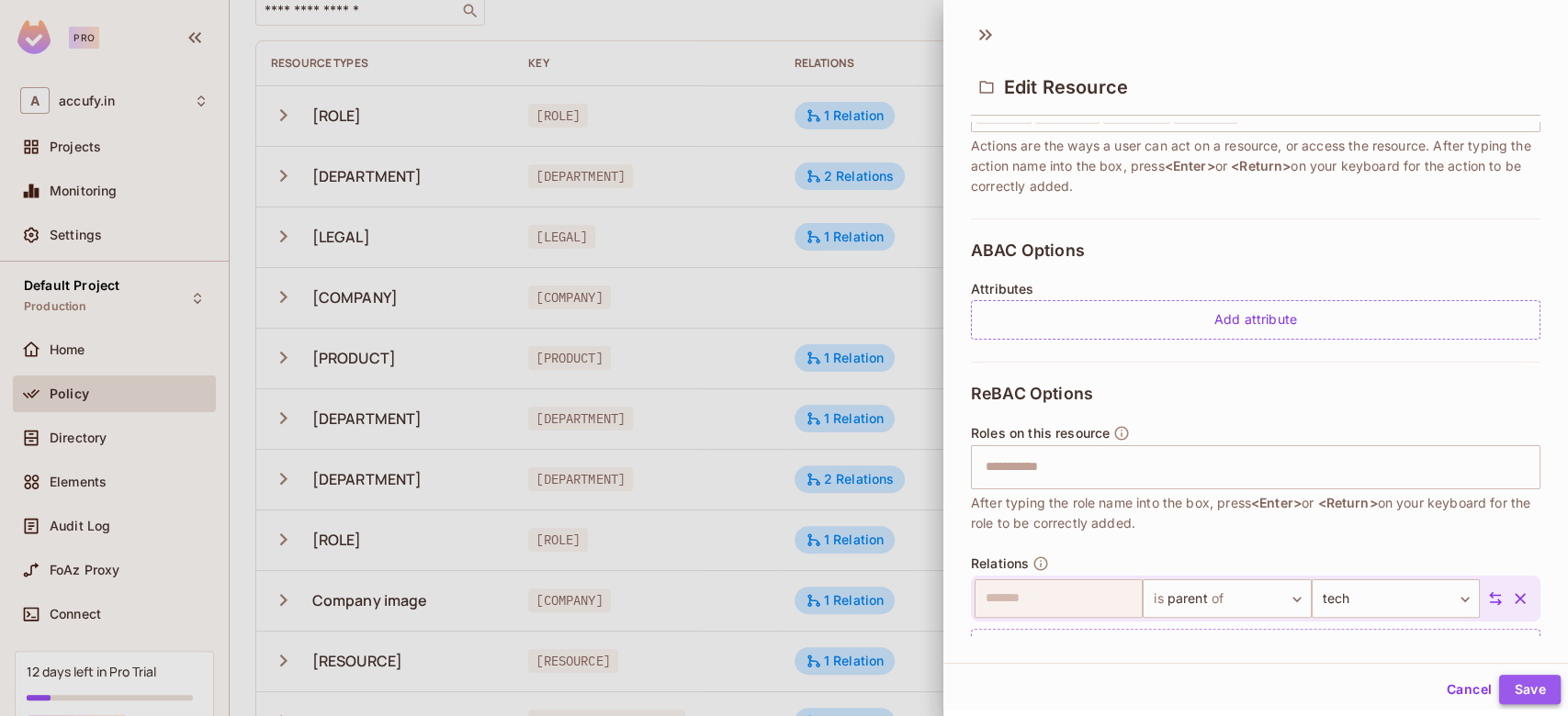 click on "Save" at bounding box center [1529, 689] 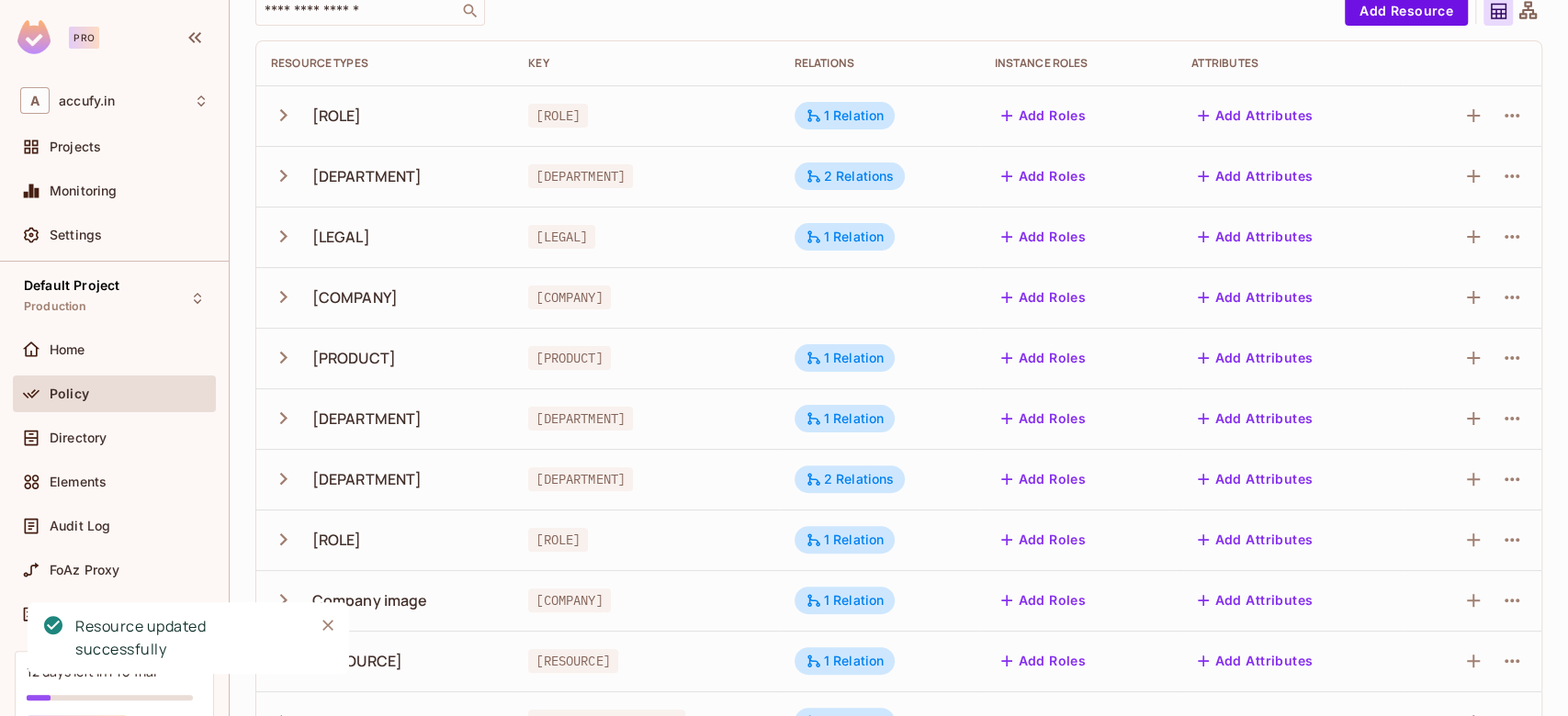 scroll, scrollTop: 0, scrollLeft: 0, axis: both 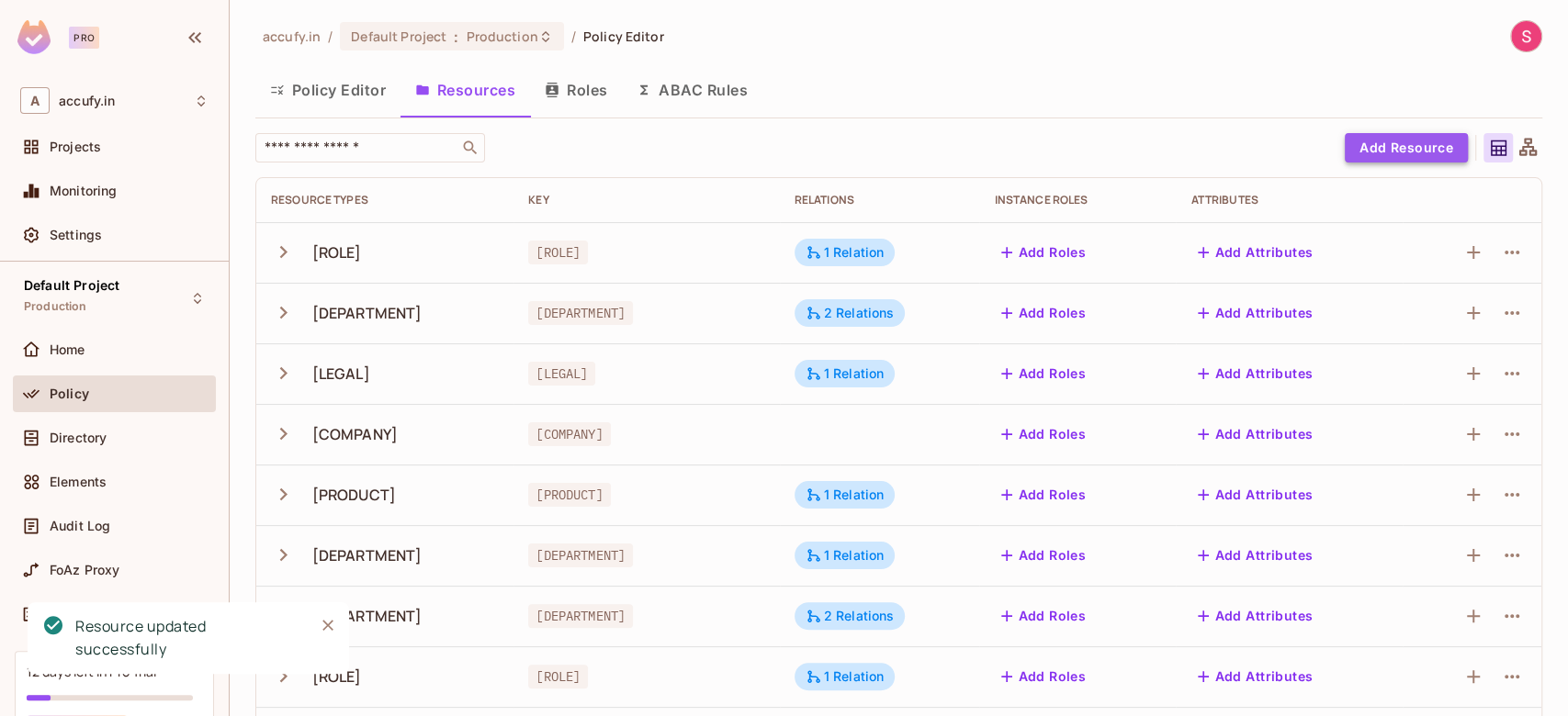 click on "Add Resource" at bounding box center [1406, 148] 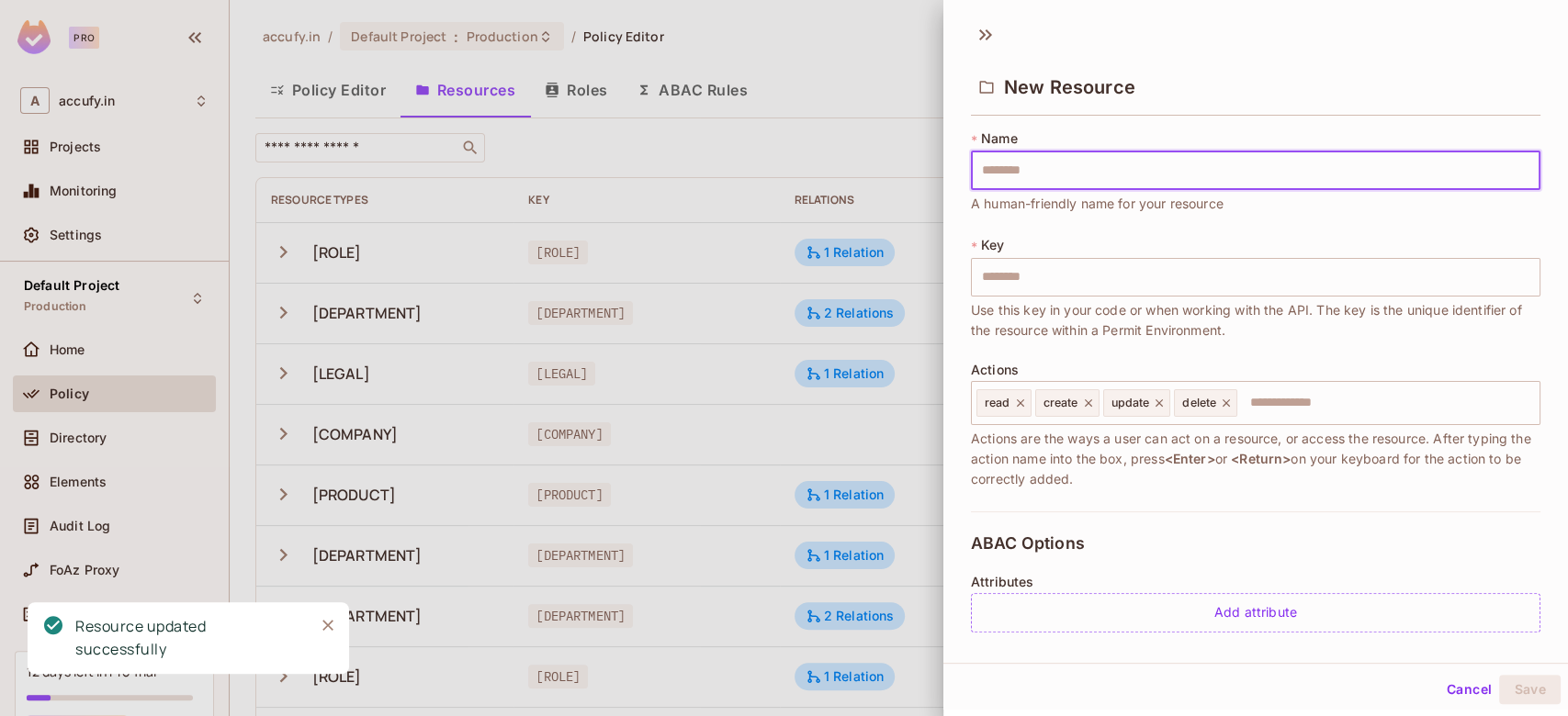 type on "*" 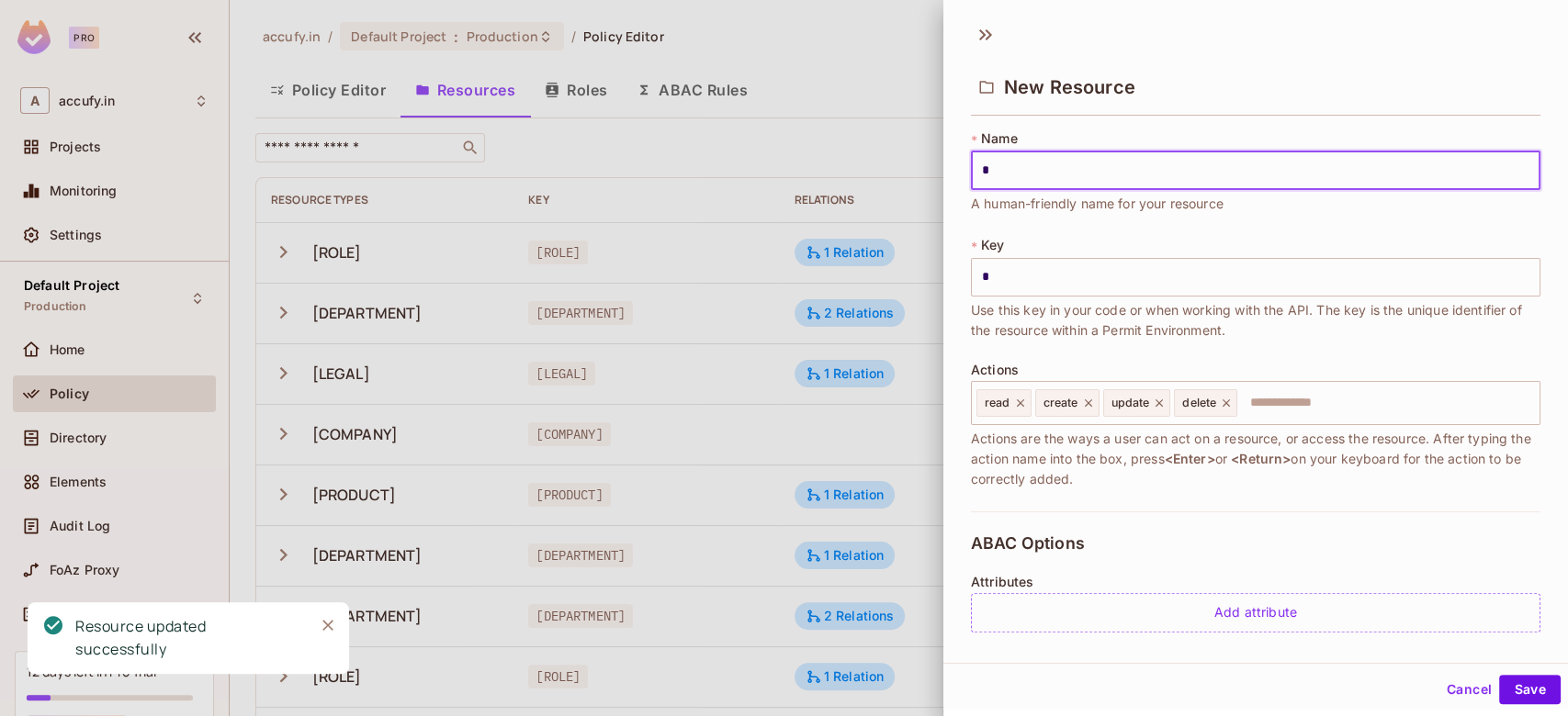 type on "**" 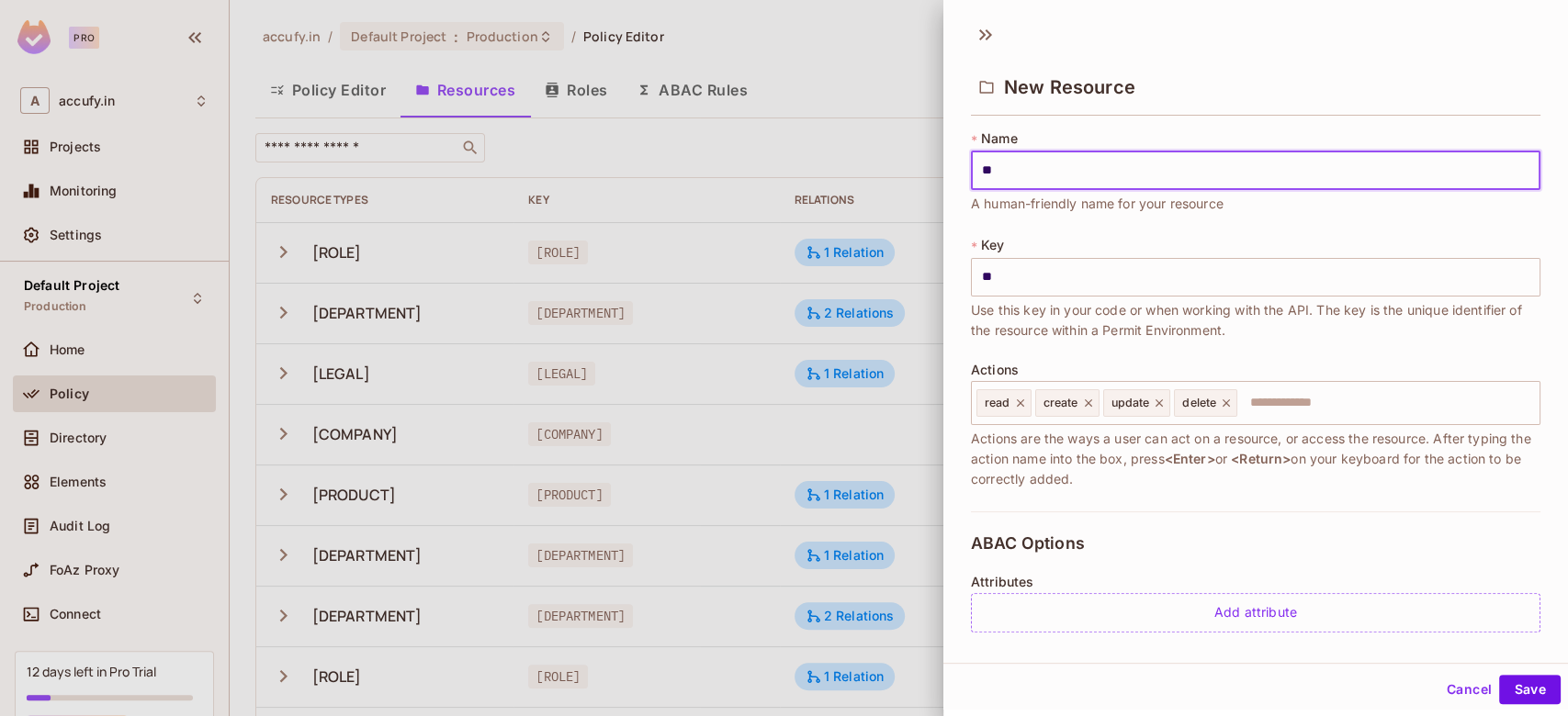 scroll, scrollTop: 293, scrollLeft: 0, axis: vertical 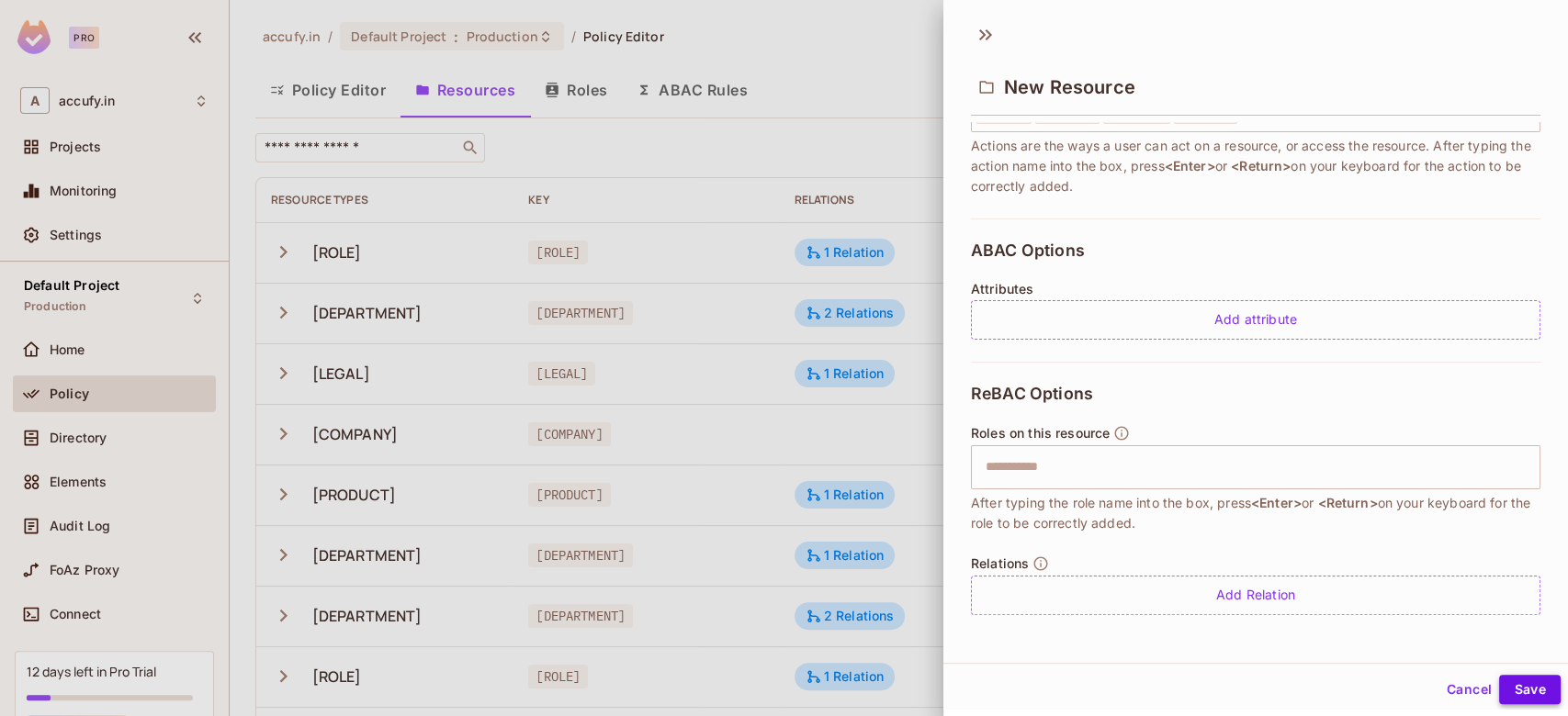 type on "**" 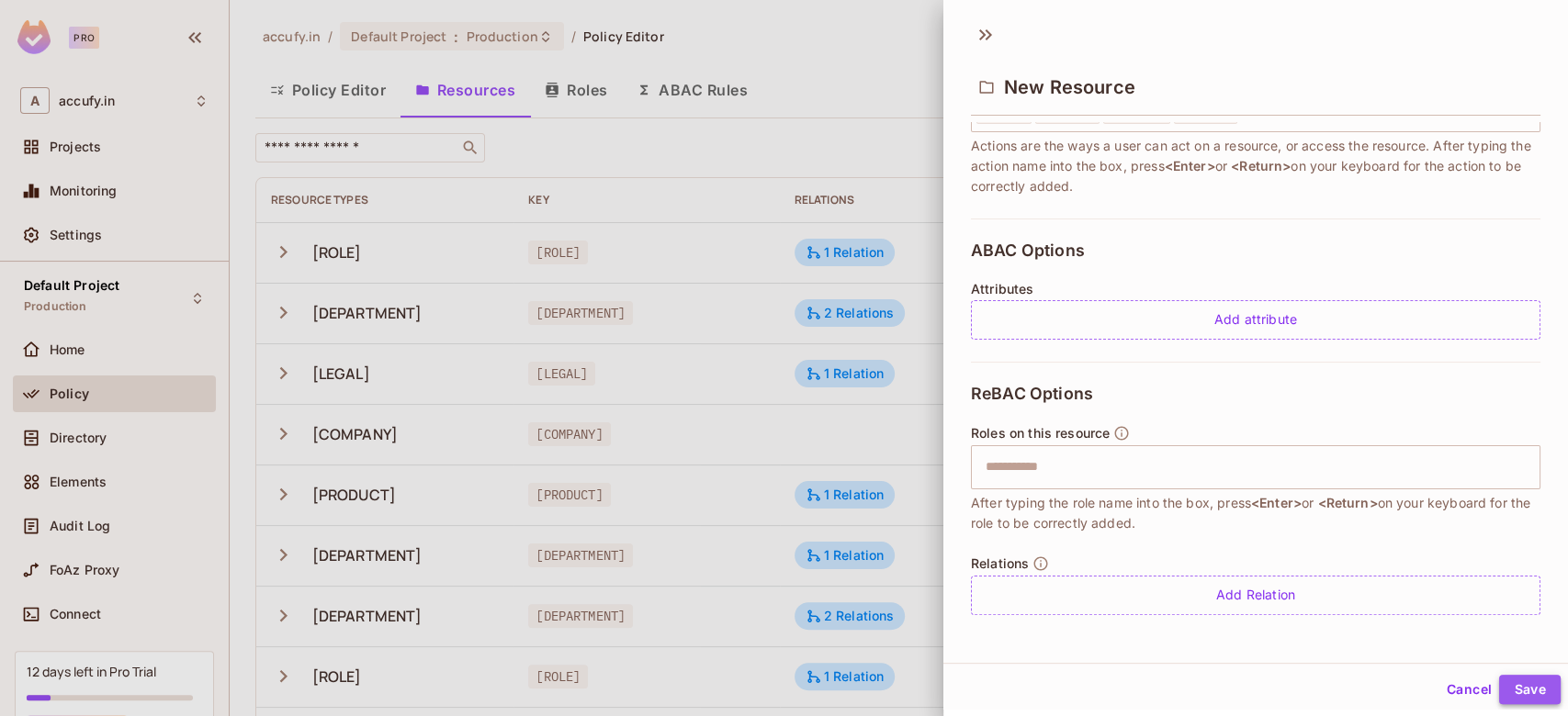click on "Save" at bounding box center [1529, 689] 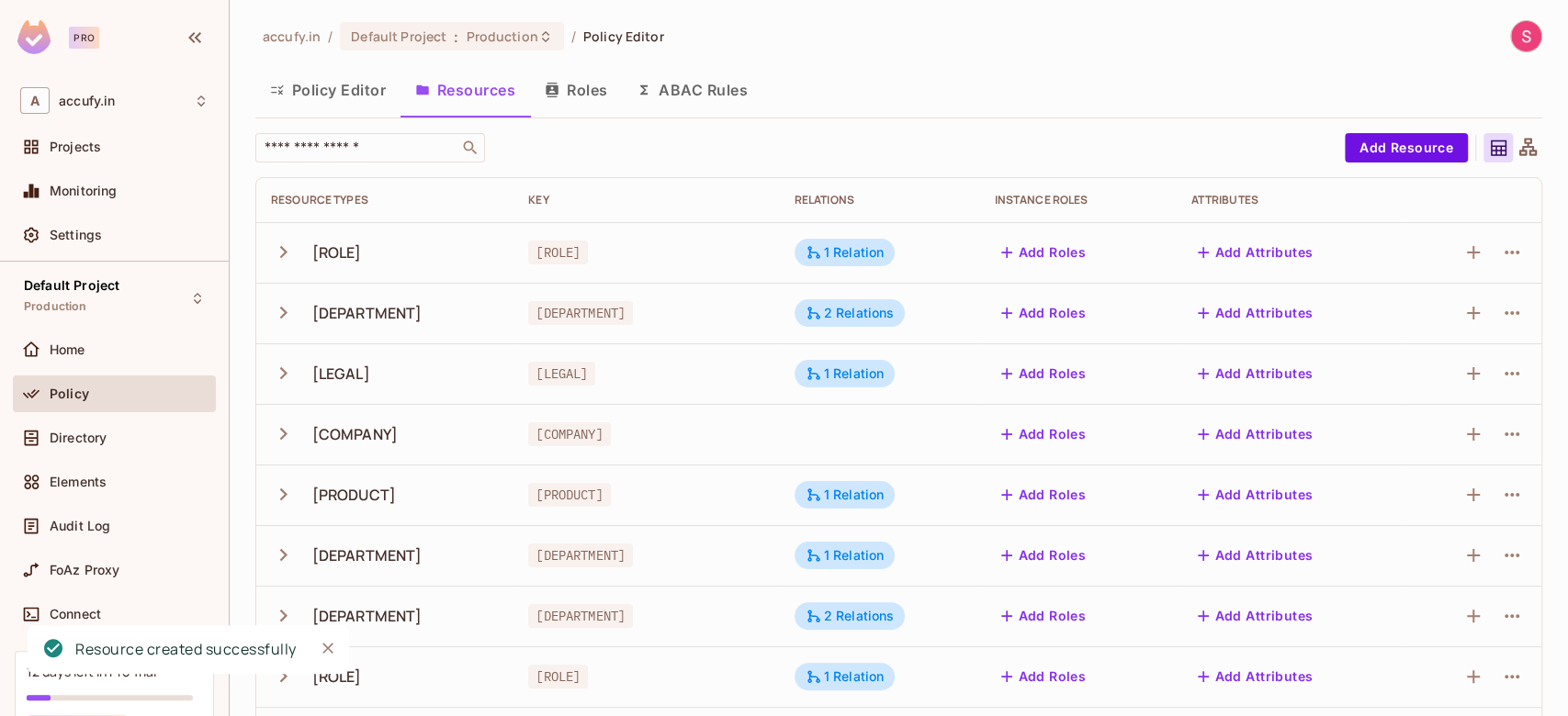 scroll, scrollTop: 56, scrollLeft: 0, axis: vertical 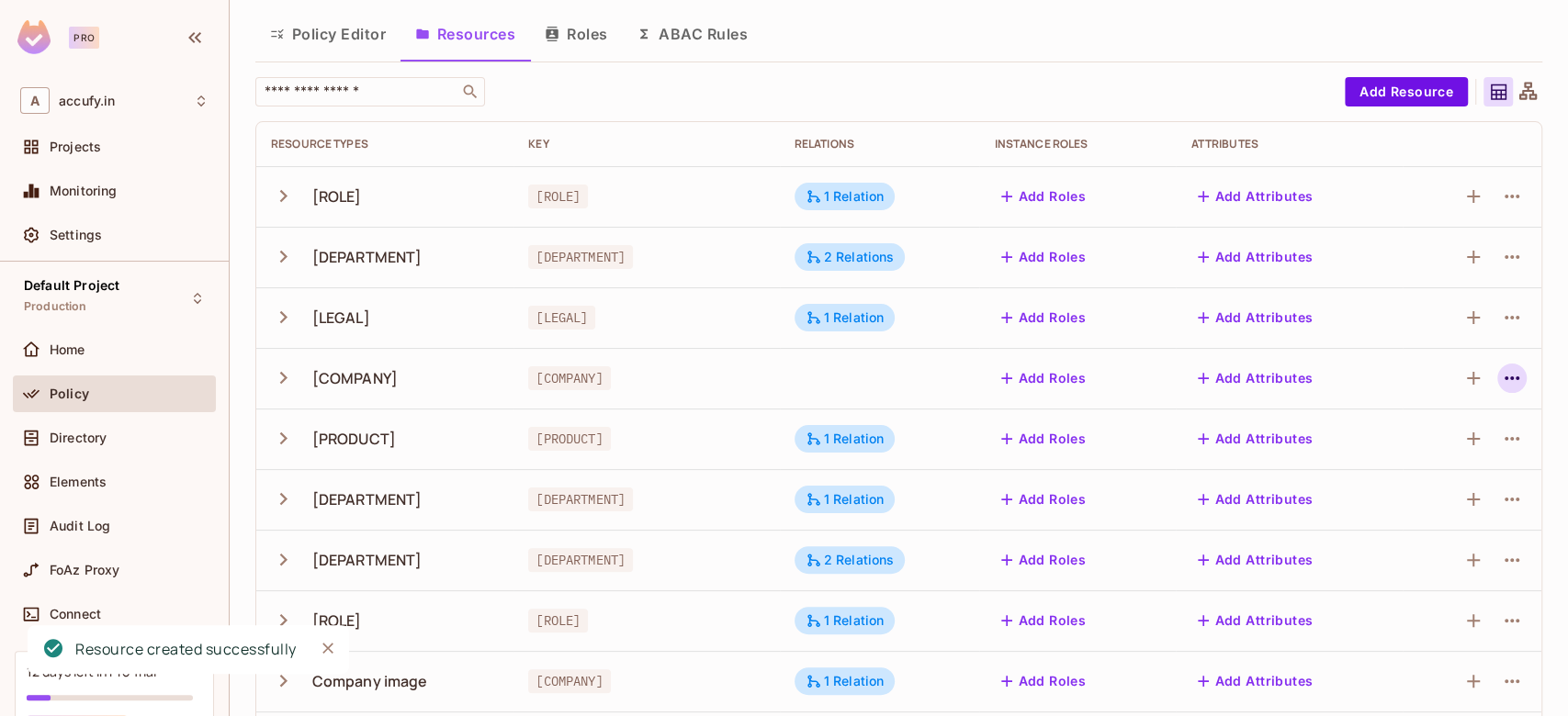 click 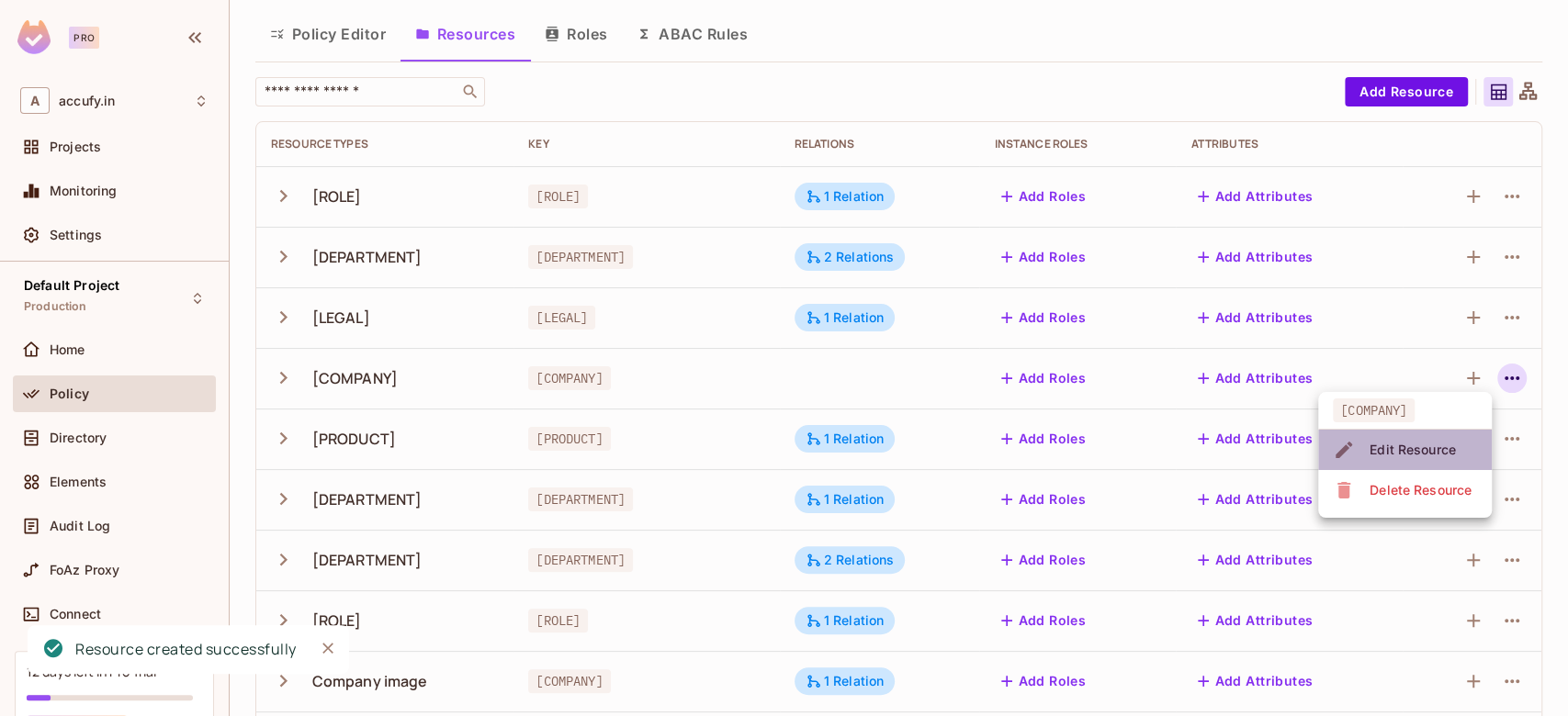 click on "Edit Resource" at bounding box center (1413, 450) 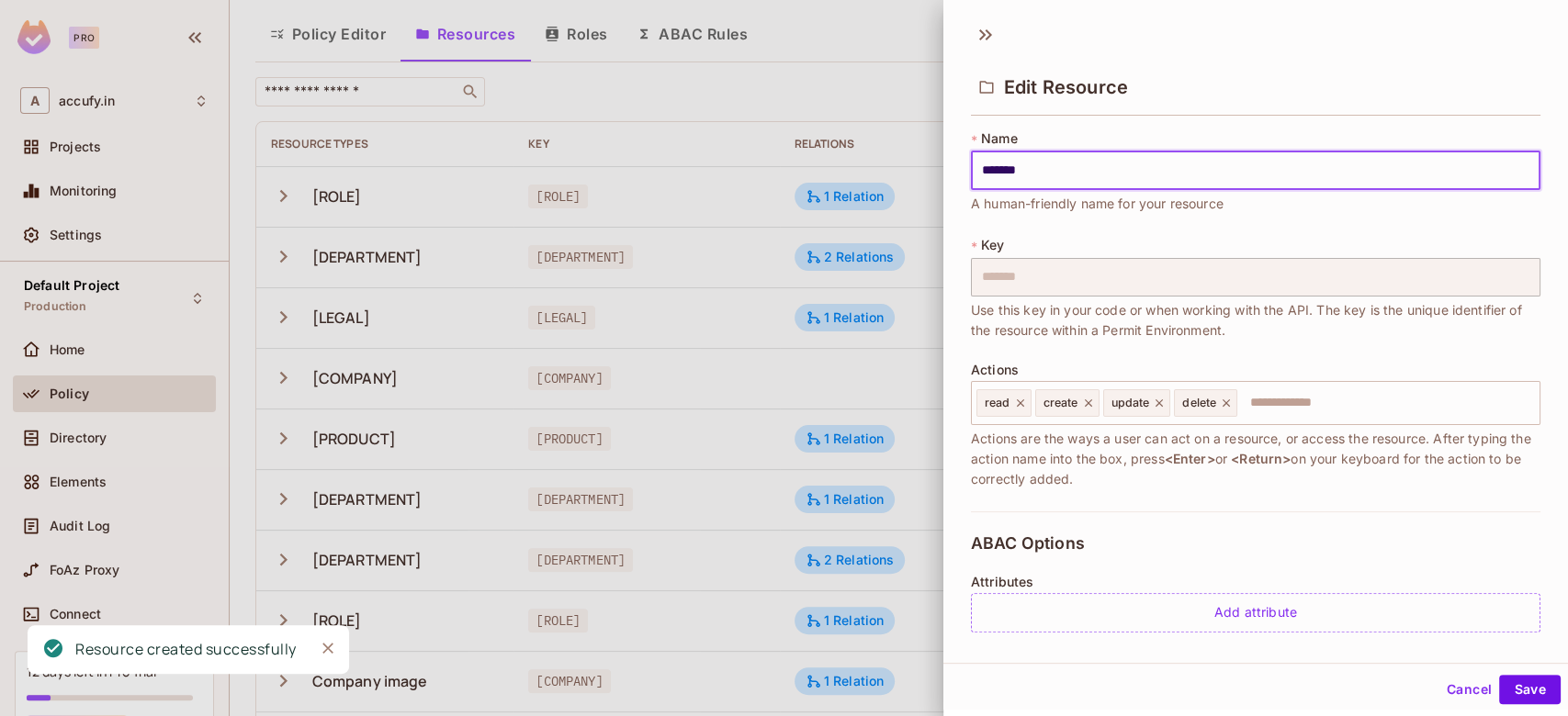 scroll, scrollTop: 345, scrollLeft: 0, axis: vertical 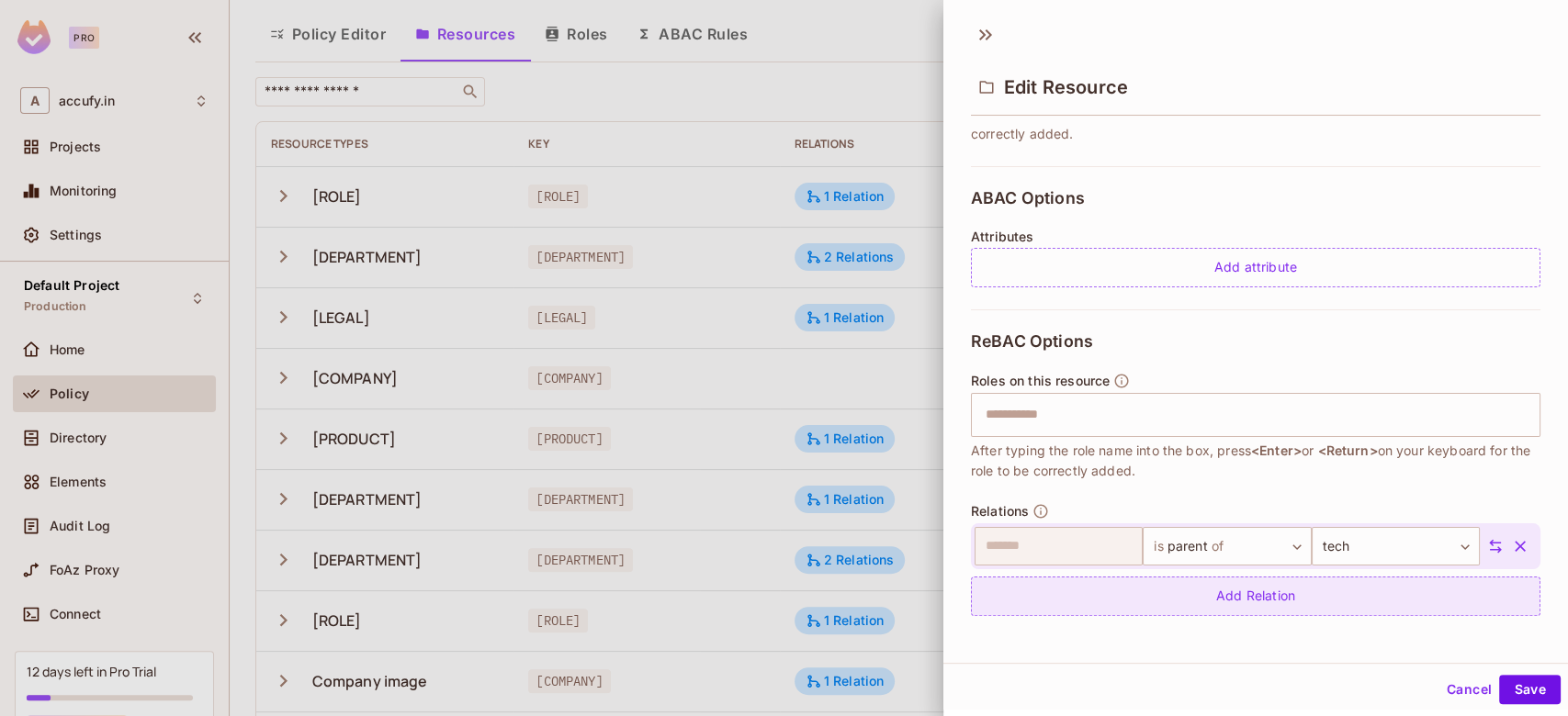 click on "Add Relation" at bounding box center (1256, 596) 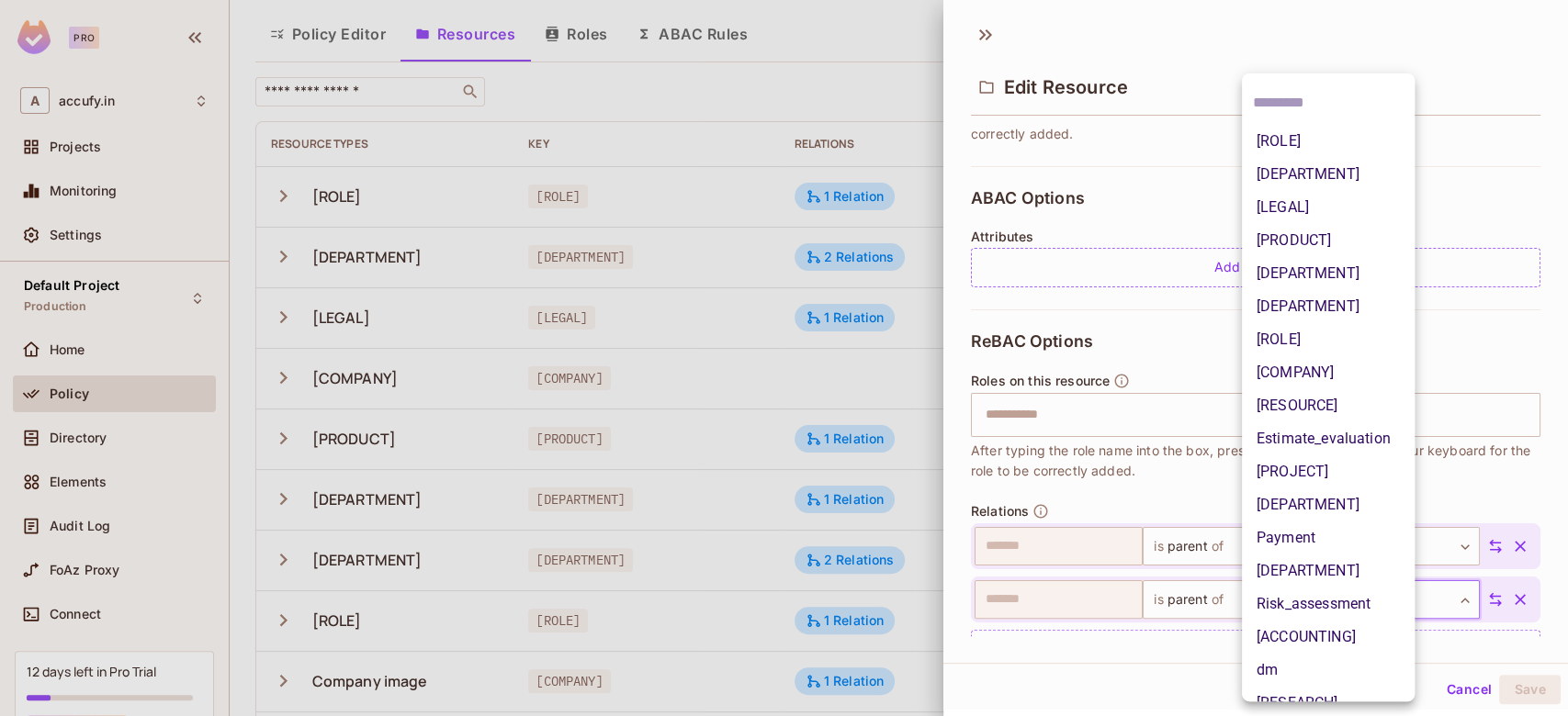 click on "Pro A [COMPANY] Projects Monitoring Settings Default Project Production Home Policy Directory Elements Audit Log FoAz Proxy Connect 12 days left in Pro Trial Upgrade Help & Updates accufy.in / Default Project : Production / Policy Editor Policy Editor Resources Roles ABAC Rules ​ Add Resource Resource Types Key Relations Instance roles Attributes [ROLE] [ROLE] 1 Relation Add Roles Add Attributes [DEPARTMENT] [DEPARTMENT] 2 Relations Add Roles Add Attributes [LEGAL] [LEGAL] 1 Relation Add Roles Add Attributes [COMPANY] [COMPANY] Add Roles Add Attributes [PRODUCT] [PRODUCT] 1 Relation Add Roles Add Attributes [DEPARTMENT] [DEPARTMENT] 1 Relation Add Roles Add Attributes [DEPARTMENT] [DEPARTMENT] 2 Relations Add Roles Add Attributes [ROLE] [ROLE] 1 Relation Add Roles Add Attributes [COMPANY] [COMPANY] [RESOURCE] [RESOURCE] 1 Relation Add Roles Add Attributes Estimate evaluation Payment" at bounding box center [784, 358] 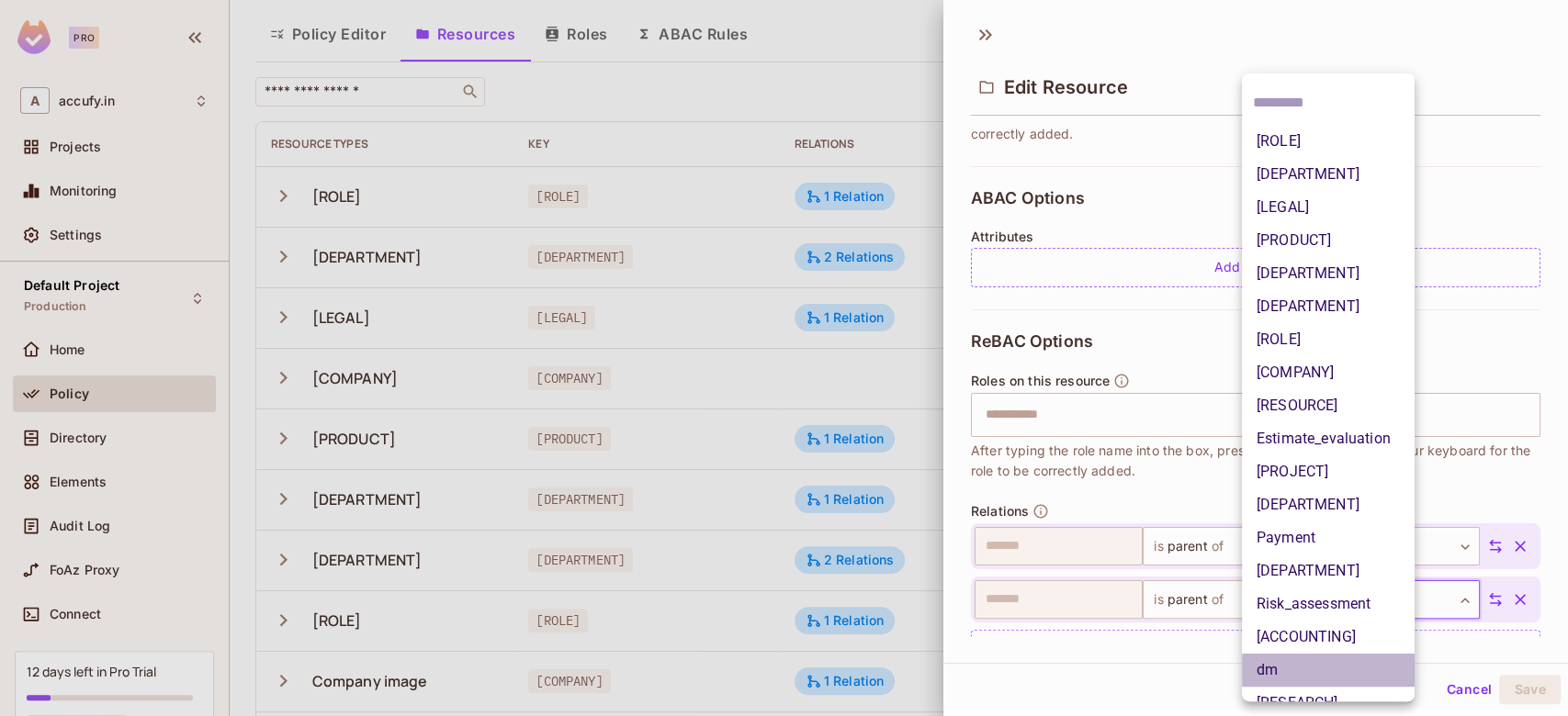 click on "dm" at bounding box center (1328, 670) 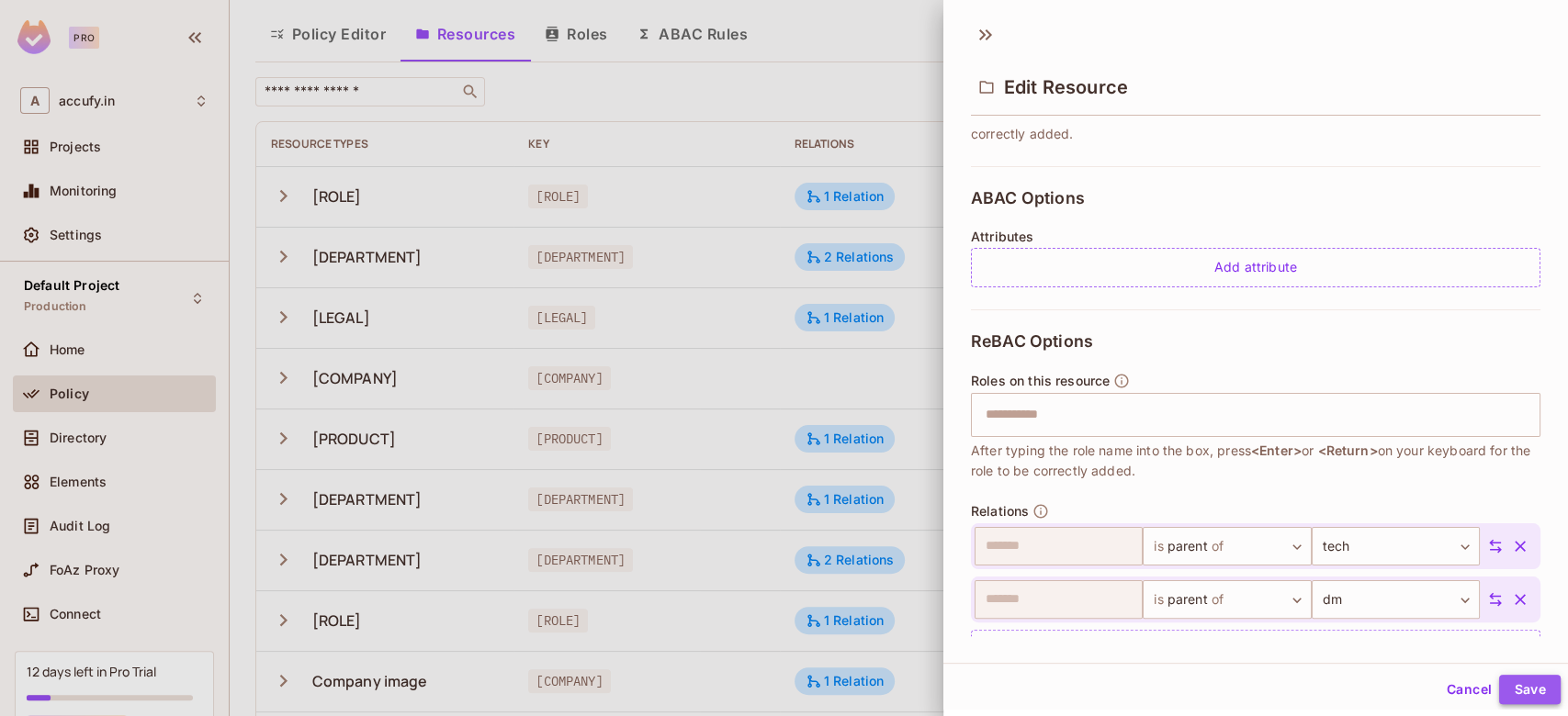 click on "Save" at bounding box center [1529, 689] 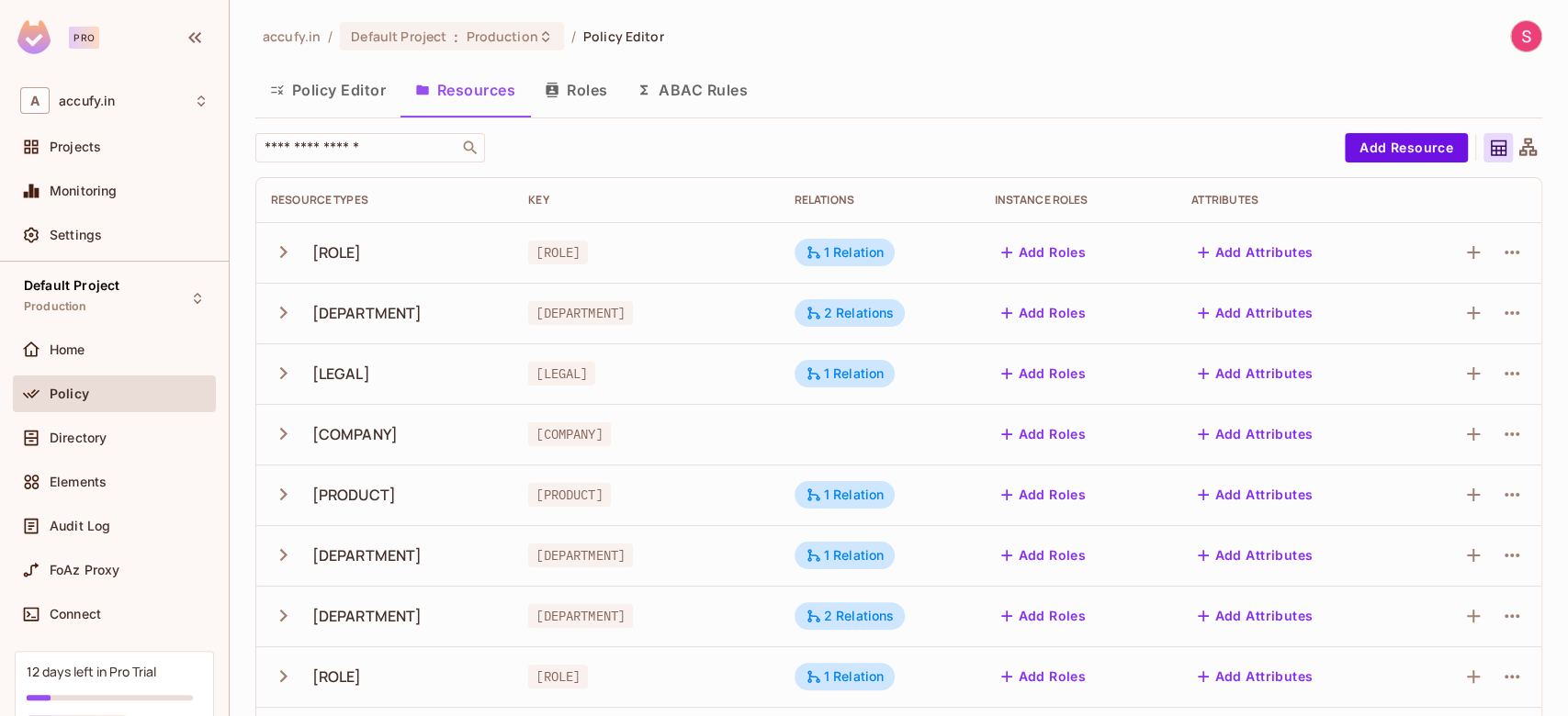 scroll, scrollTop: 490, scrollLeft: 0, axis: vertical 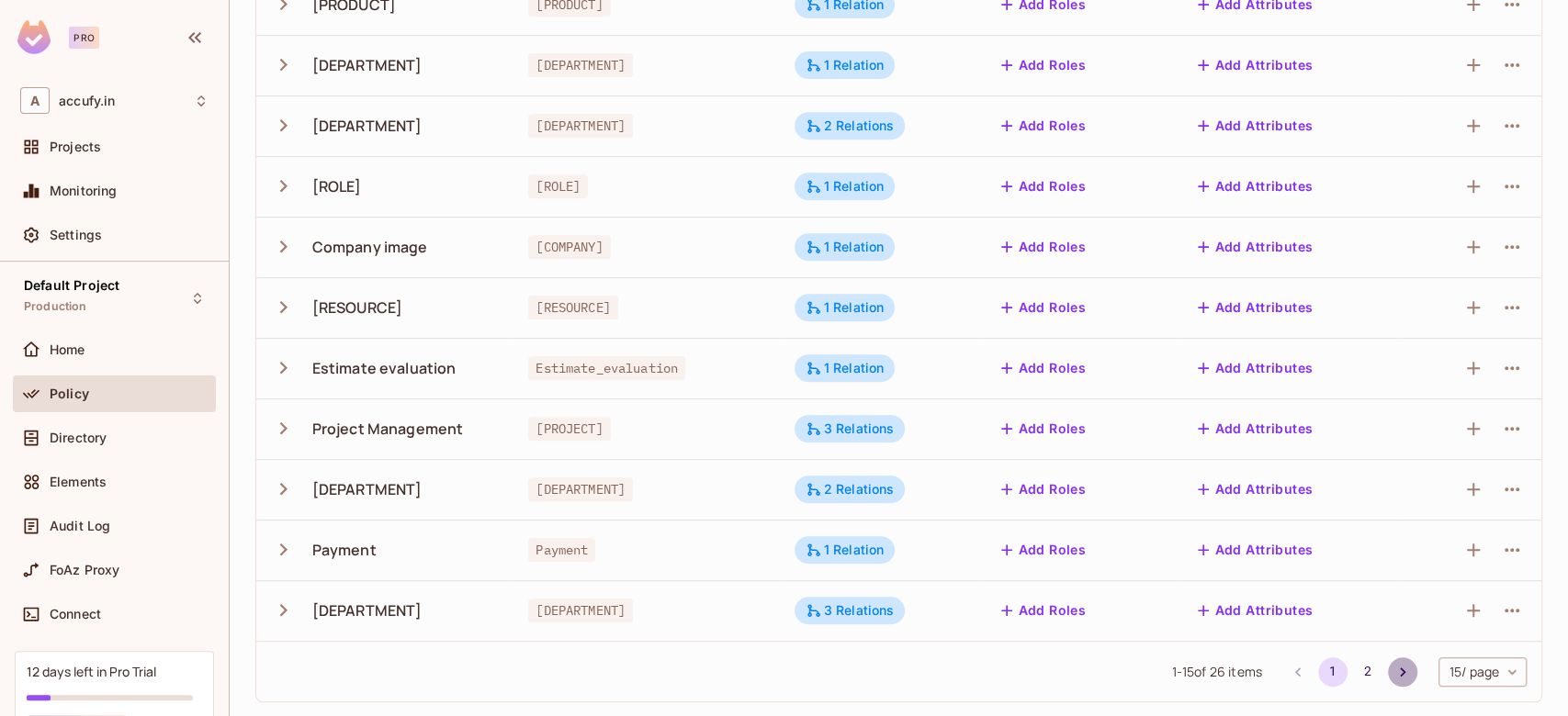 click at bounding box center [1403, 672] 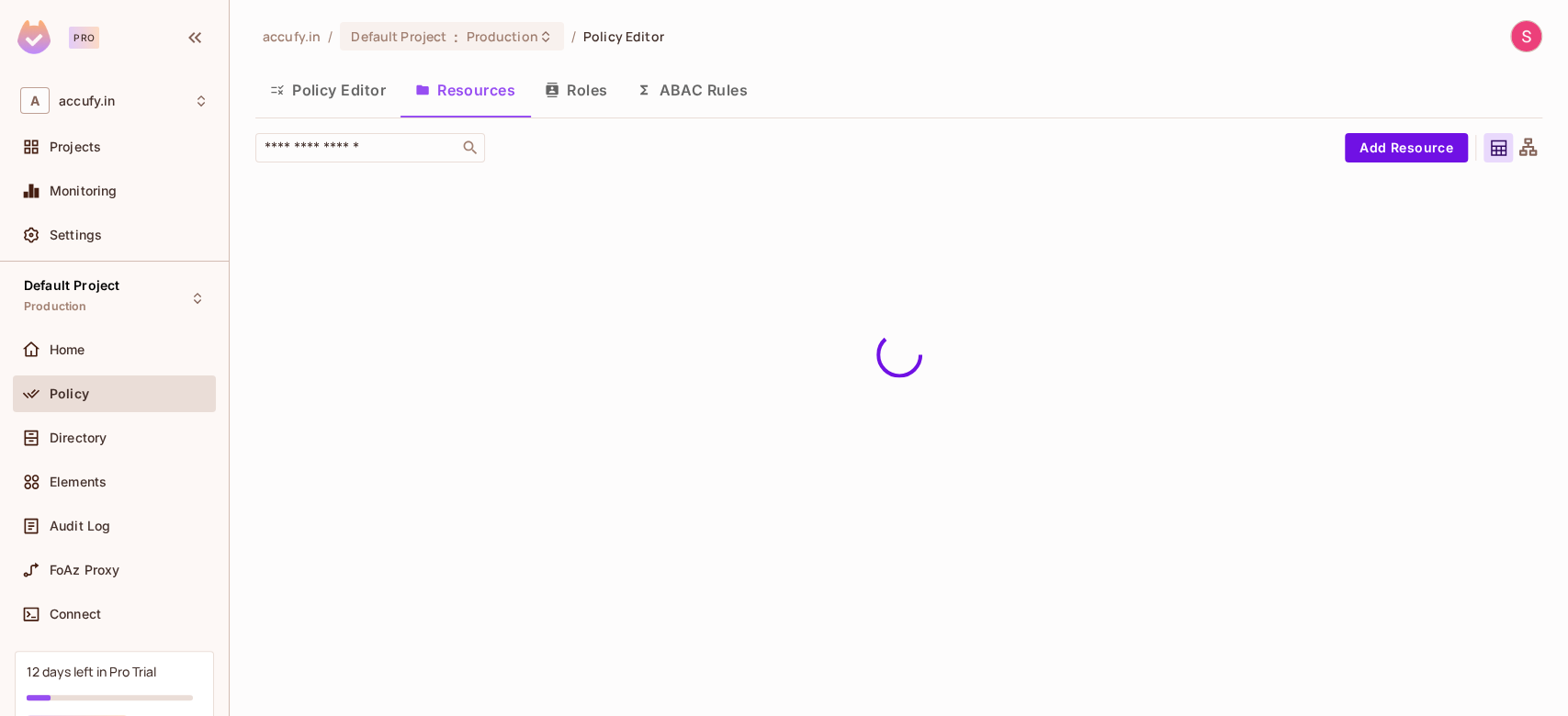 scroll, scrollTop: 0, scrollLeft: 0, axis: both 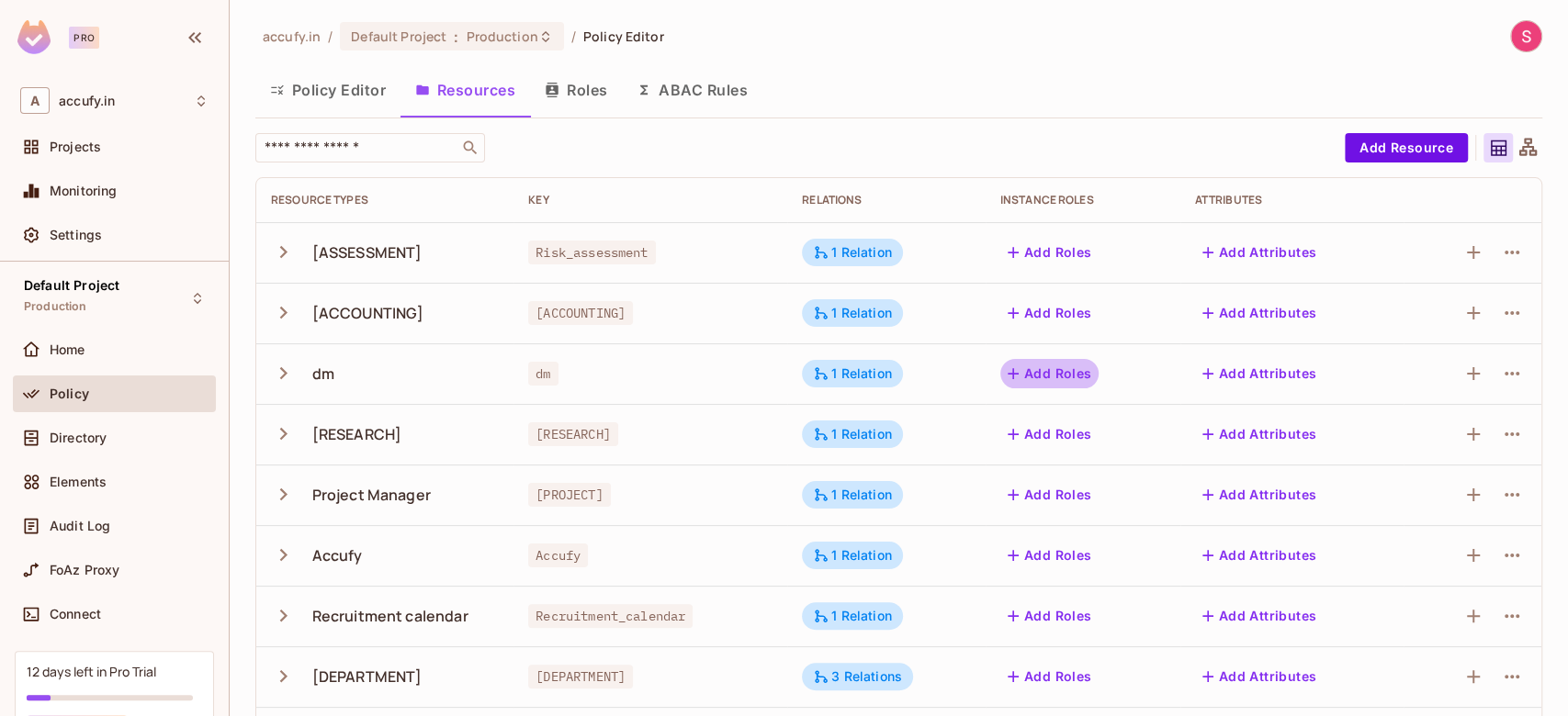 click 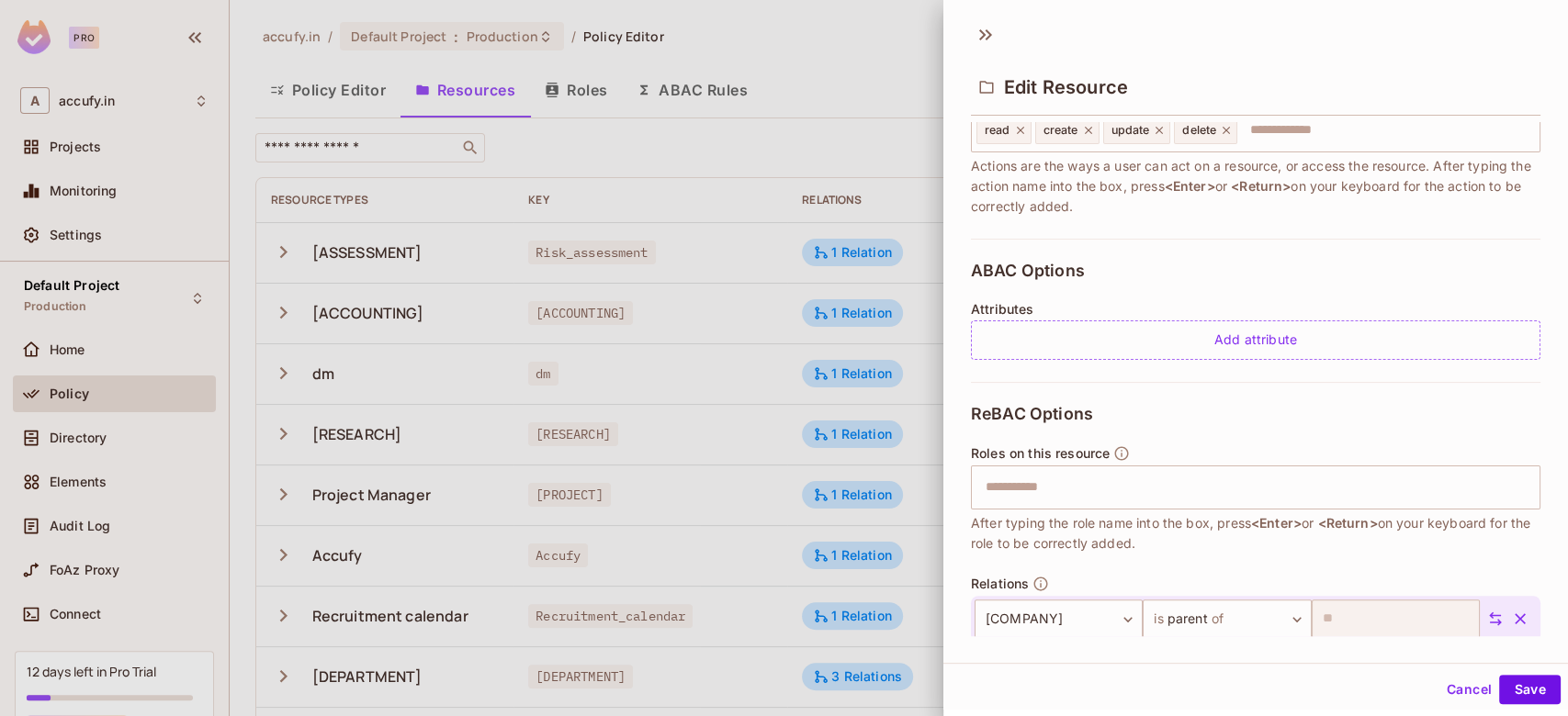 scroll, scrollTop: 272, scrollLeft: 0, axis: vertical 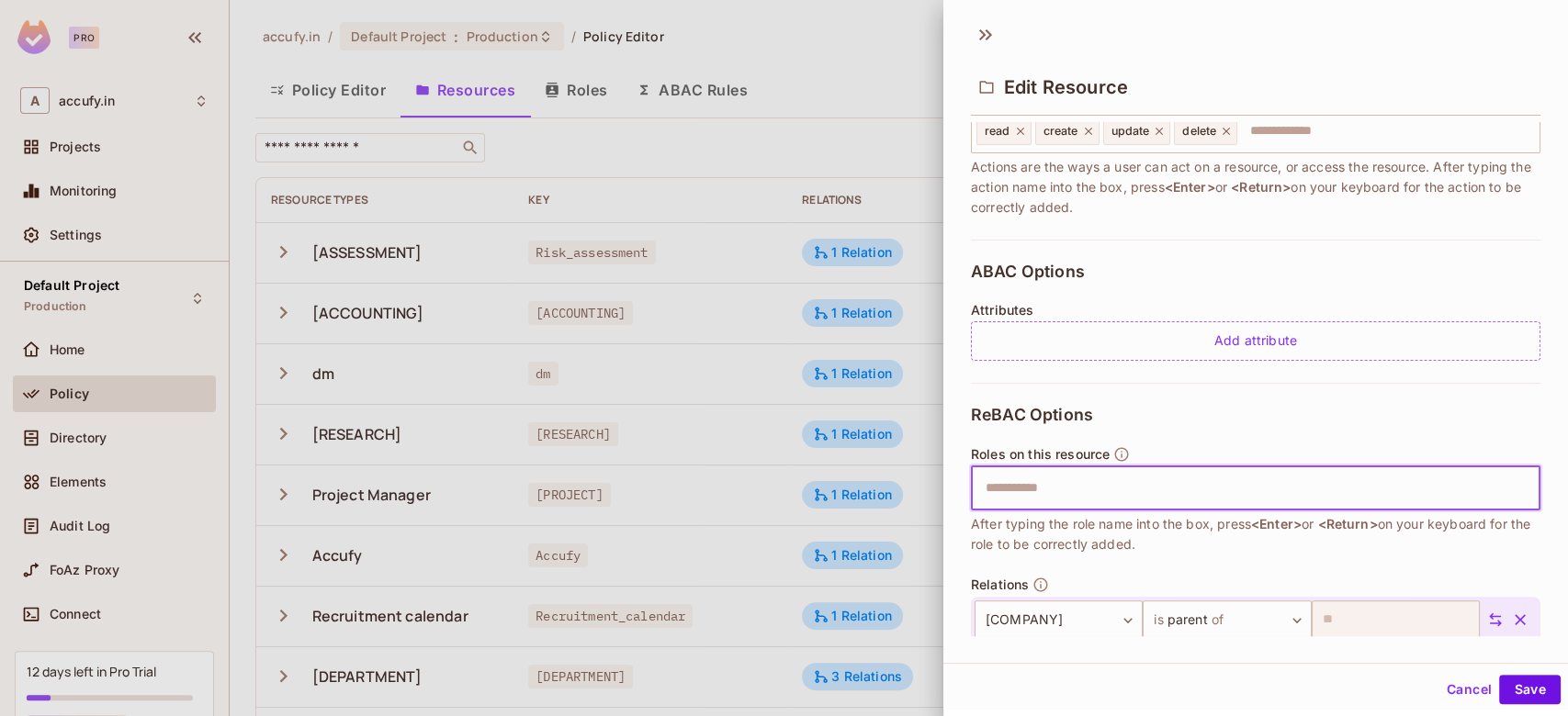 click at bounding box center [1253, 488] 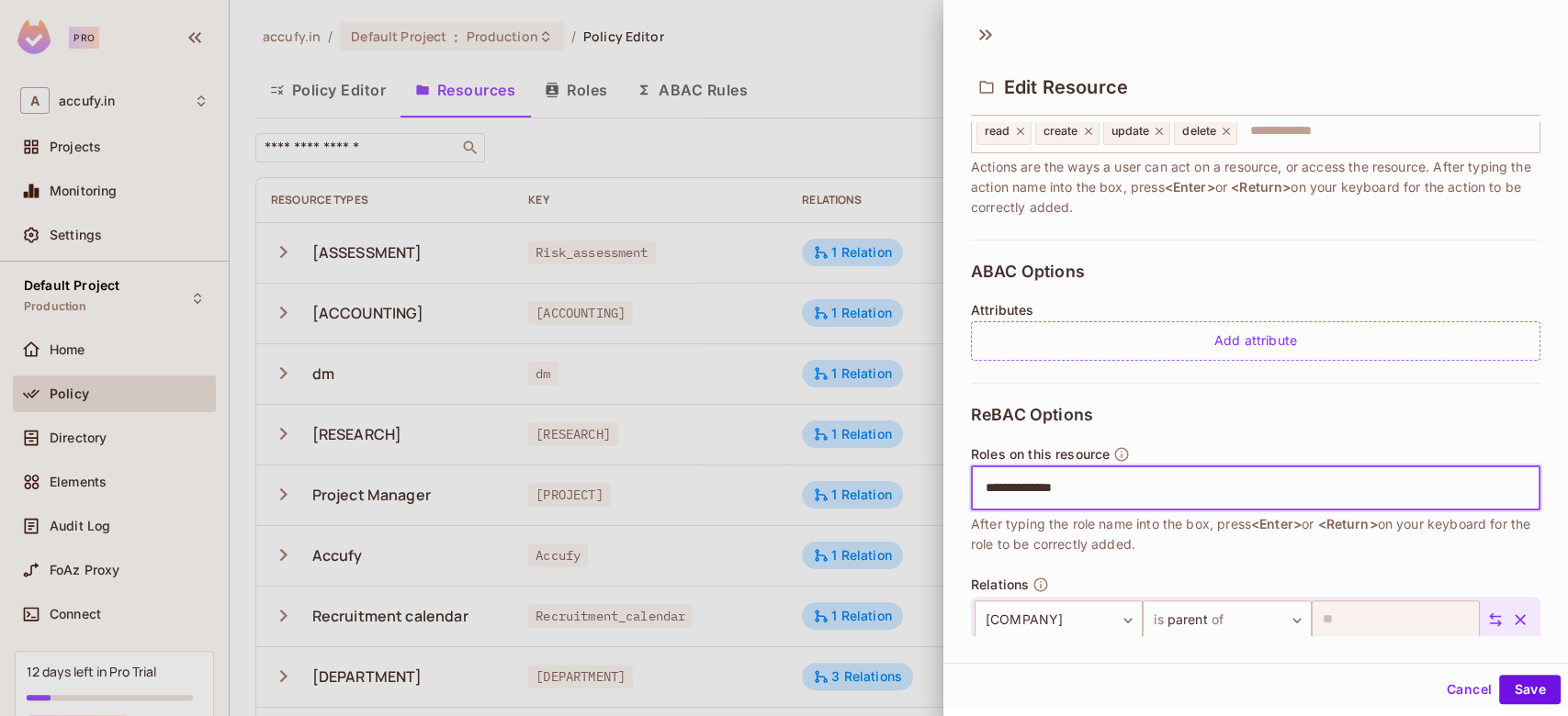 type on "**********" 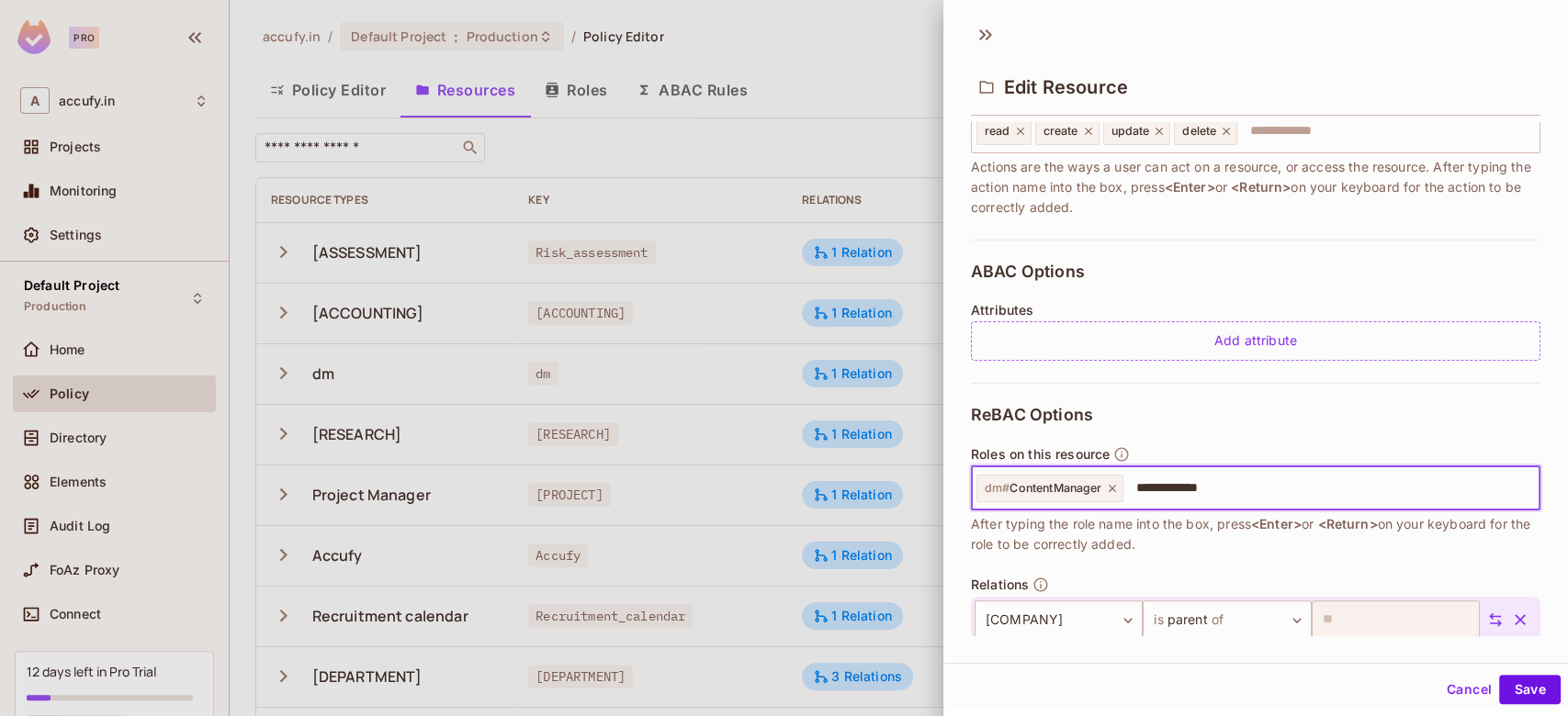 type on "**********" 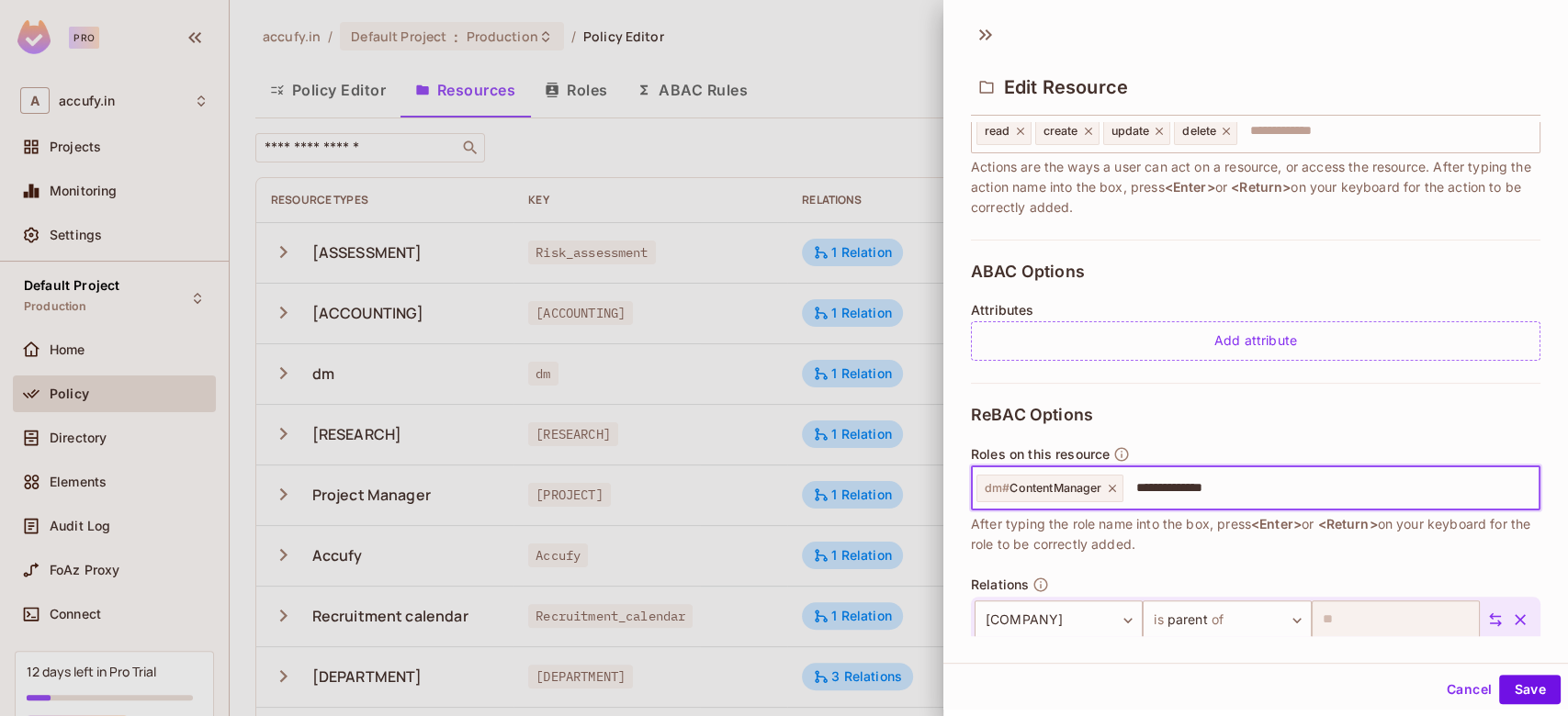 type 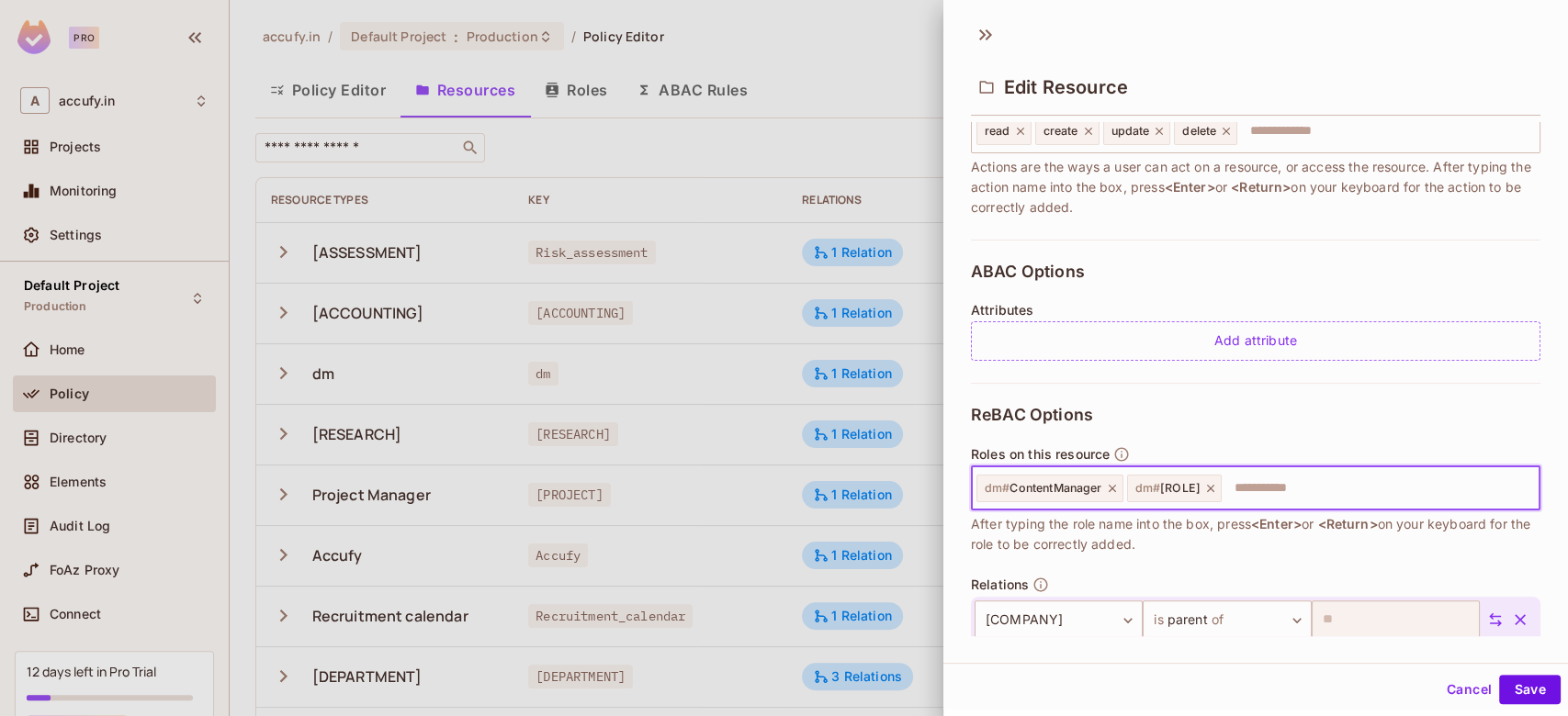 scroll, scrollTop: 345, scrollLeft: 0, axis: vertical 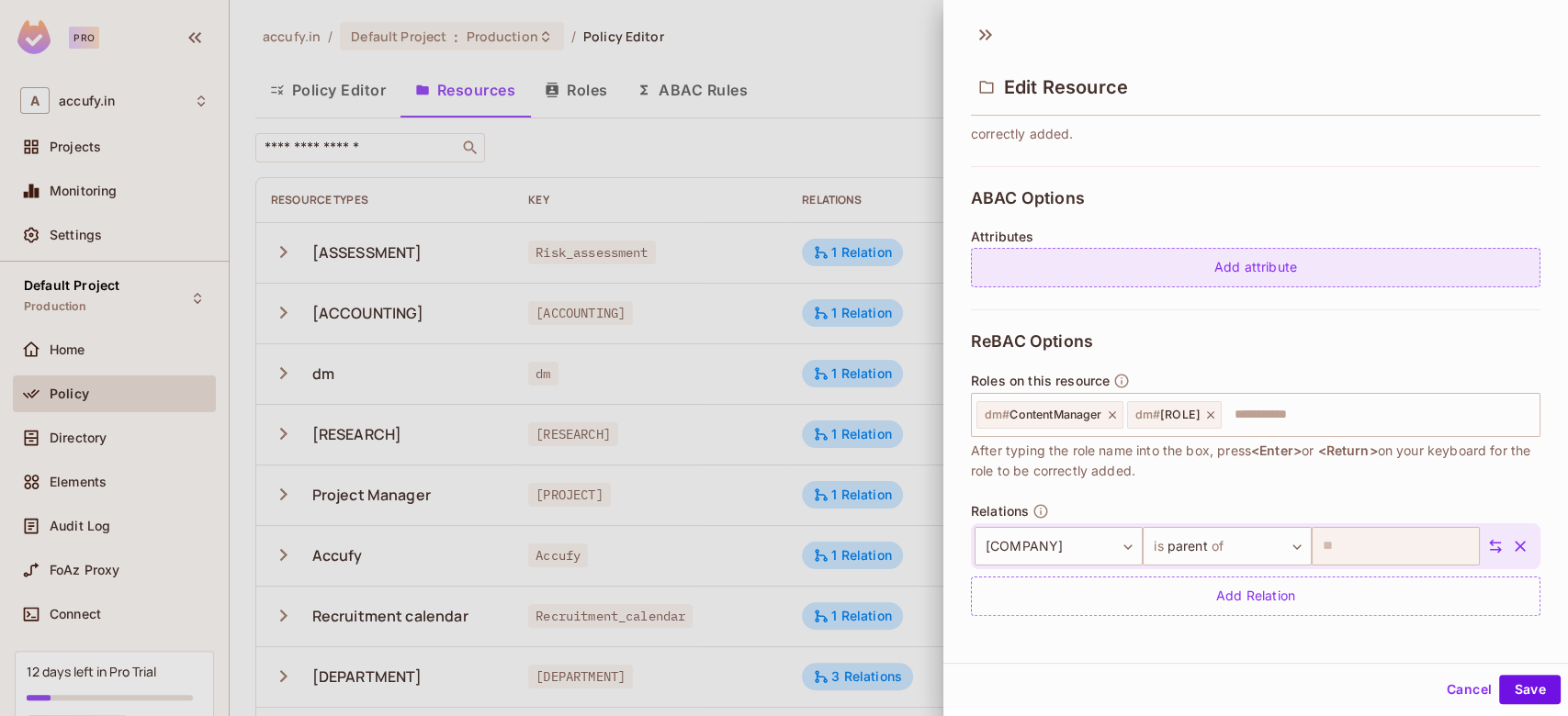click on "Add attribute" at bounding box center [1256, 267] 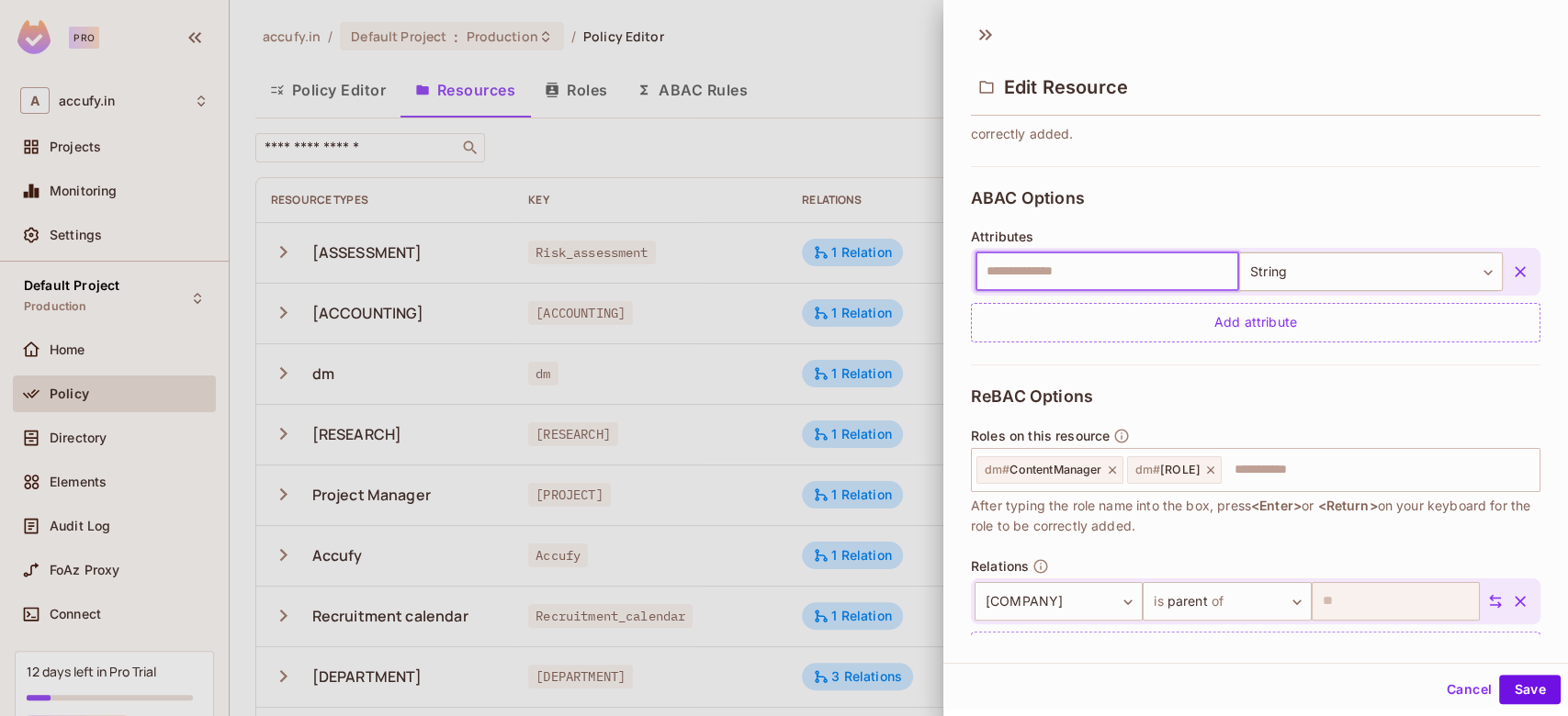 click at bounding box center [1107, 272] 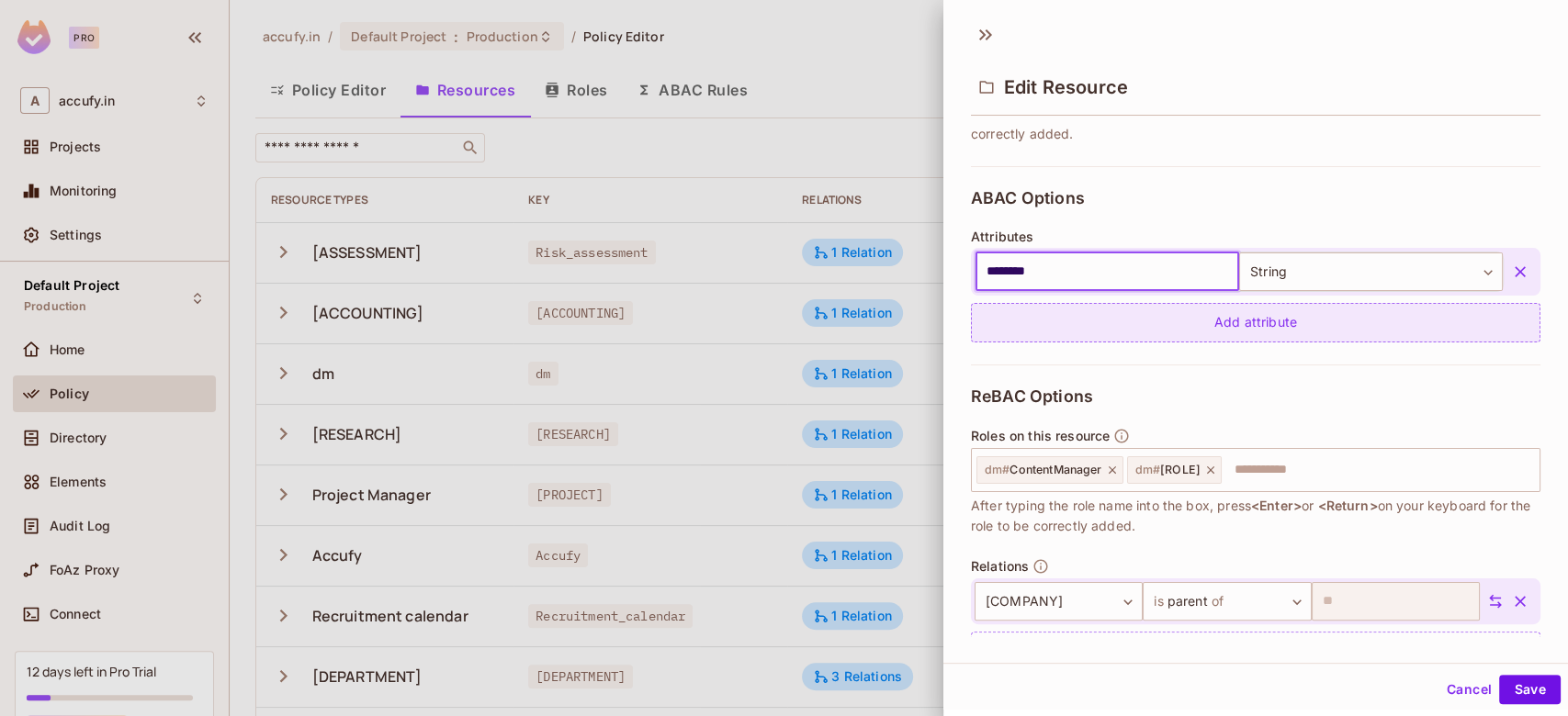 type on "********" 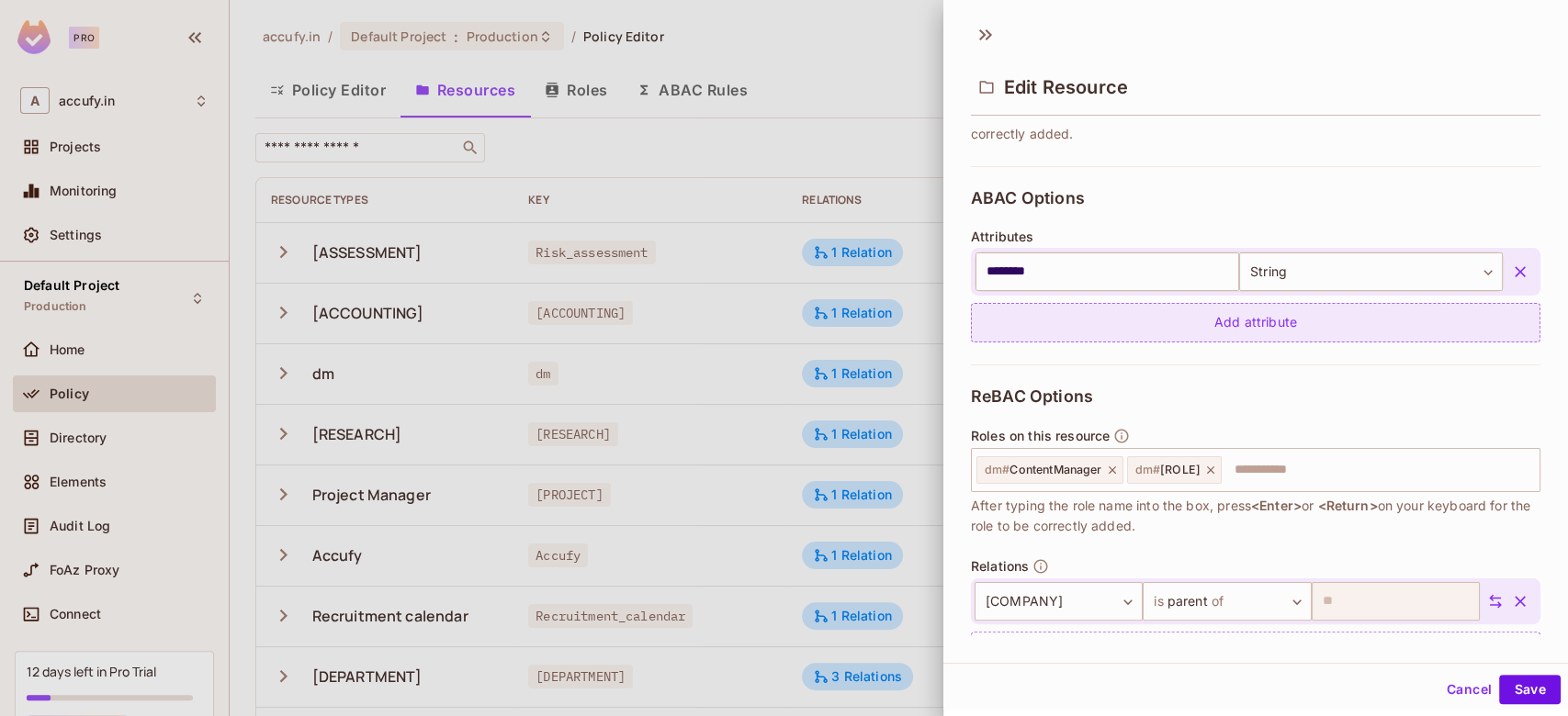 click on "Add attribute" at bounding box center [1256, 322] 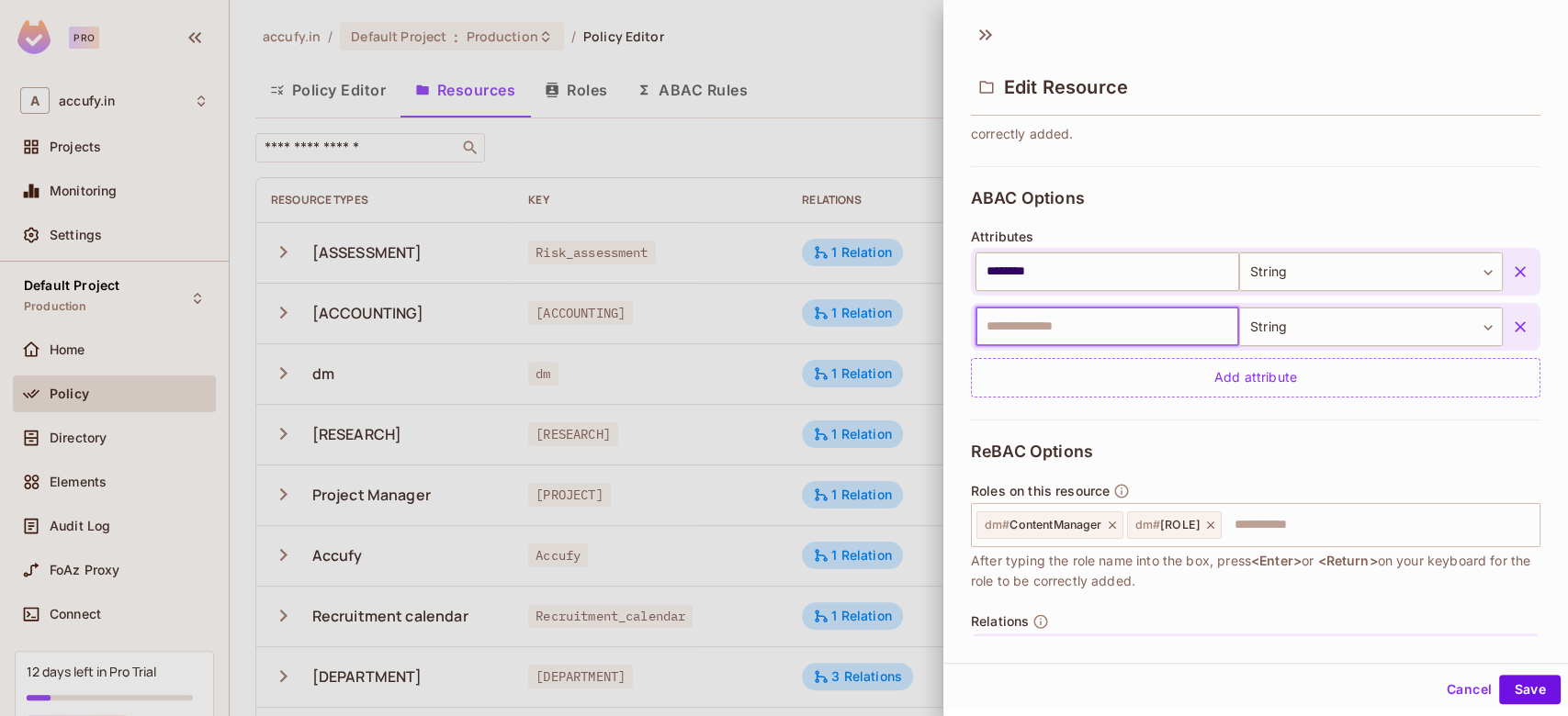 click at bounding box center (1107, 327) 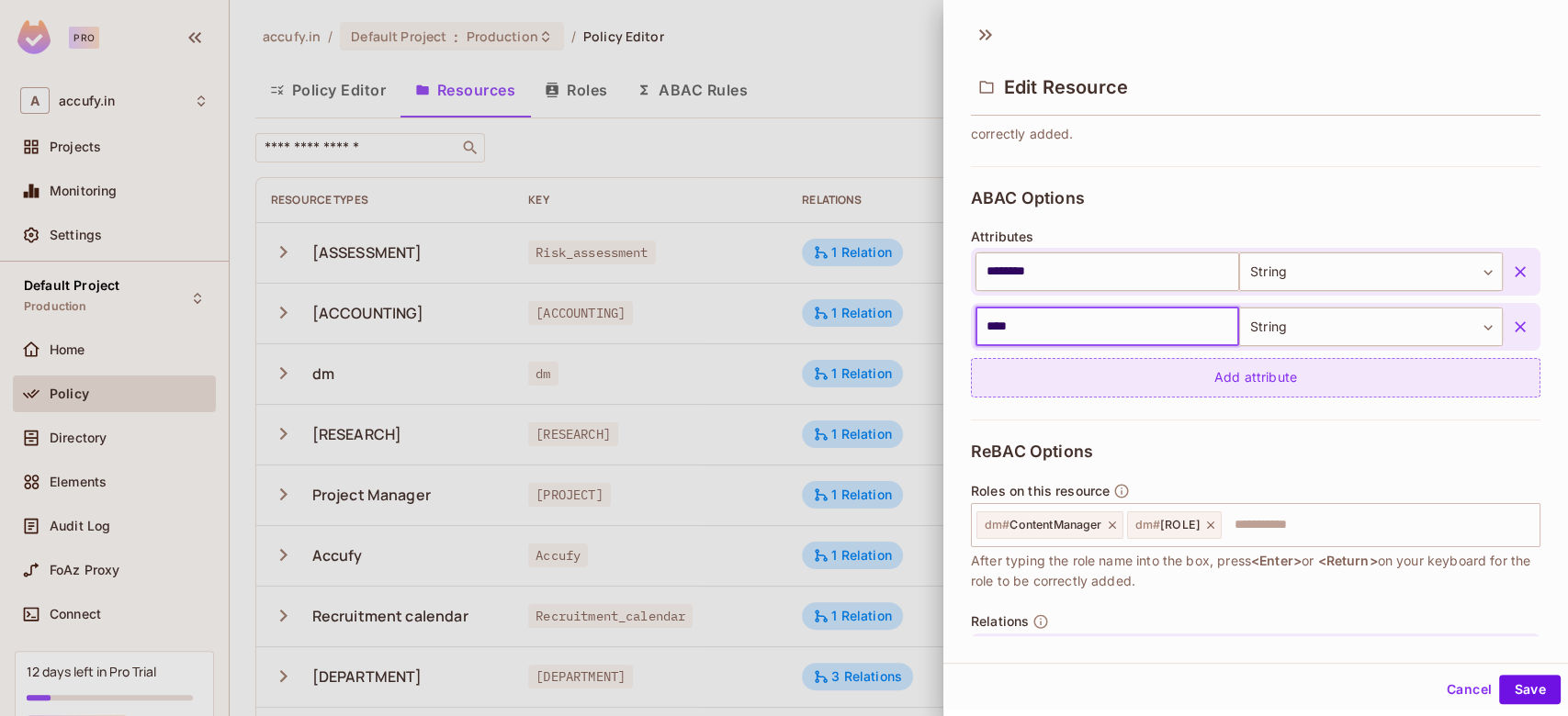 type on "****" 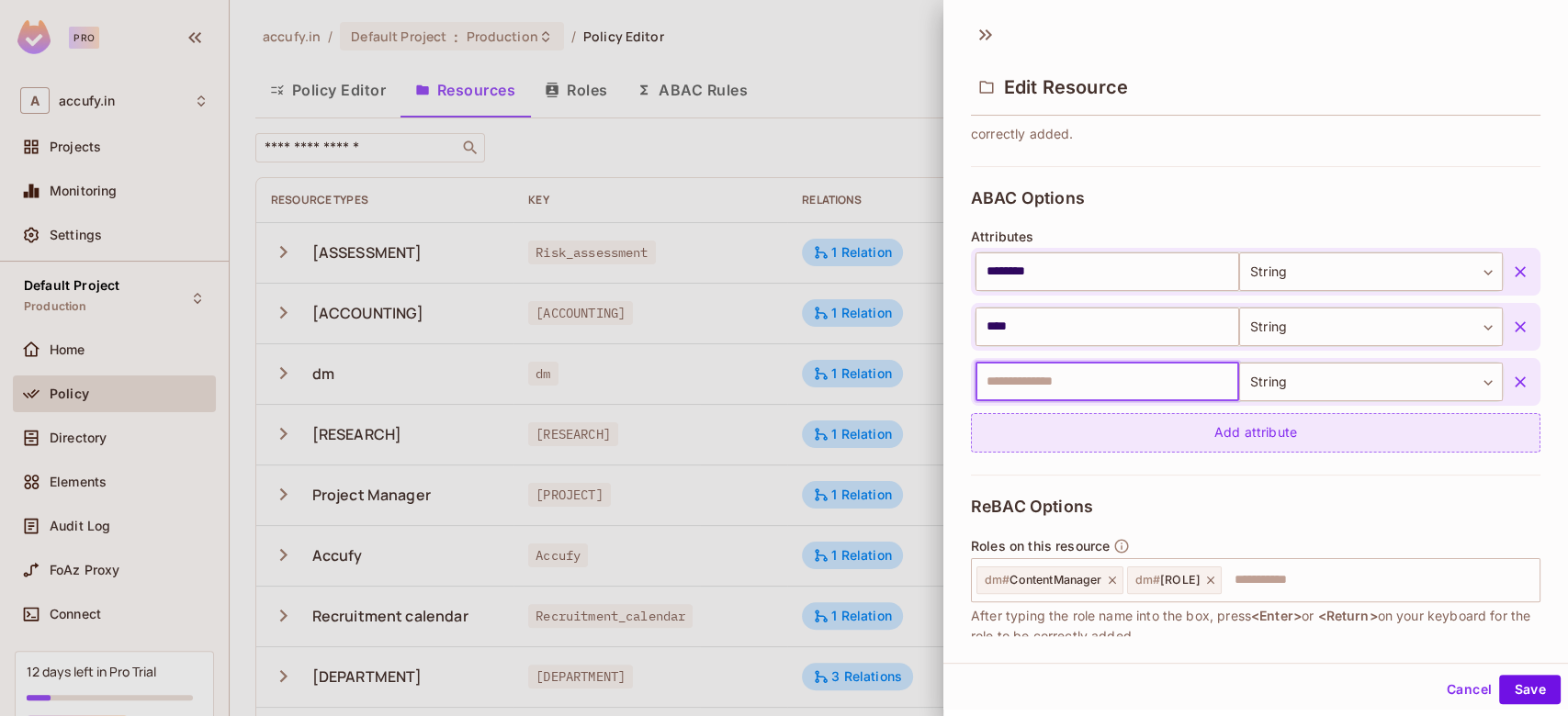 scroll, scrollTop: 311, scrollLeft: 0, axis: vertical 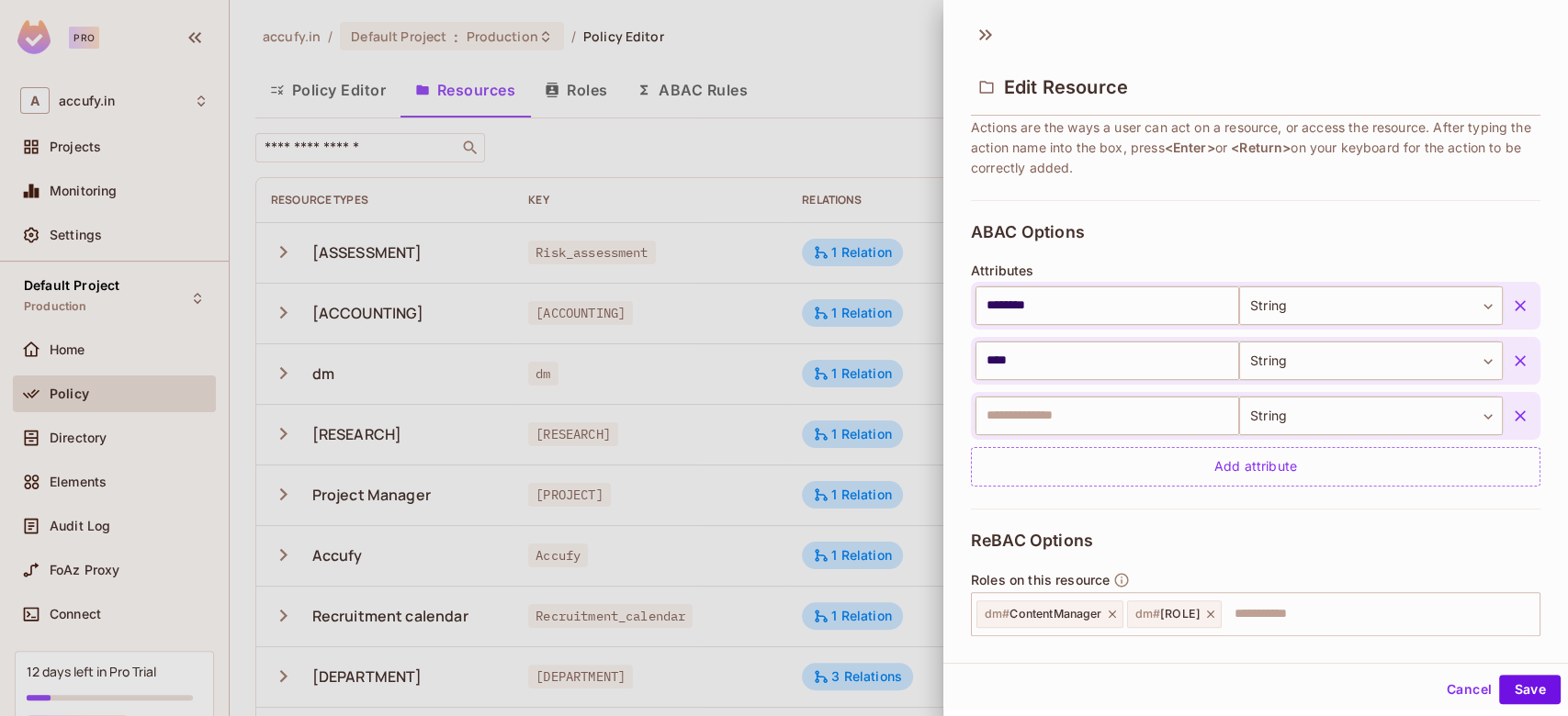 click 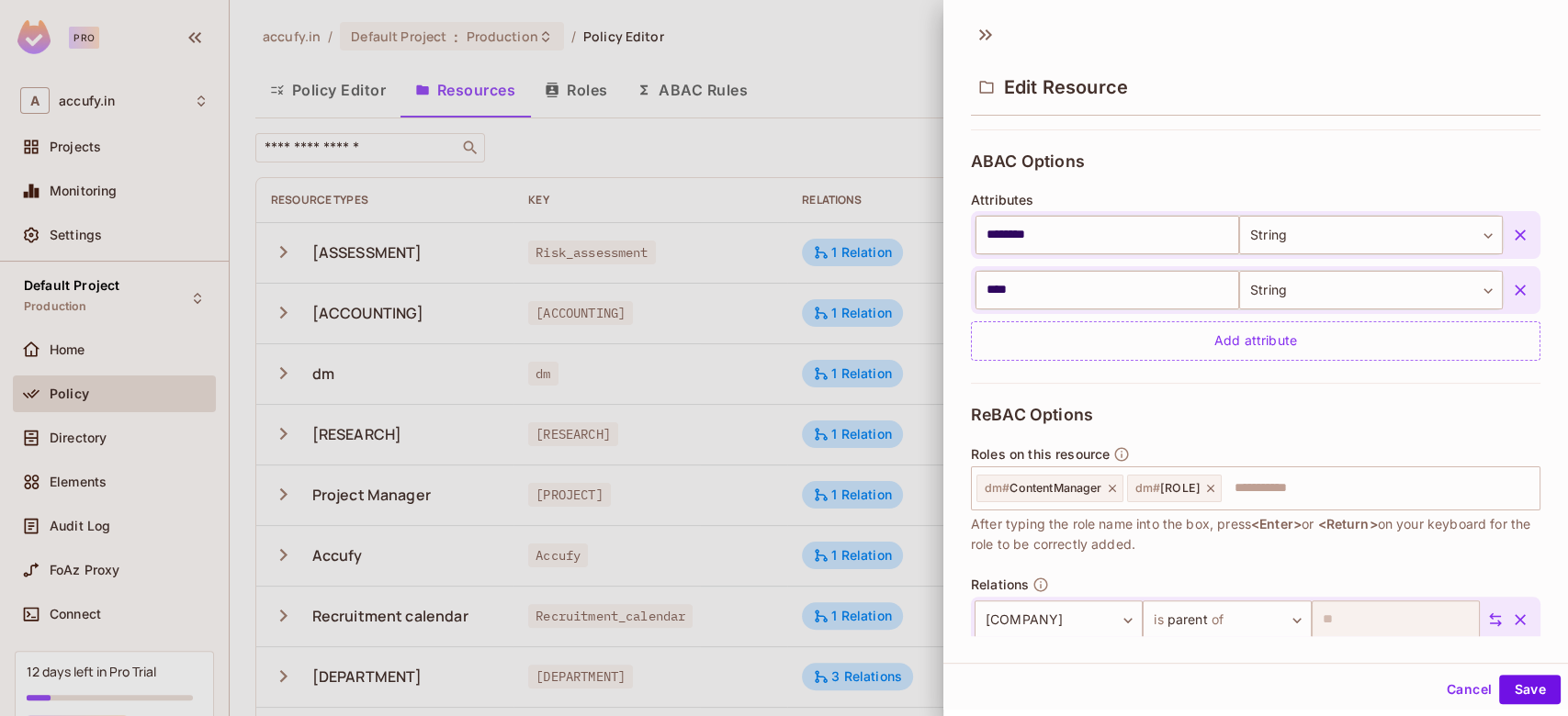 scroll, scrollTop: 455, scrollLeft: 0, axis: vertical 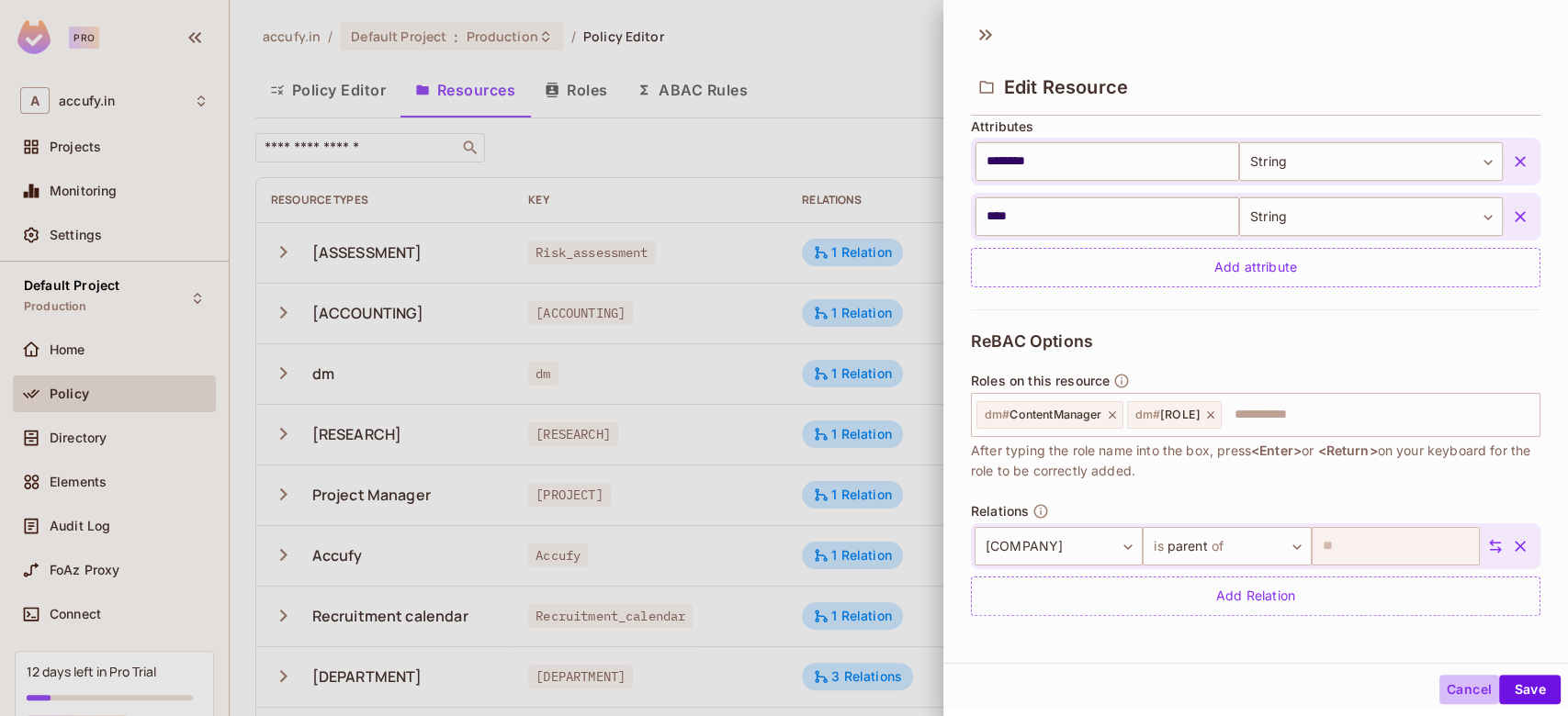 click on "Cancel" at bounding box center [1469, 689] 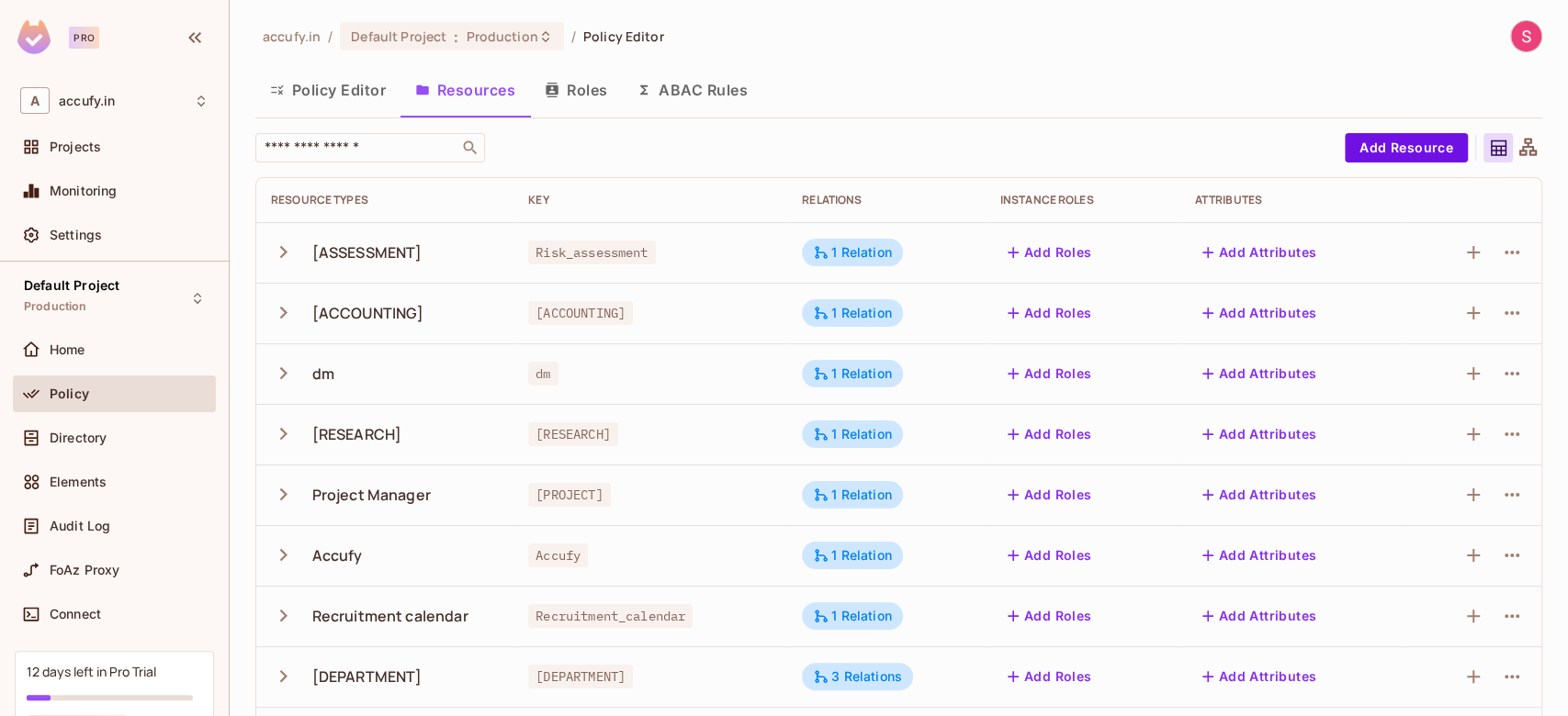click on "Roles" at bounding box center [576, 90] 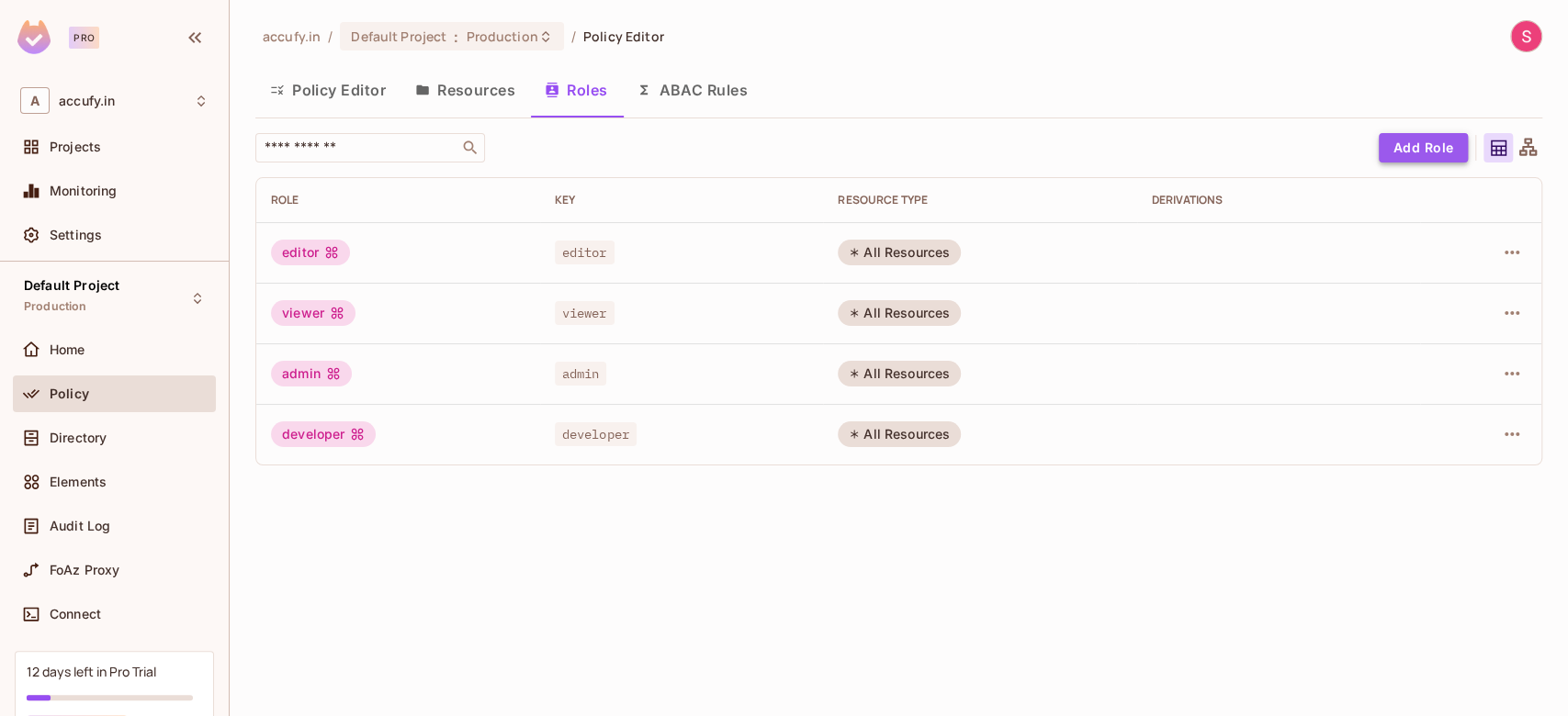 click on "Add Role" at bounding box center [1423, 148] 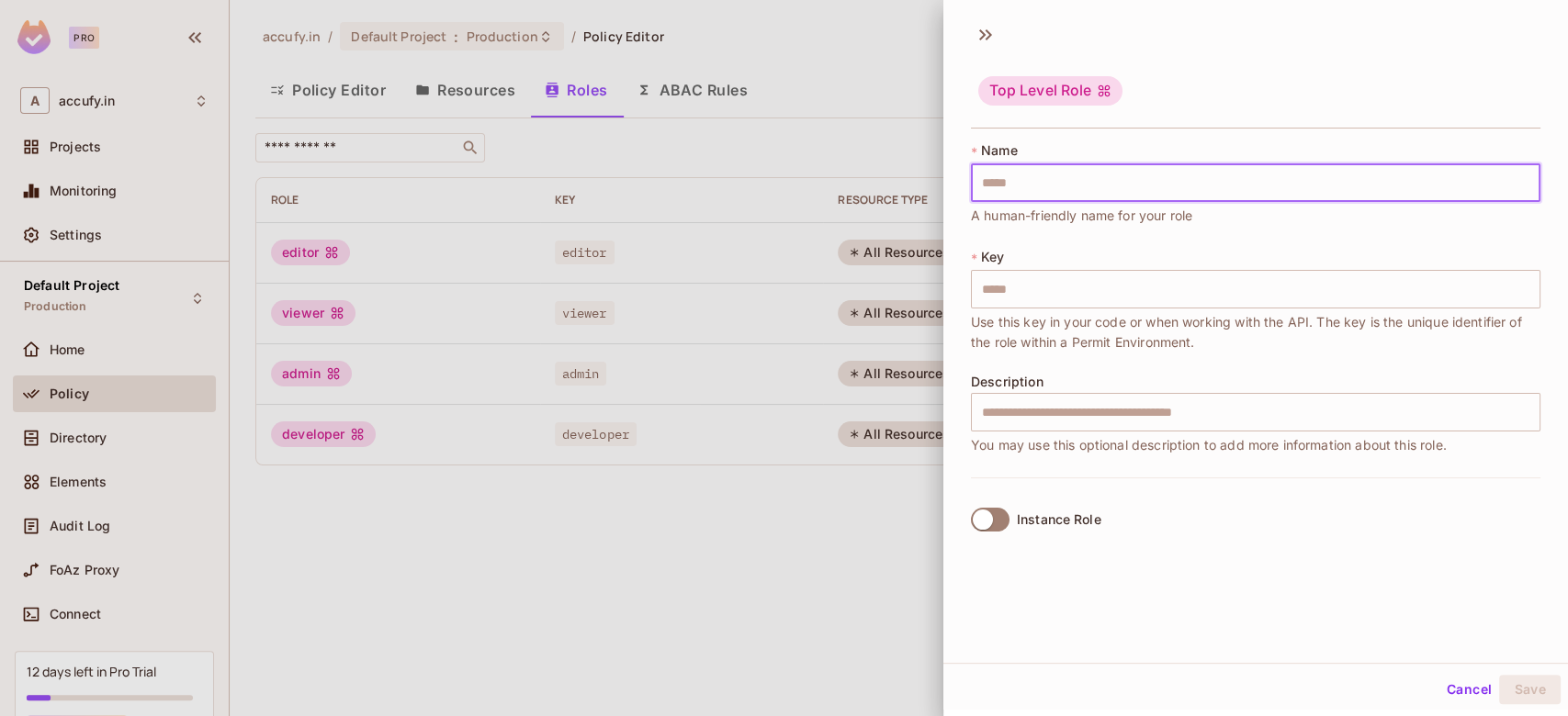 click at bounding box center [1256, 183] 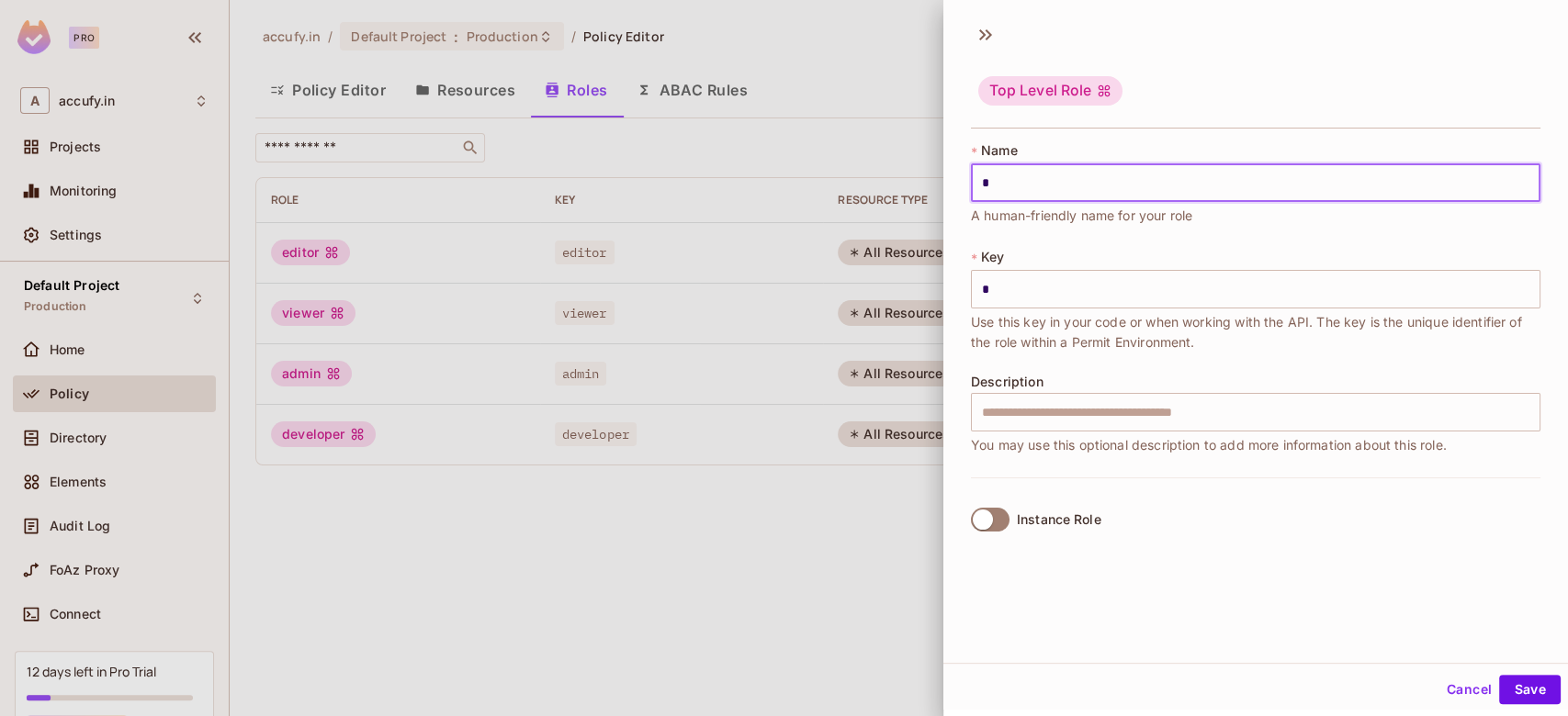 type on "**" 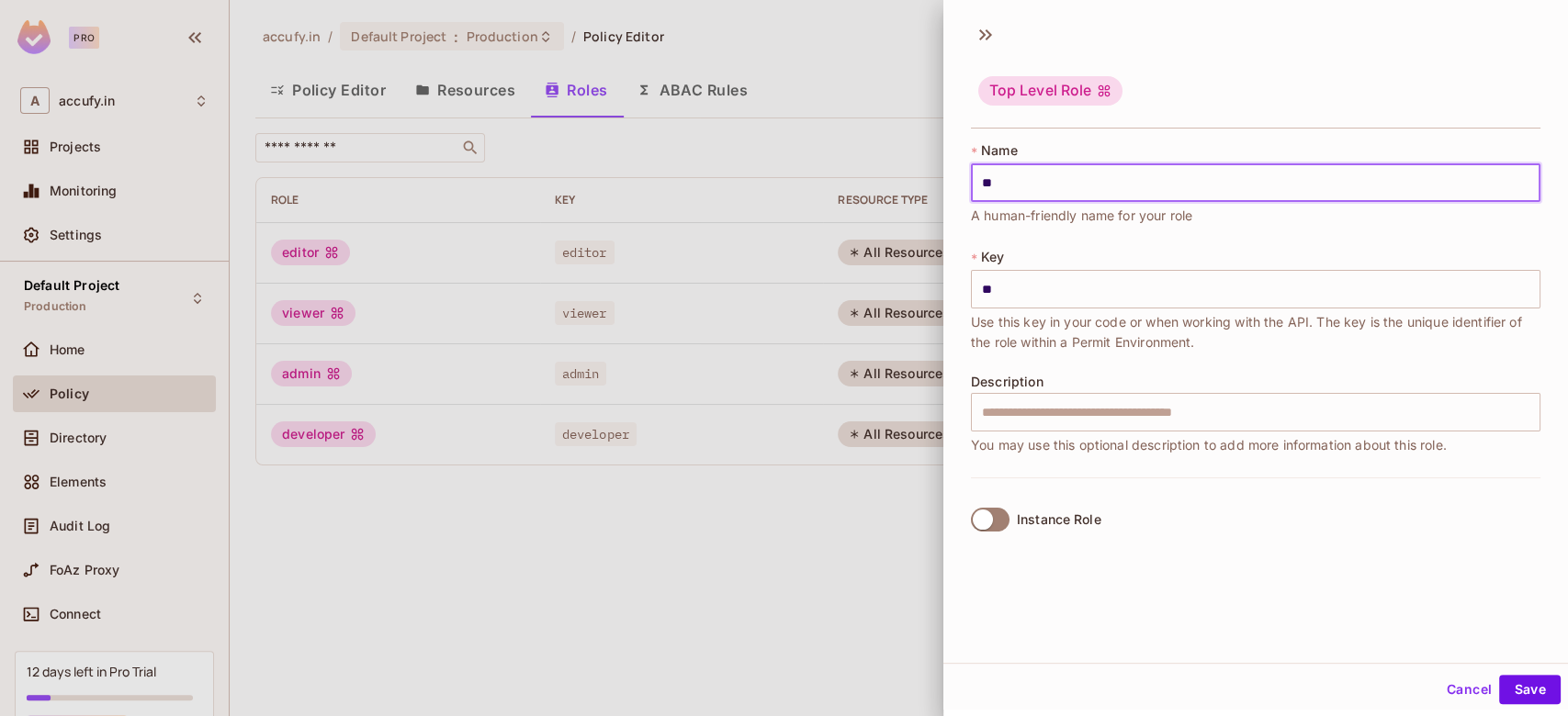 type on "*" 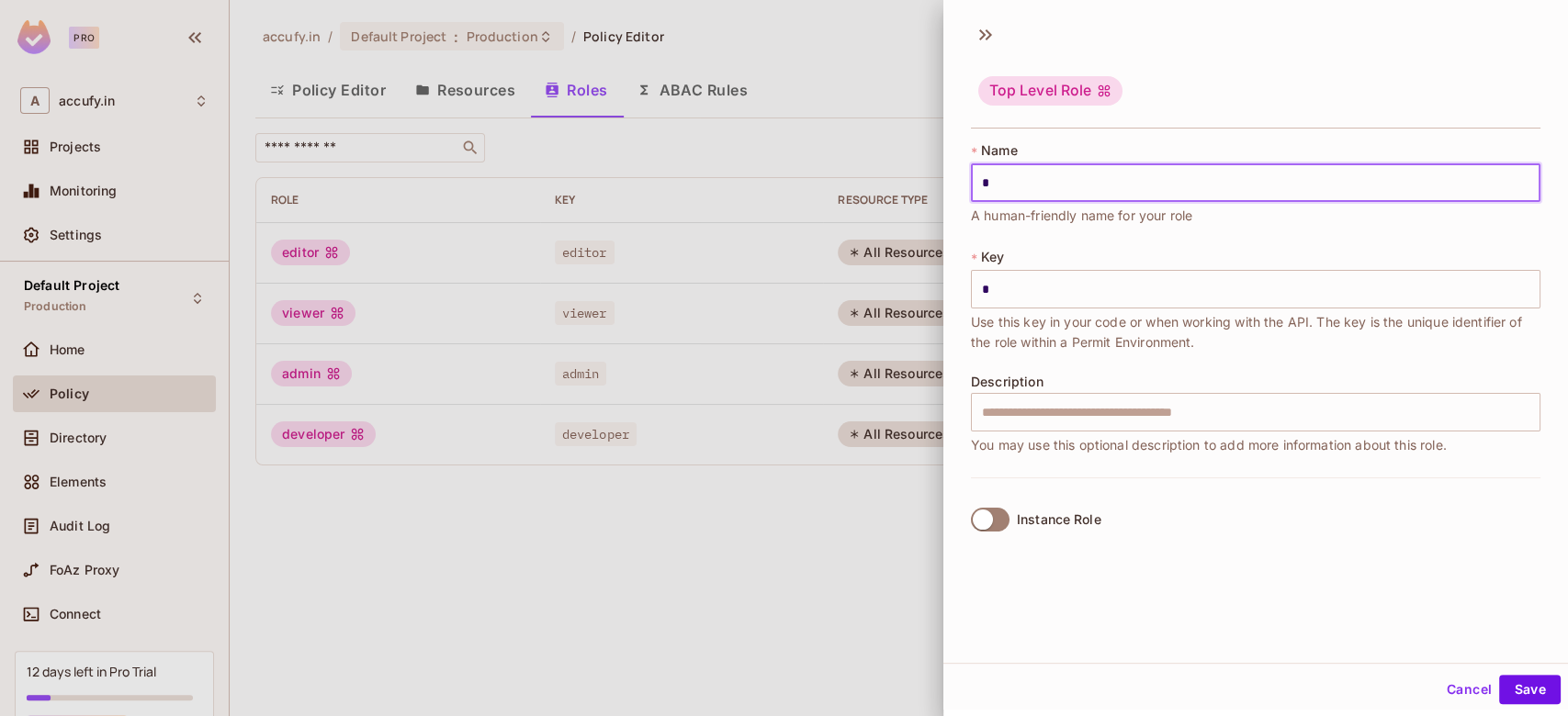 type 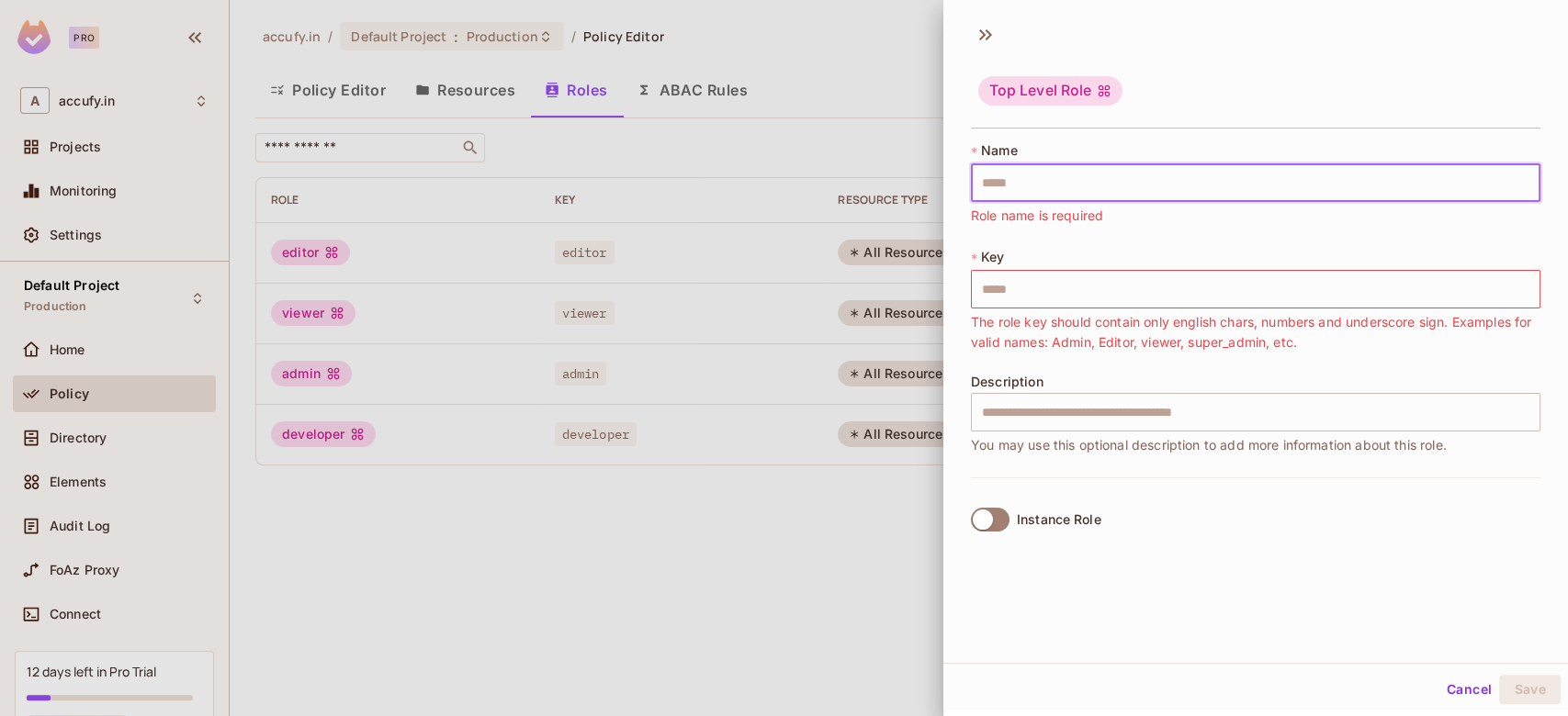 type on "*" 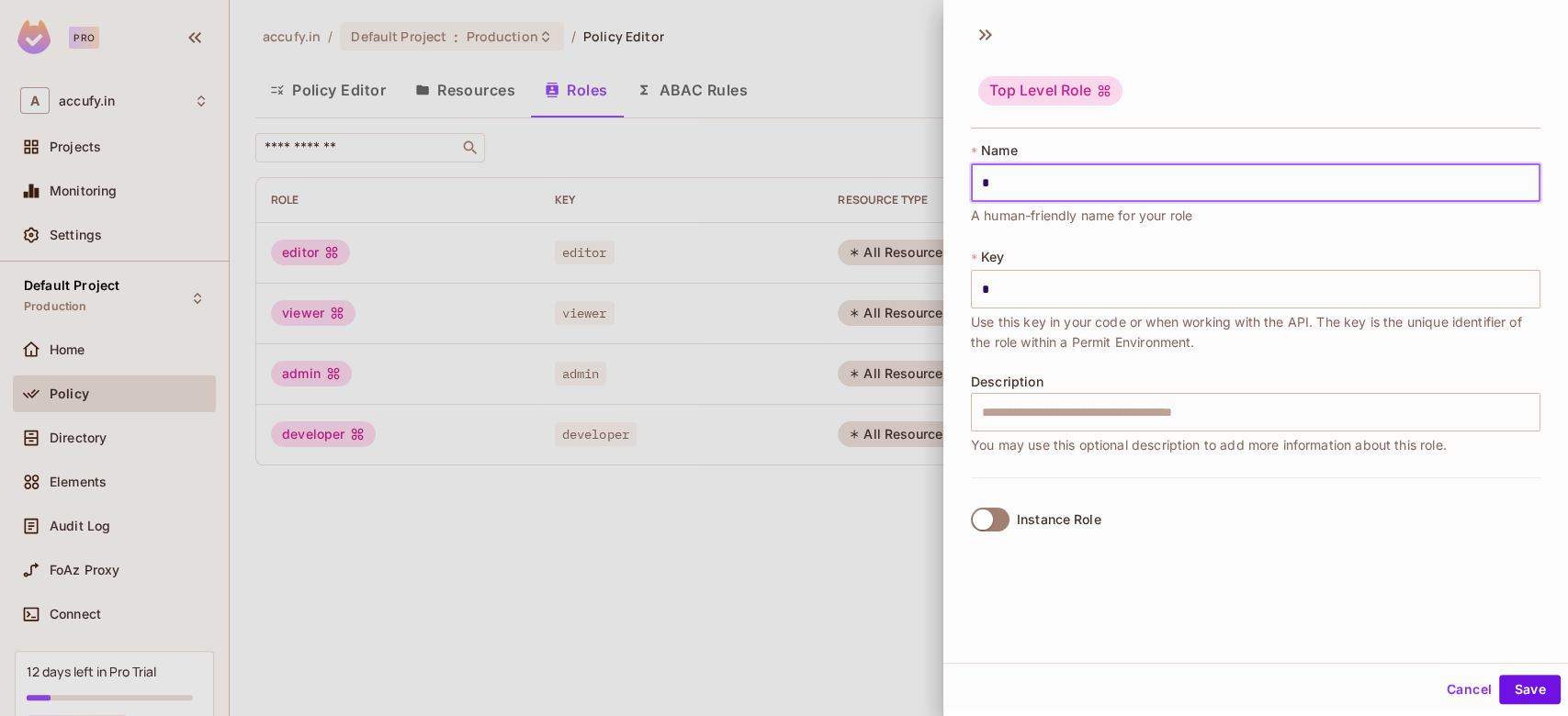 type on "**" 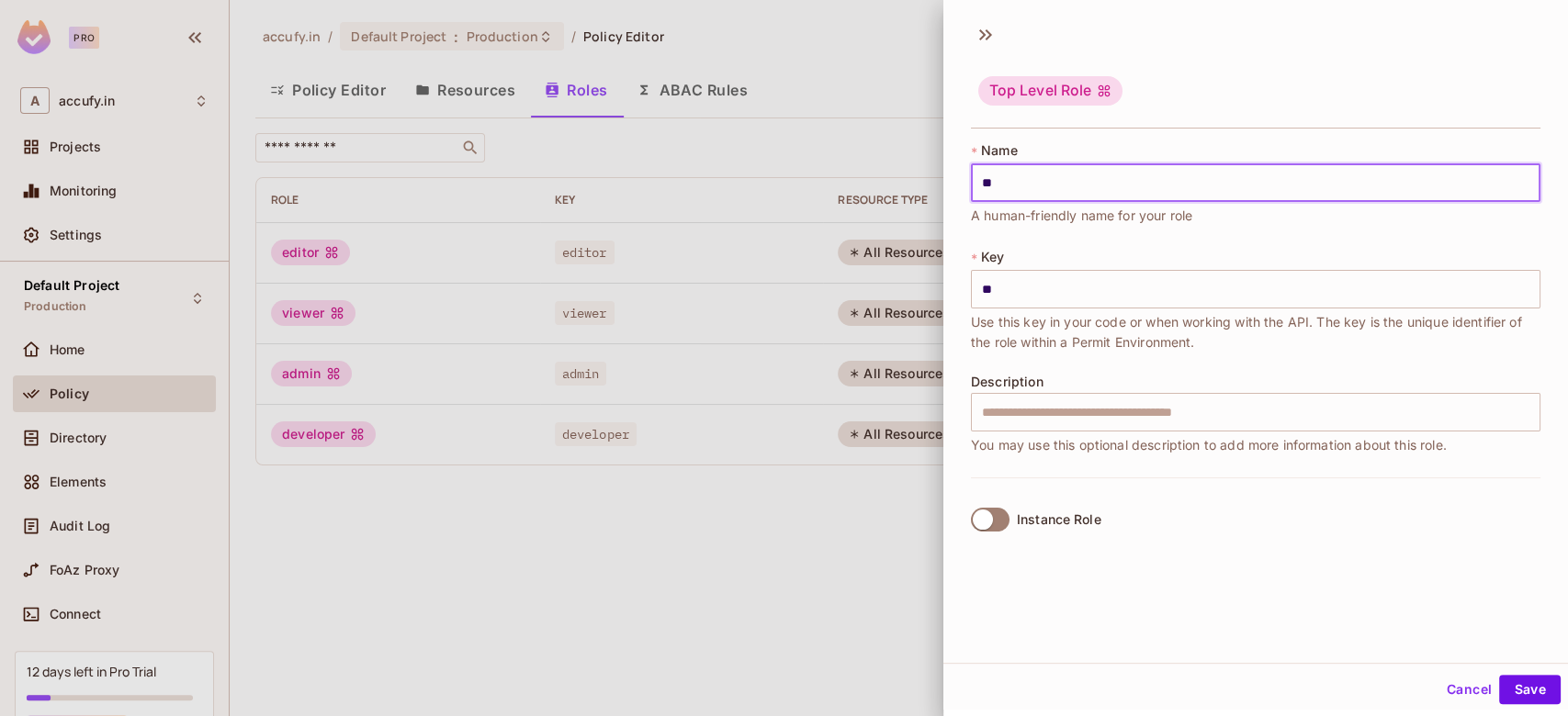 type on "***" 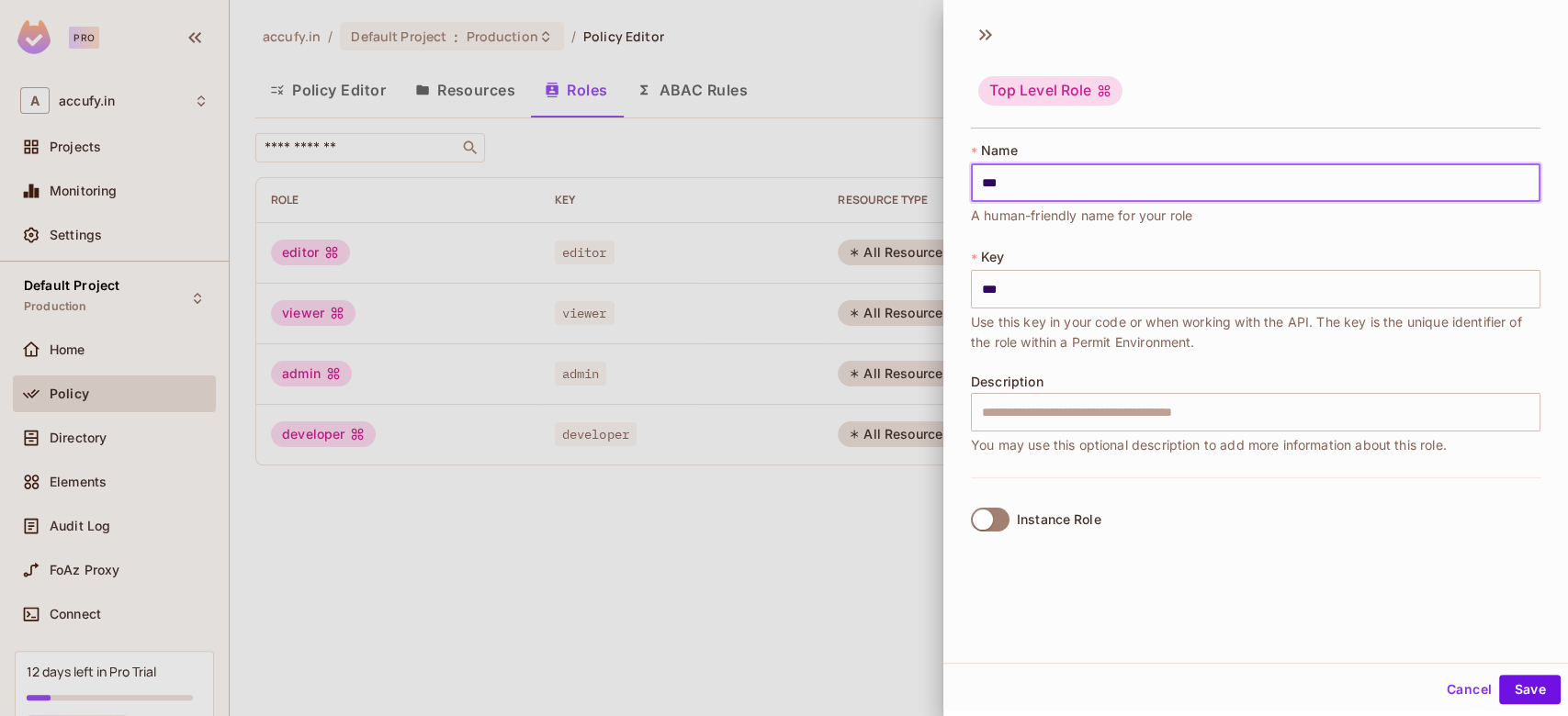 type on "****" 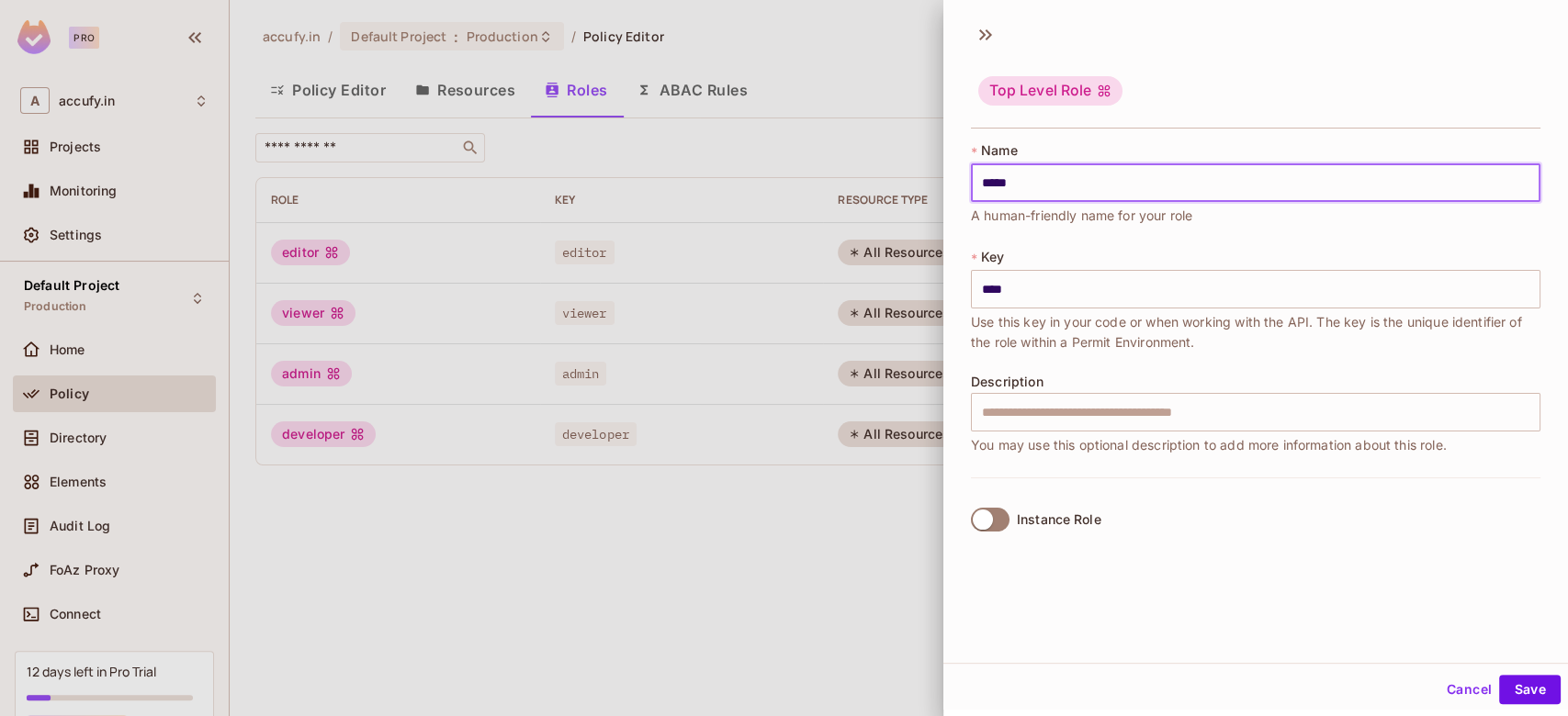 type on "******" 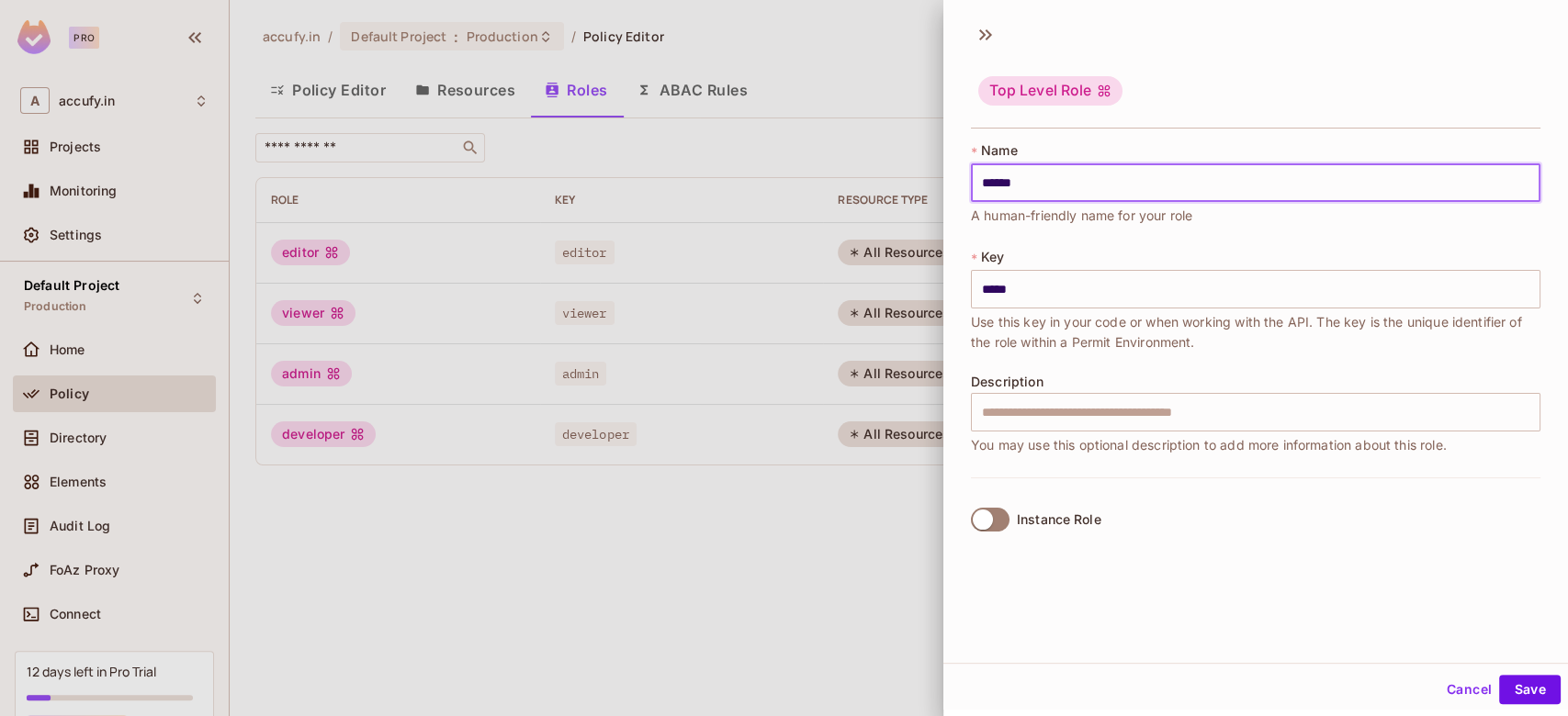 type on "*******" 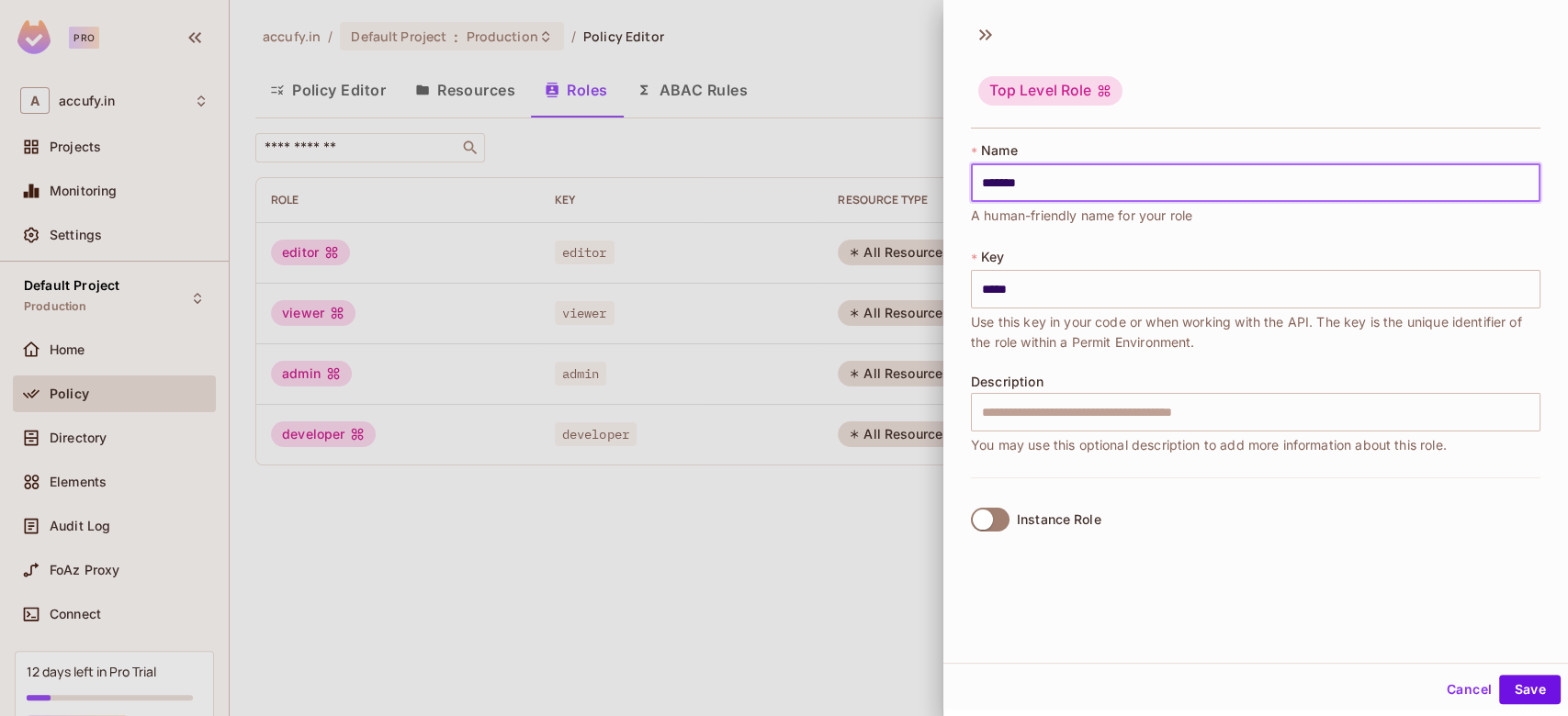 type on "******" 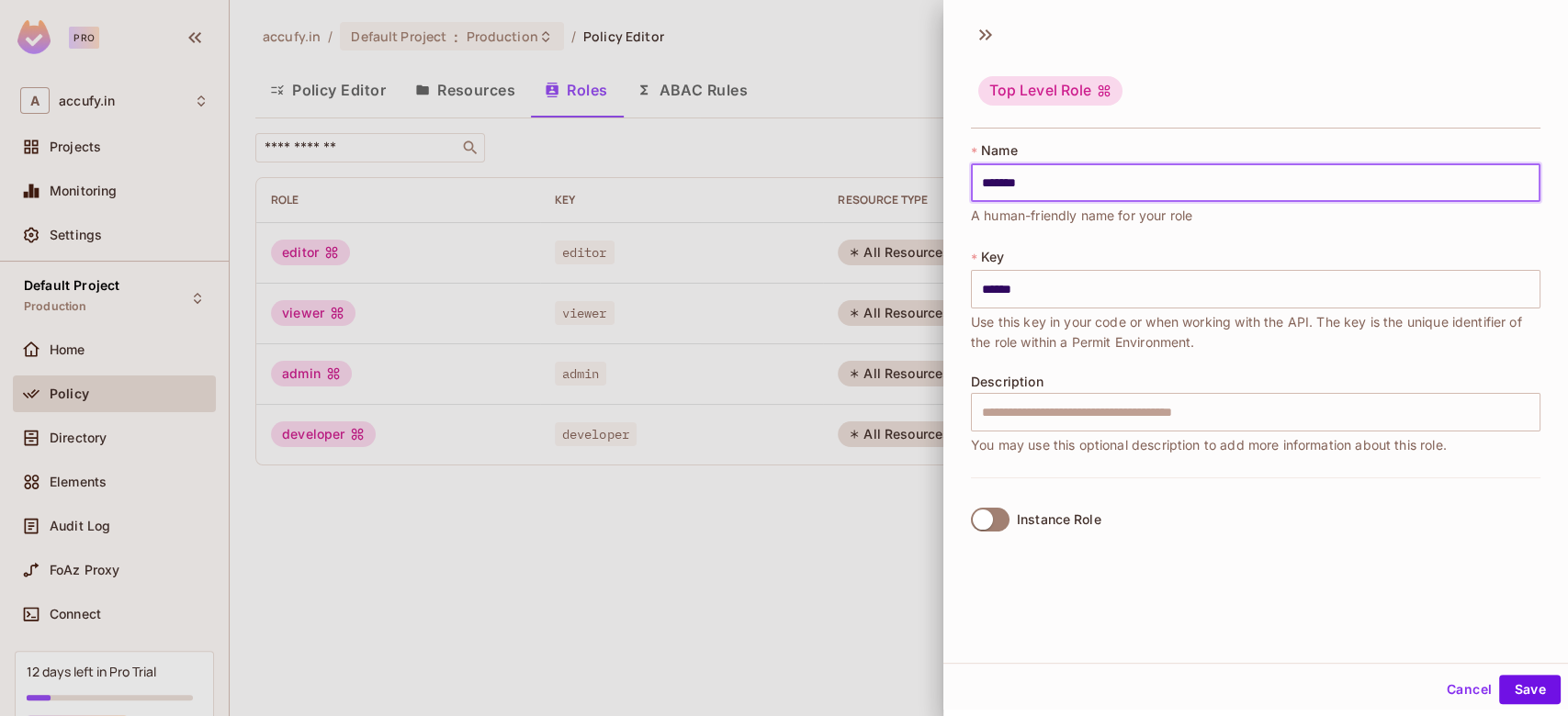 type on "********" 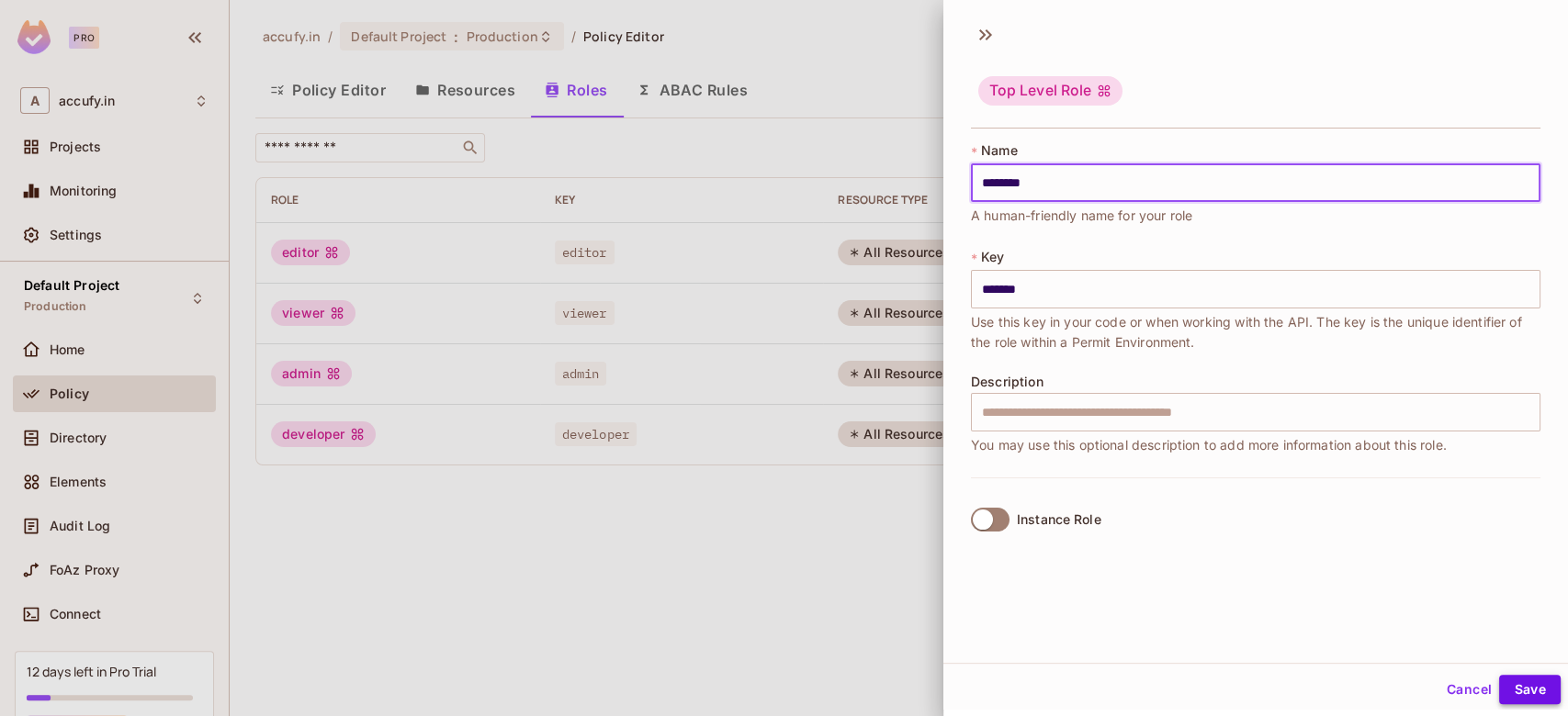type on "********" 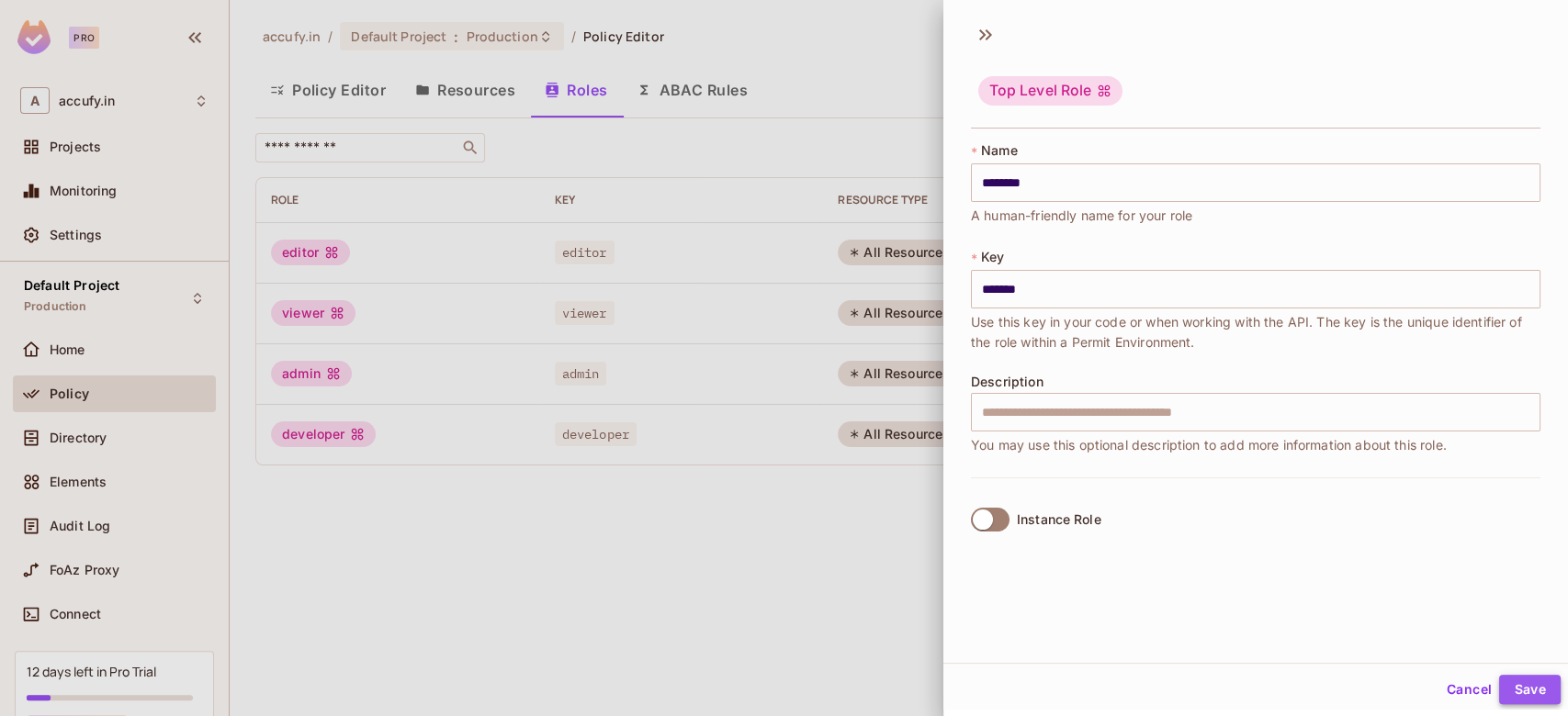 click on "Save" at bounding box center [1529, 689] 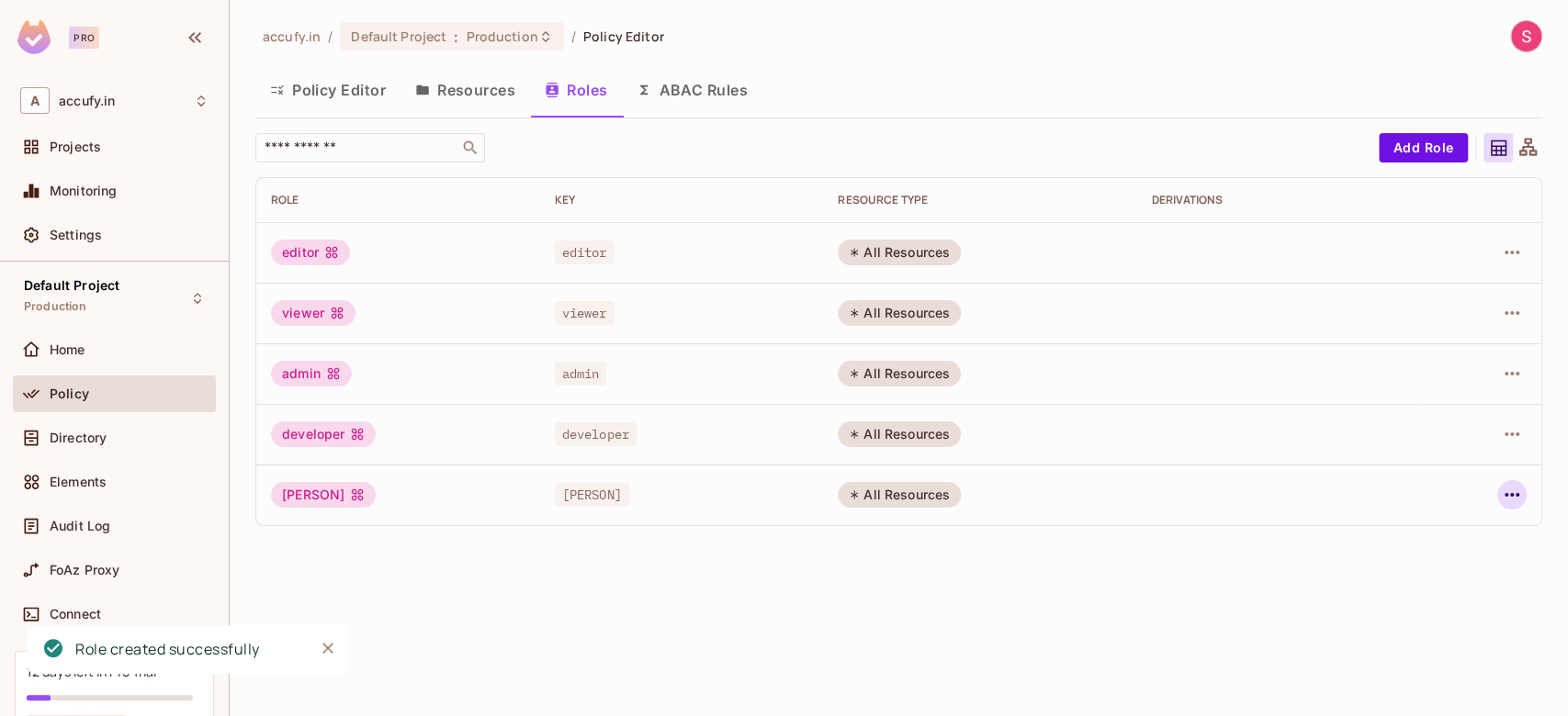 click 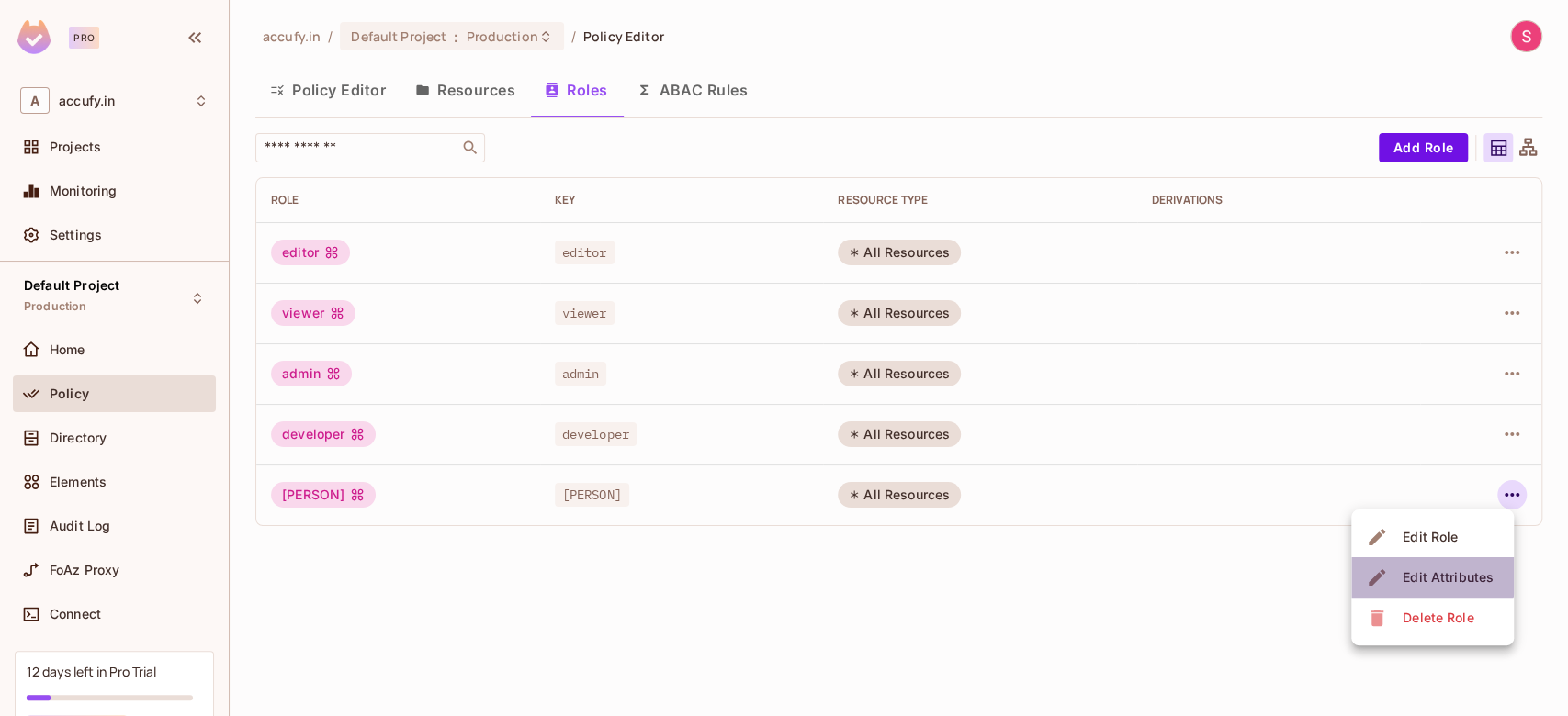 click on "Edit Attributes" at bounding box center [1448, 577] 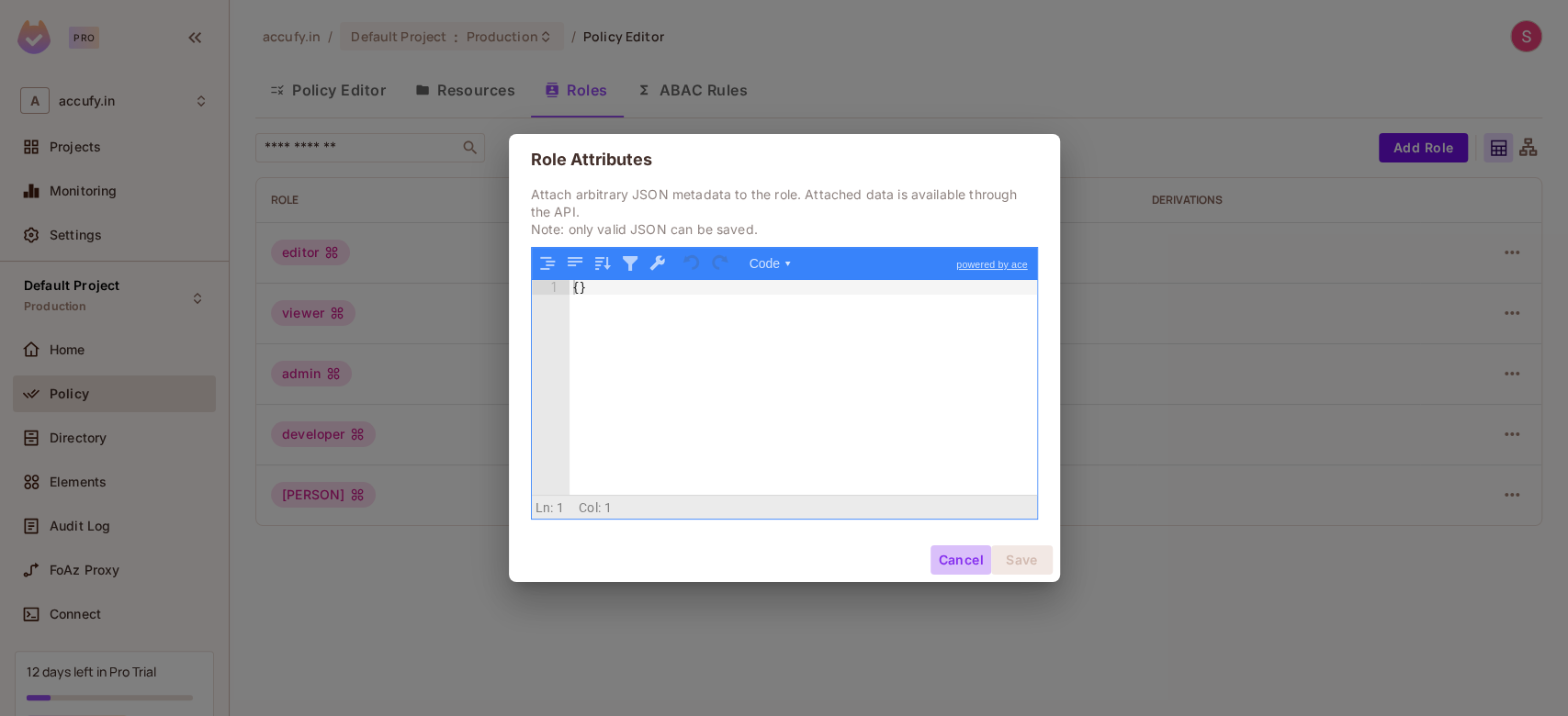 click on "Cancel" at bounding box center [960, 560] 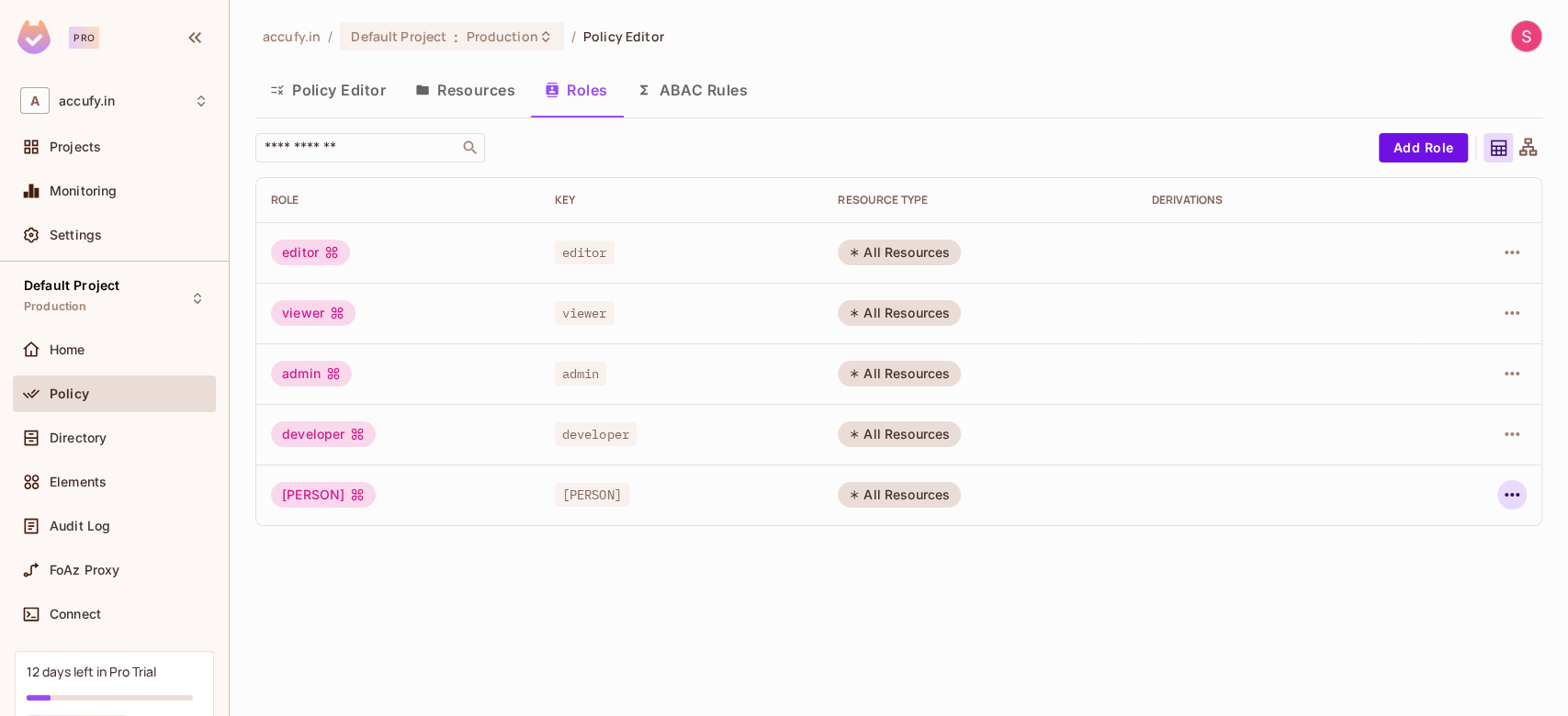click 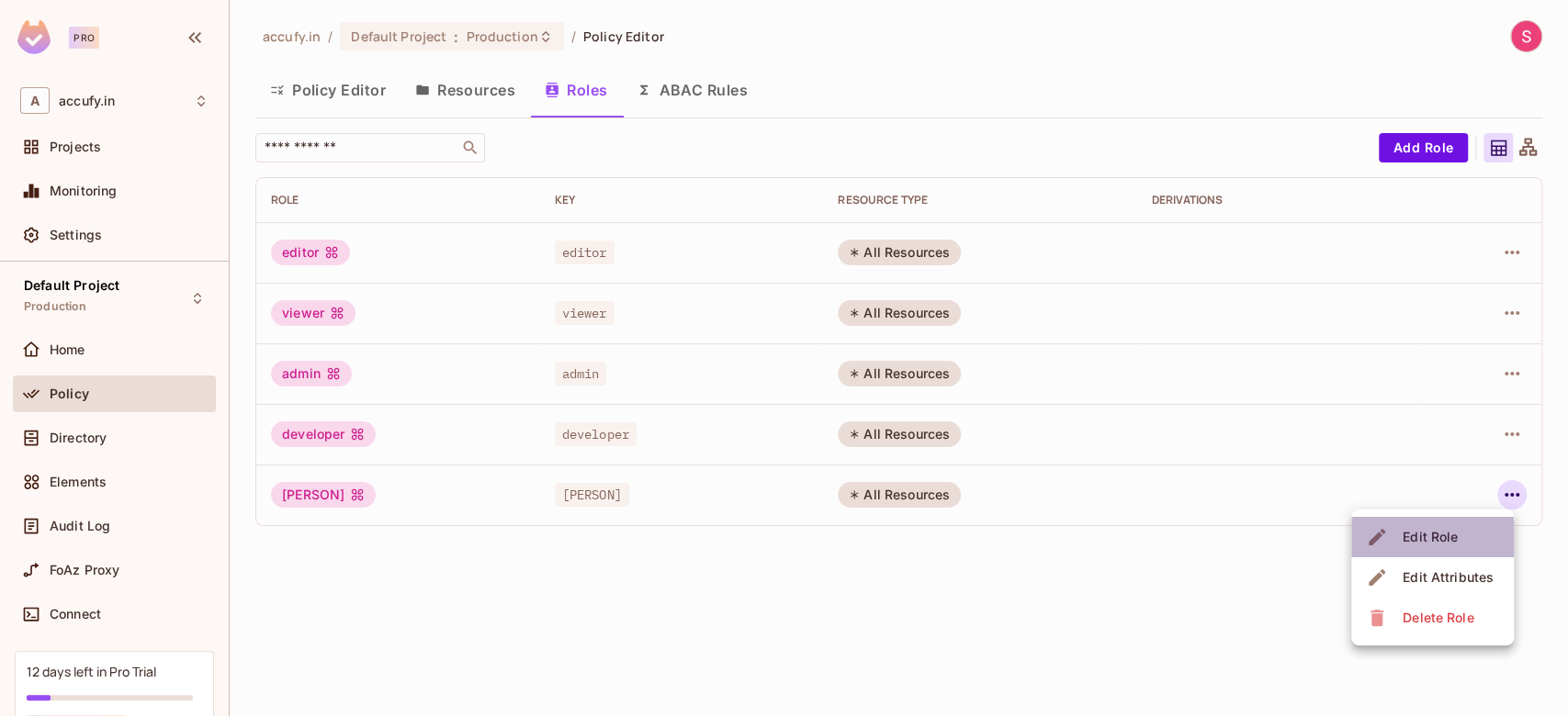 click on "Edit Role" at bounding box center (1430, 537) 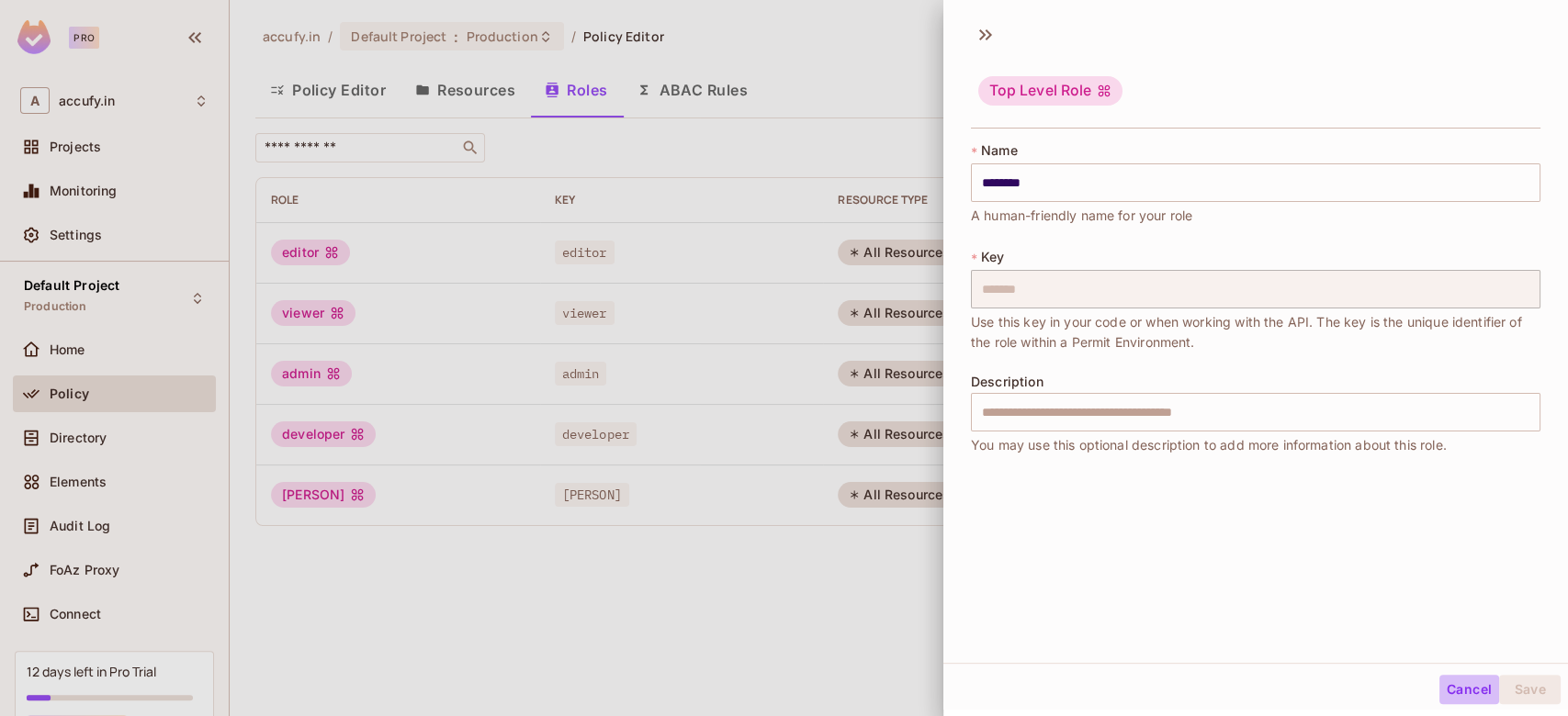 click on "Cancel" at bounding box center (1469, 689) 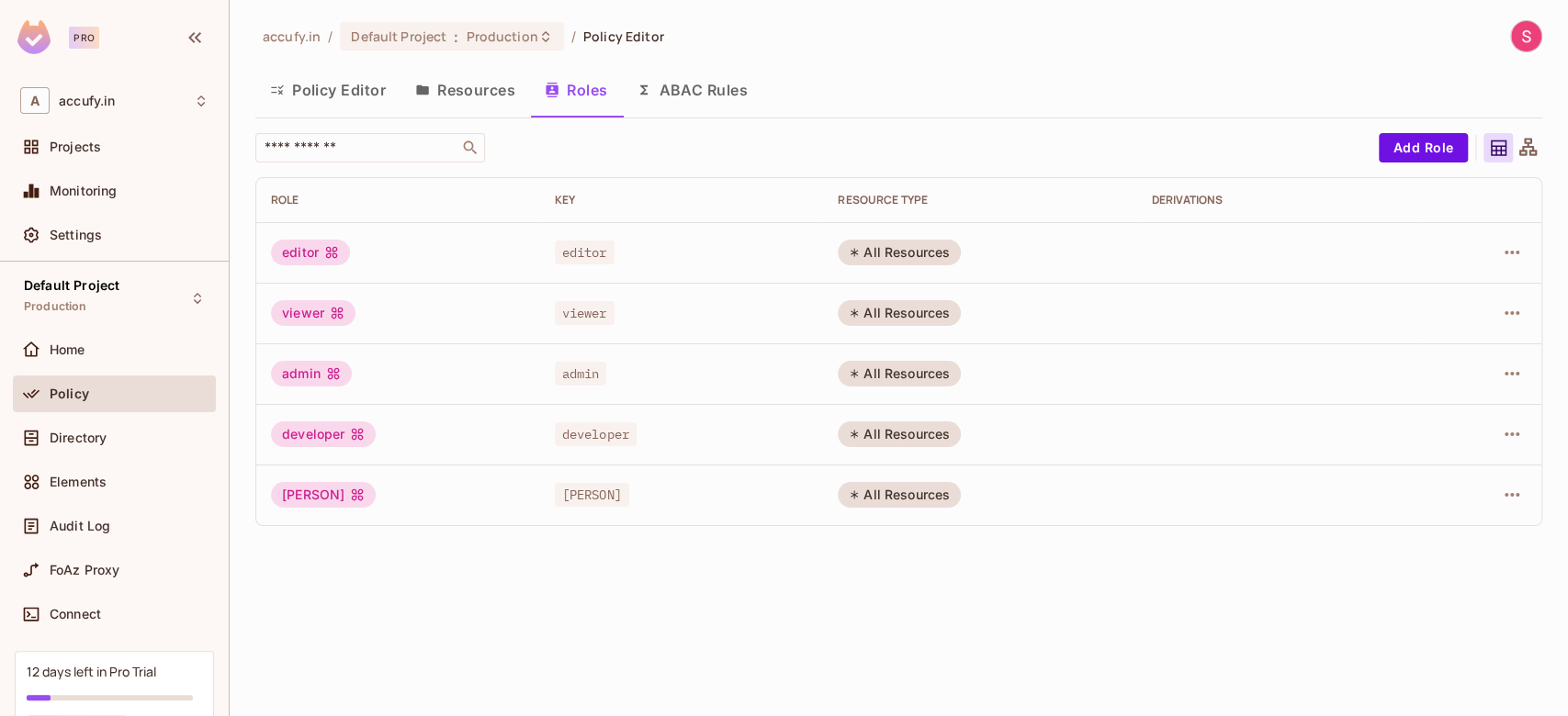 click on "ABAC Rules" at bounding box center [692, 90] 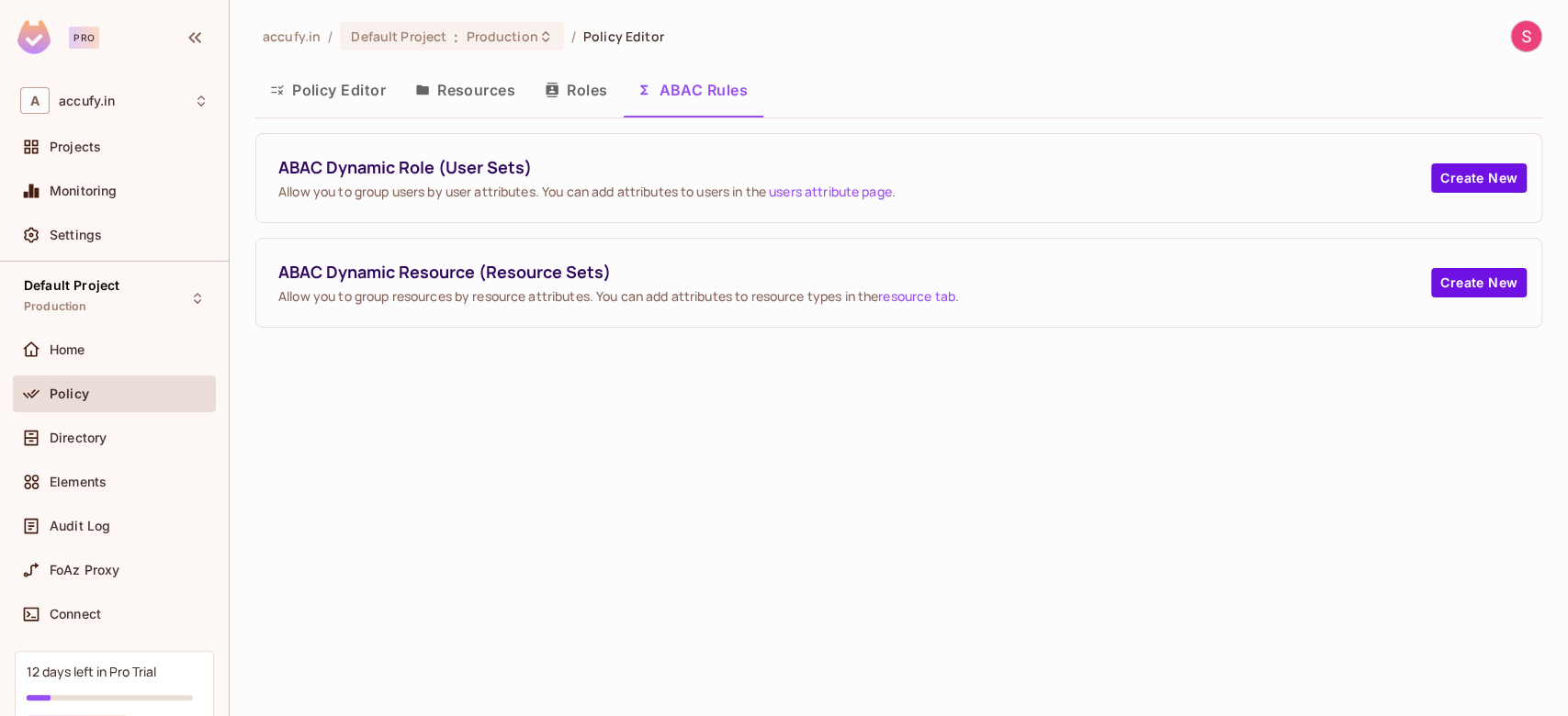 click on "Policy Editor" at bounding box center [328, 90] 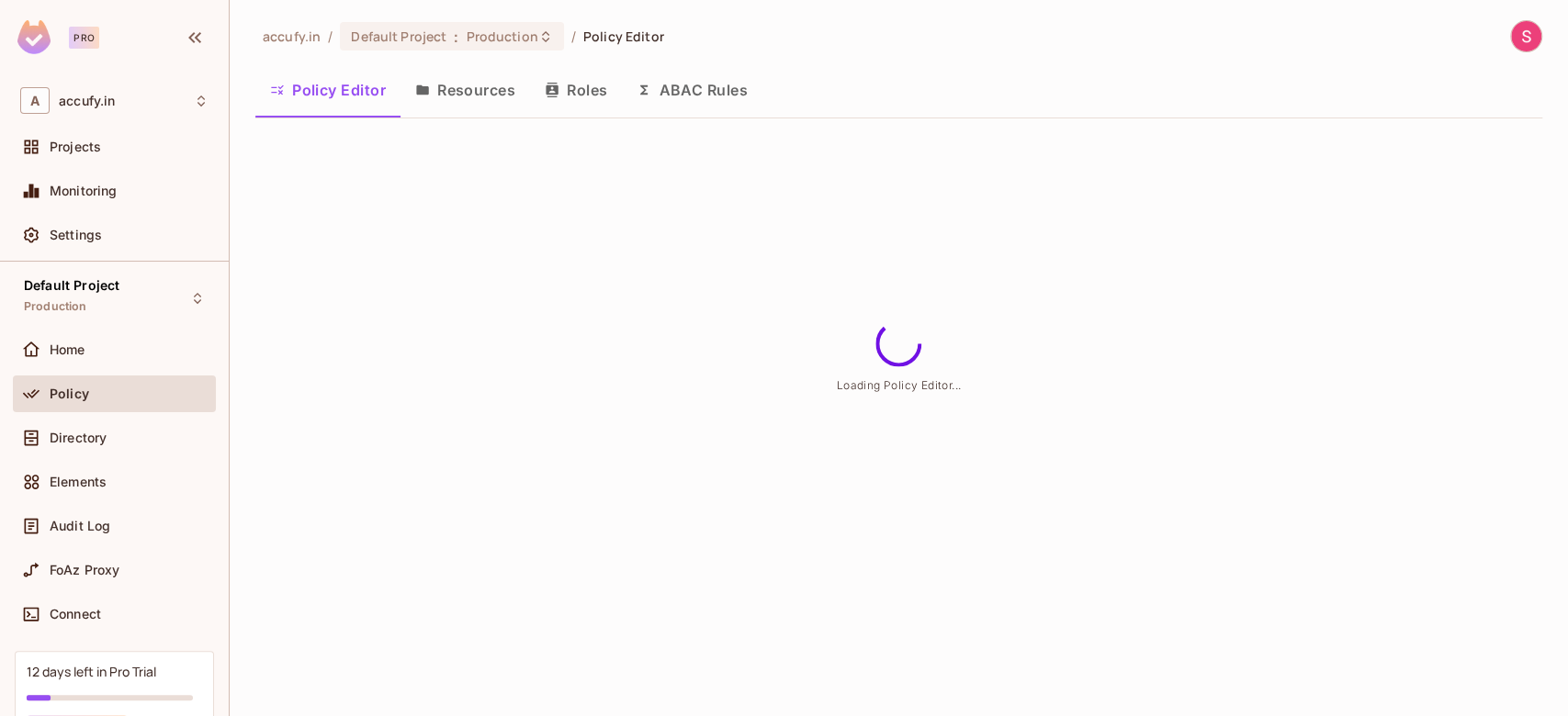click on "Resources" at bounding box center (465, 90) 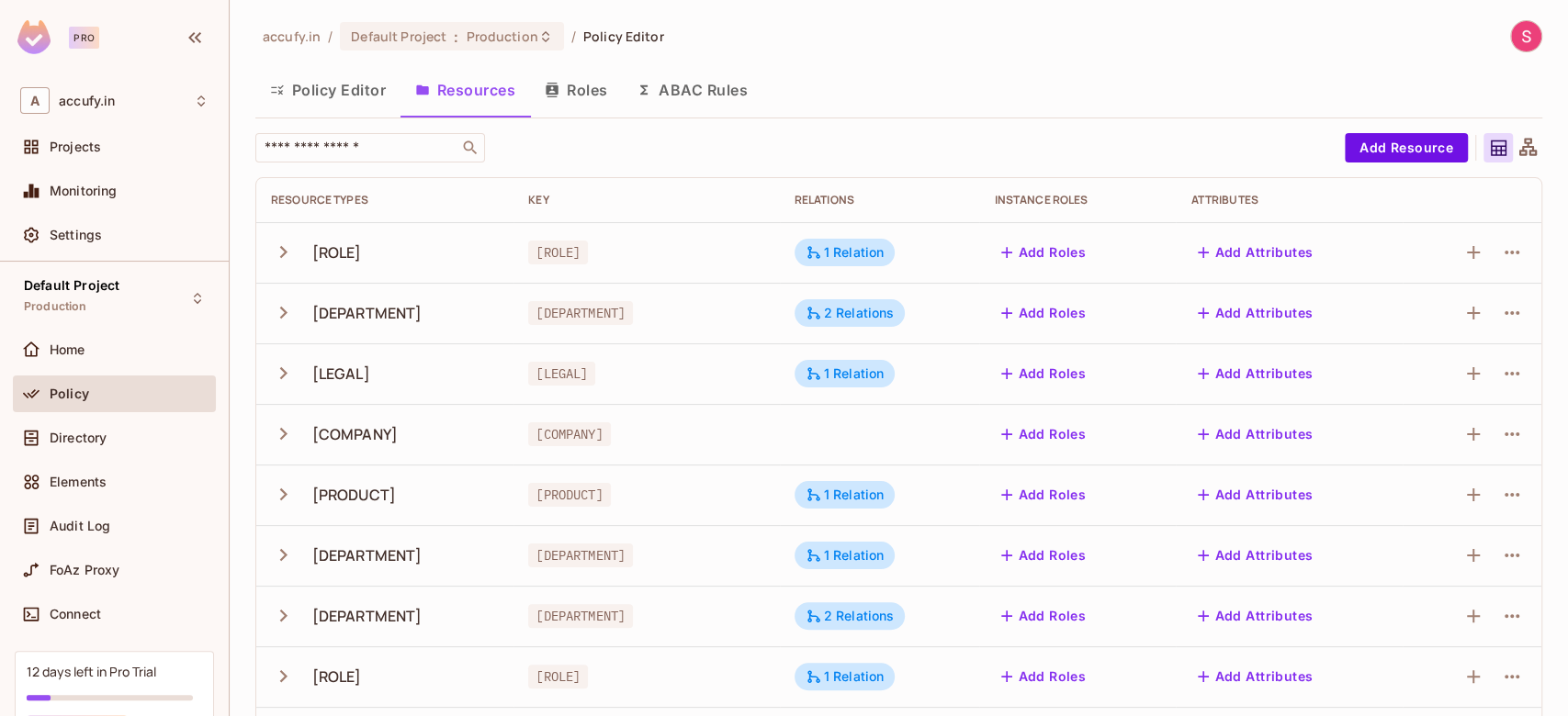 click on "Policy Editor" at bounding box center (328, 90) 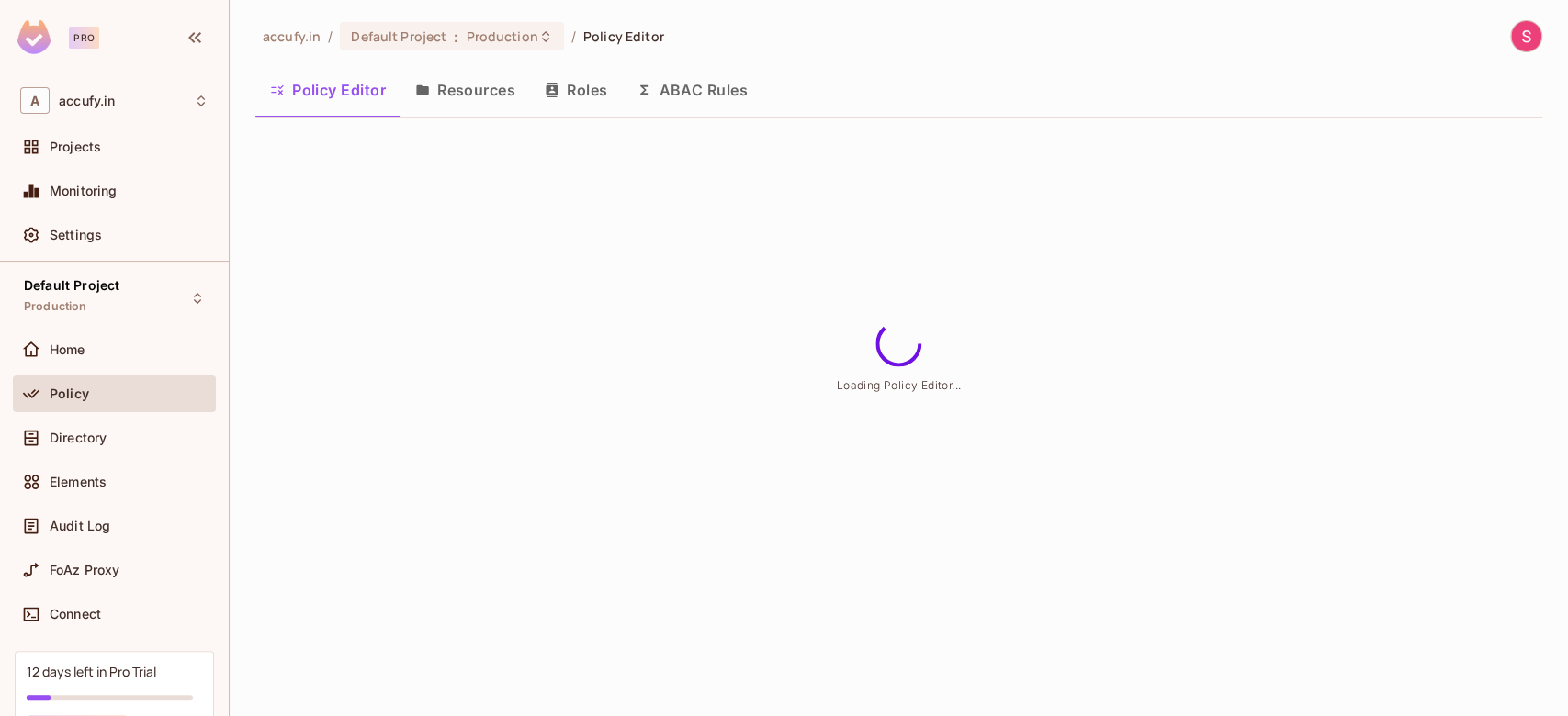 click on "Roles" at bounding box center [576, 90] 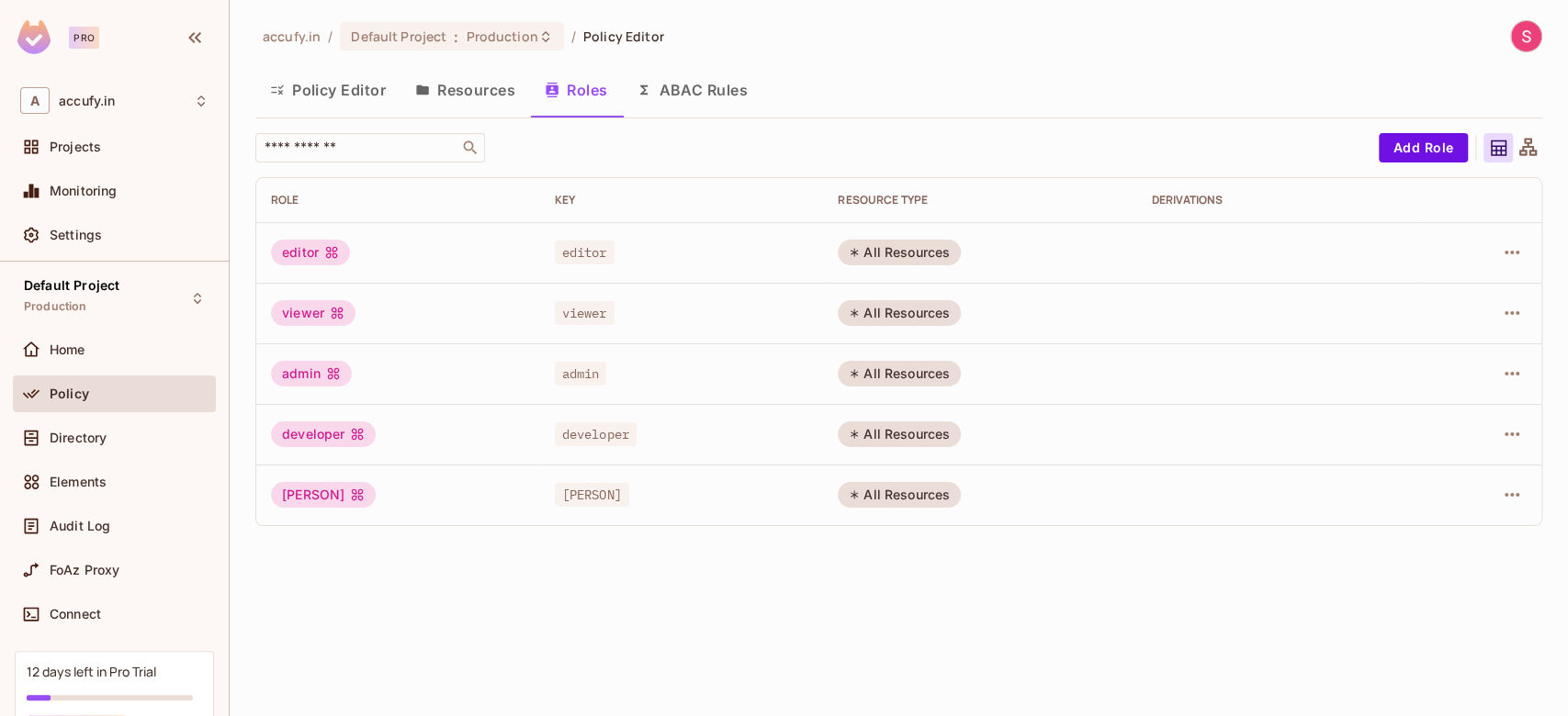 click on "ABAC Rules" at bounding box center (692, 90) 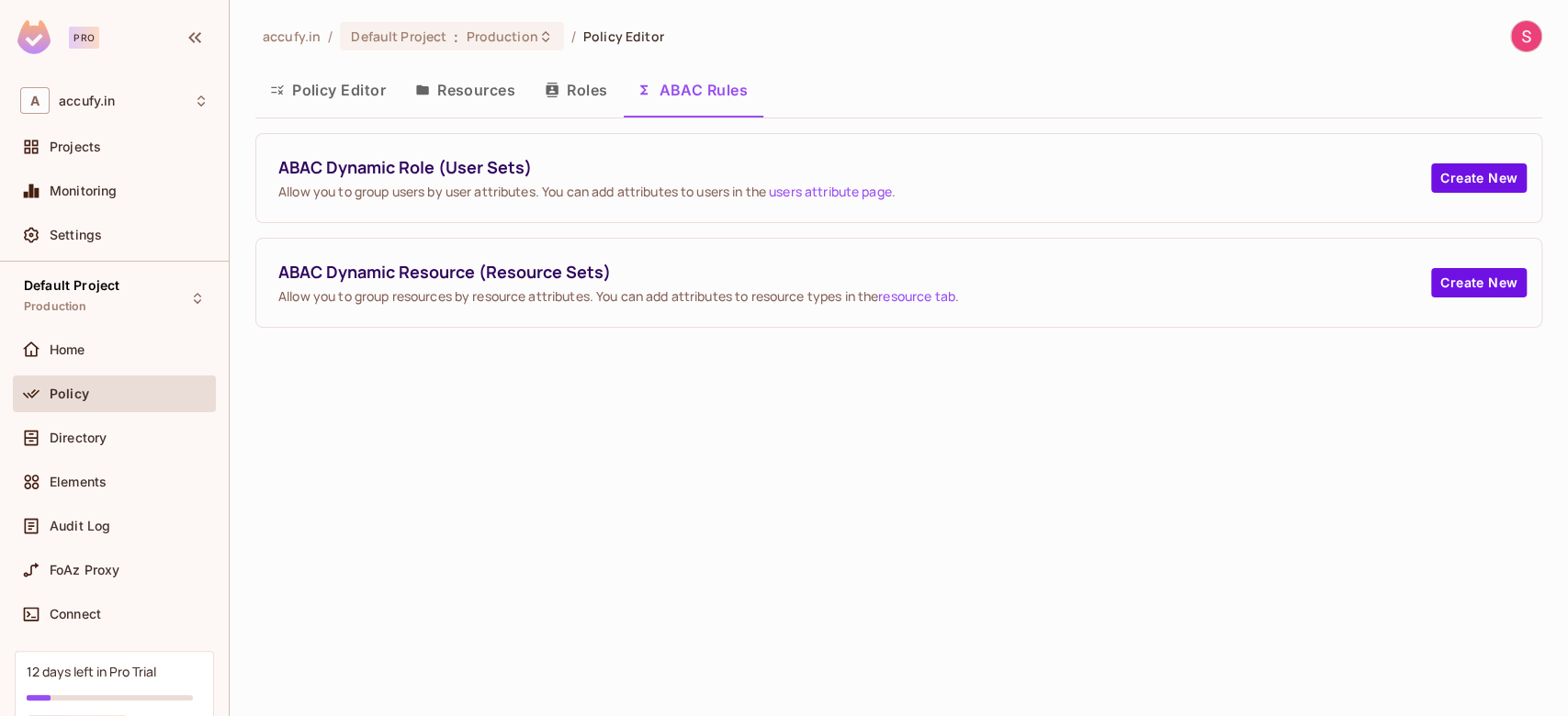 click on "Policy Editor" at bounding box center [328, 90] 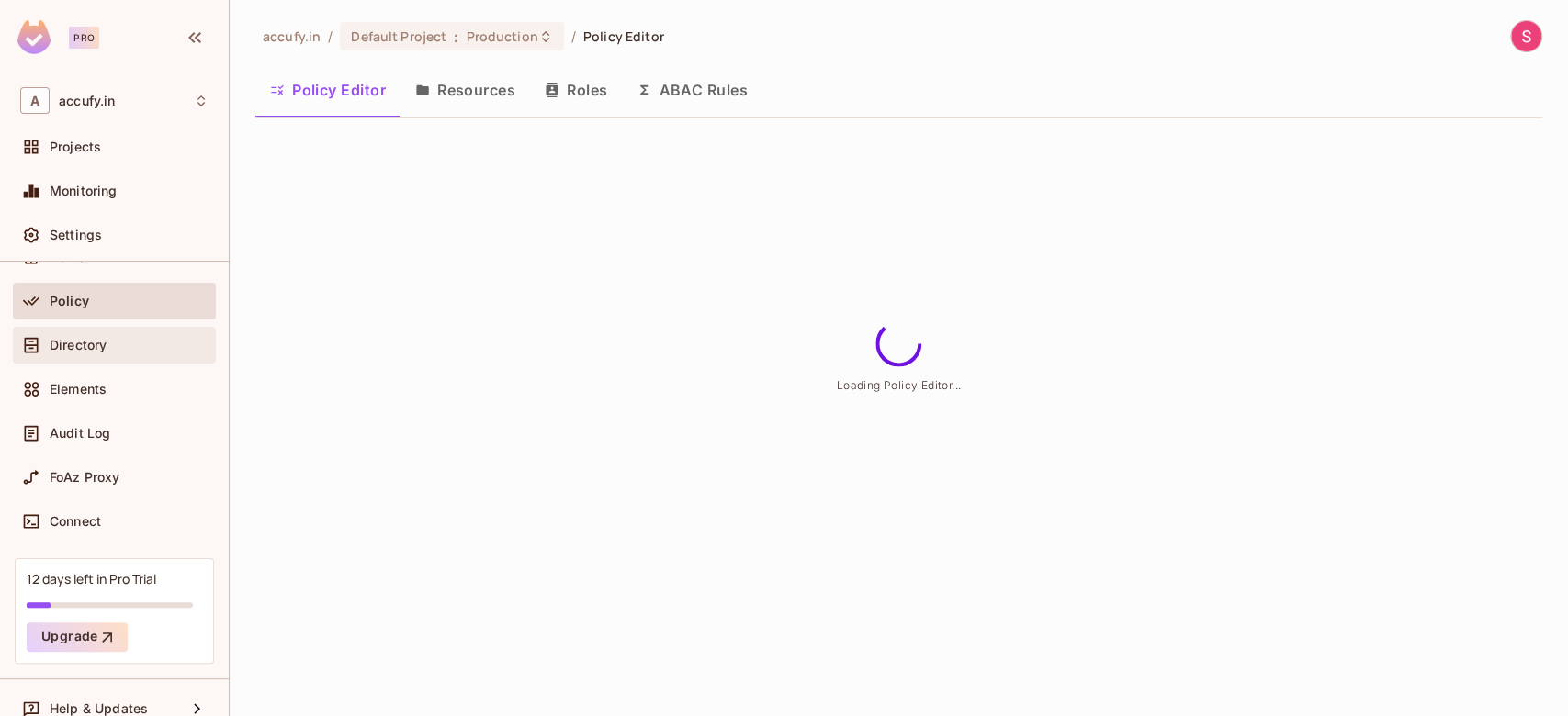 scroll, scrollTop: 0, scrollLeft: 0, axis: both 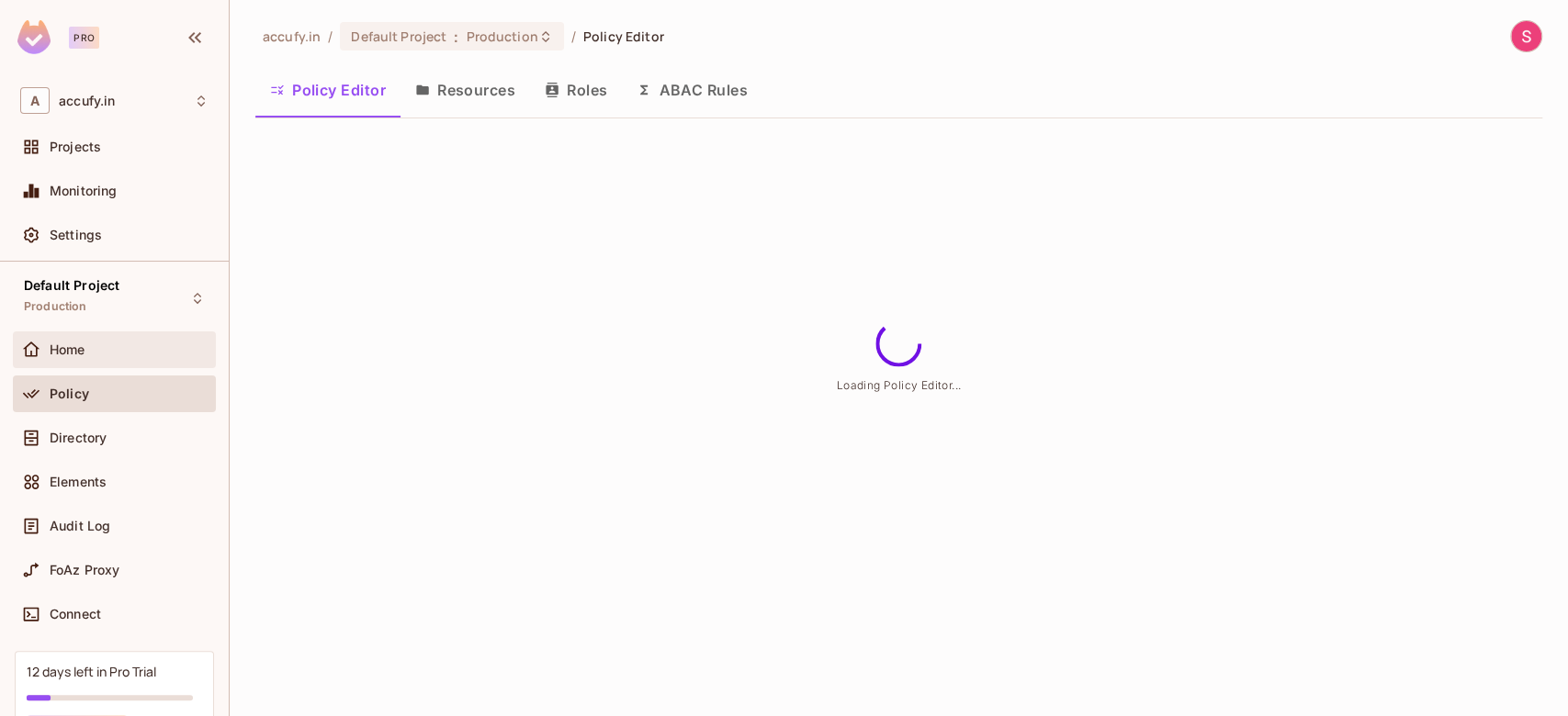 click on "Home" at bounding box center [129, 350] 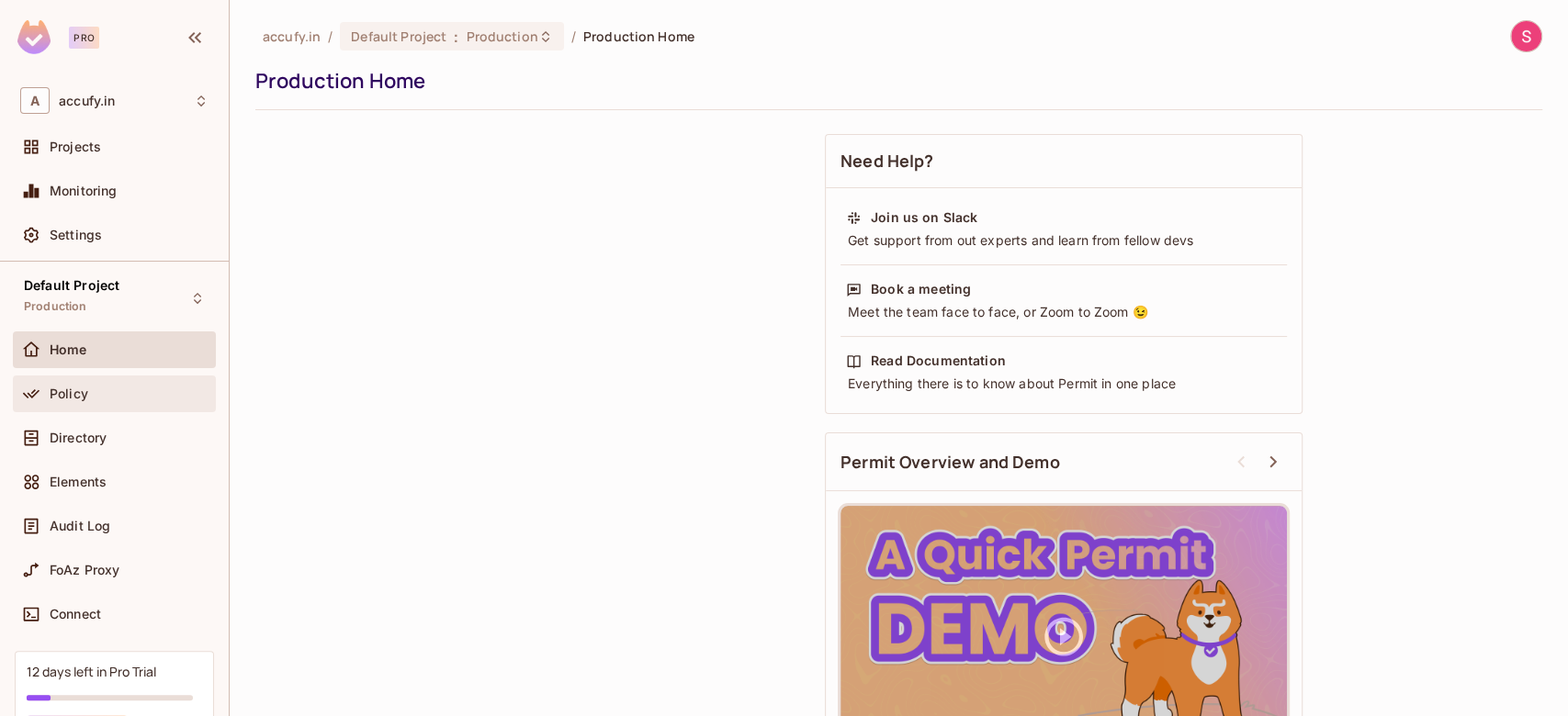 click on "Policy" at bounding box center [69, 394] 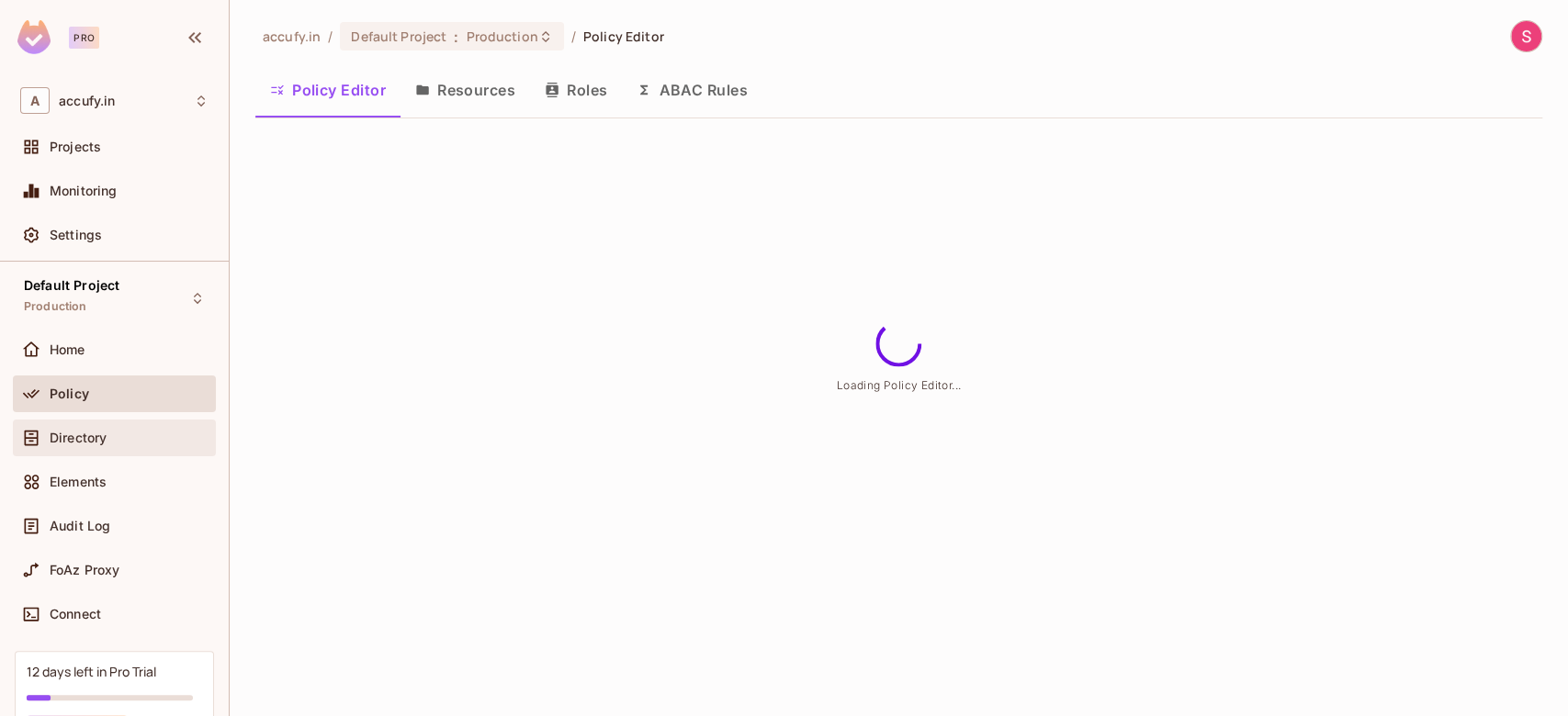 click on "Directory" at bounding box center [78, 438] 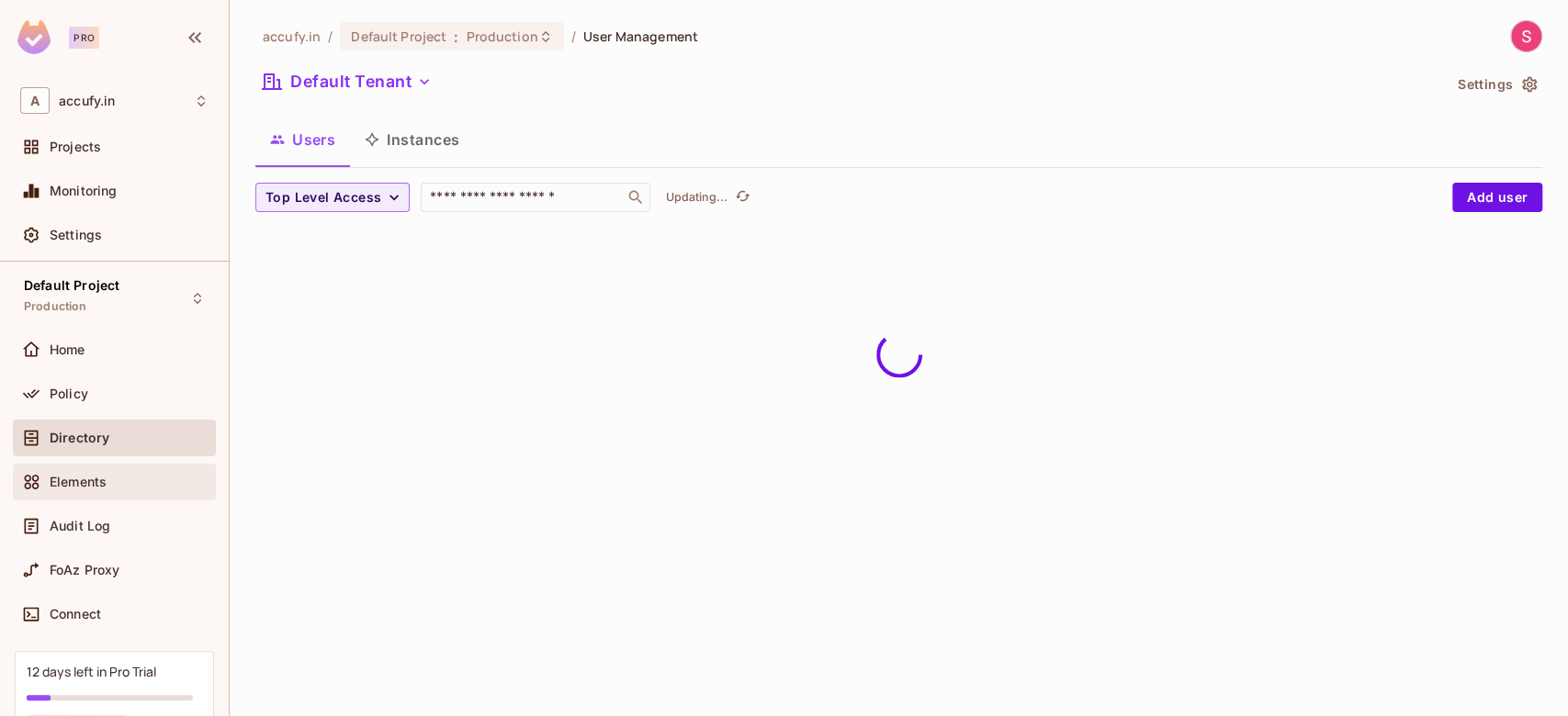 click on "Elements" at bounding box center [114, 482] 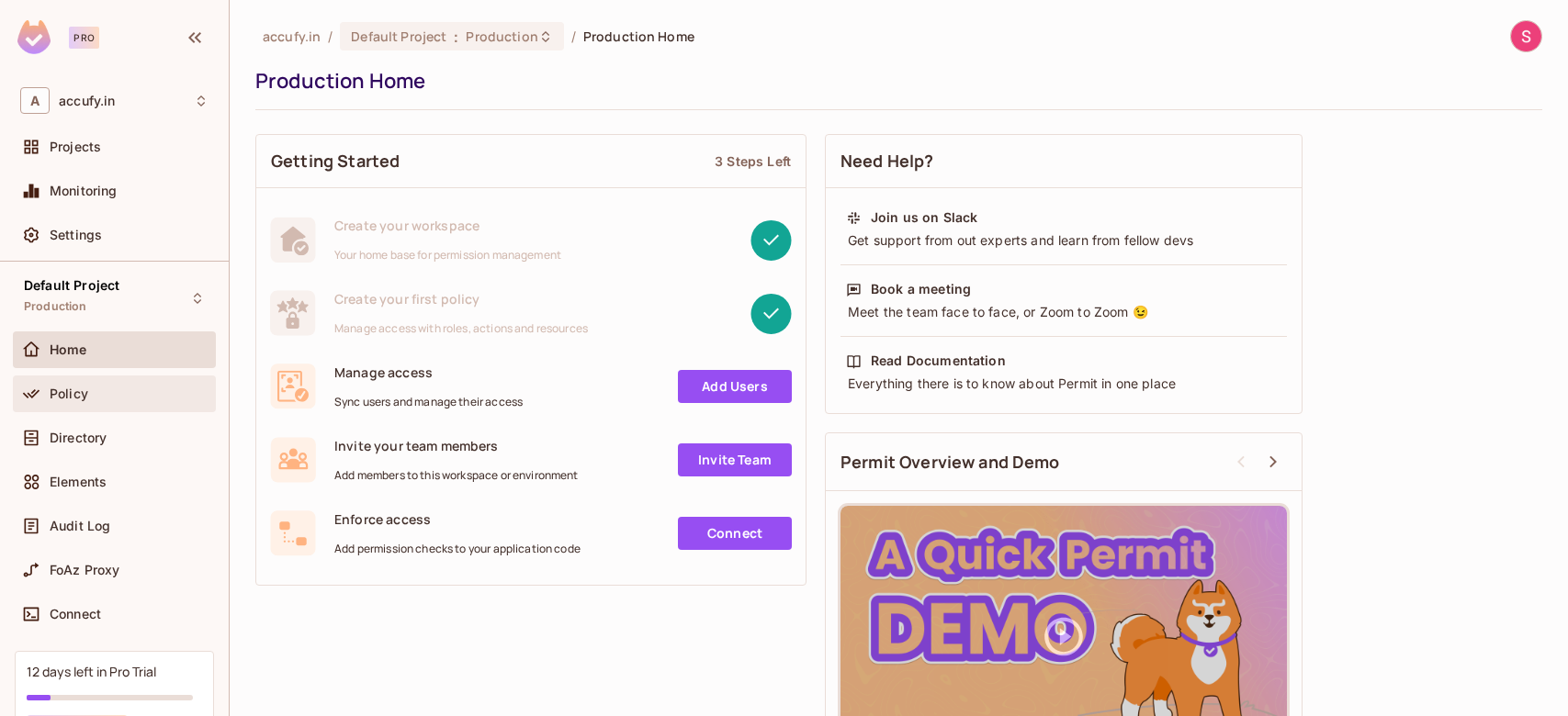 scroll, scrollTop: 0, scrollLeft: 0, axis: both 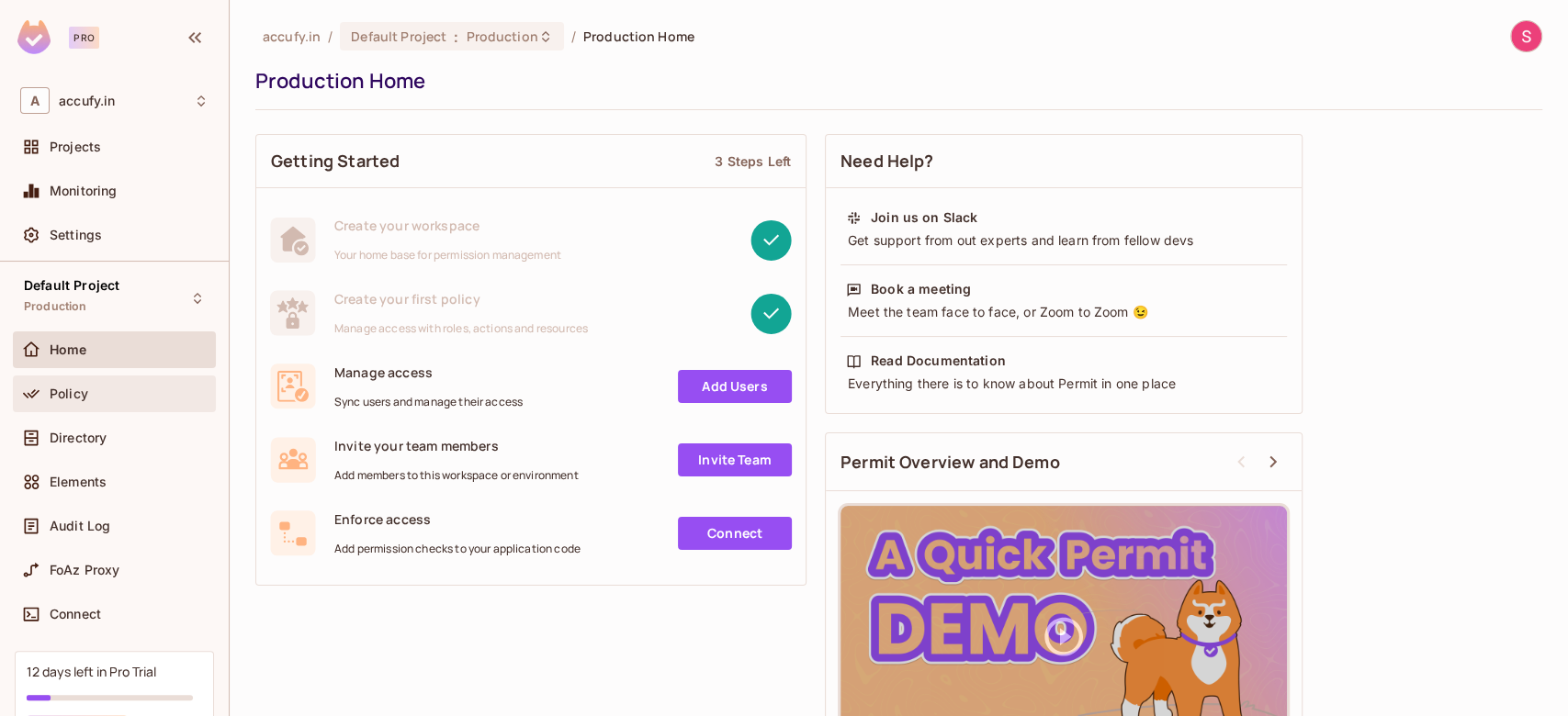 click on "Policy" at bounding box center (129, 394) 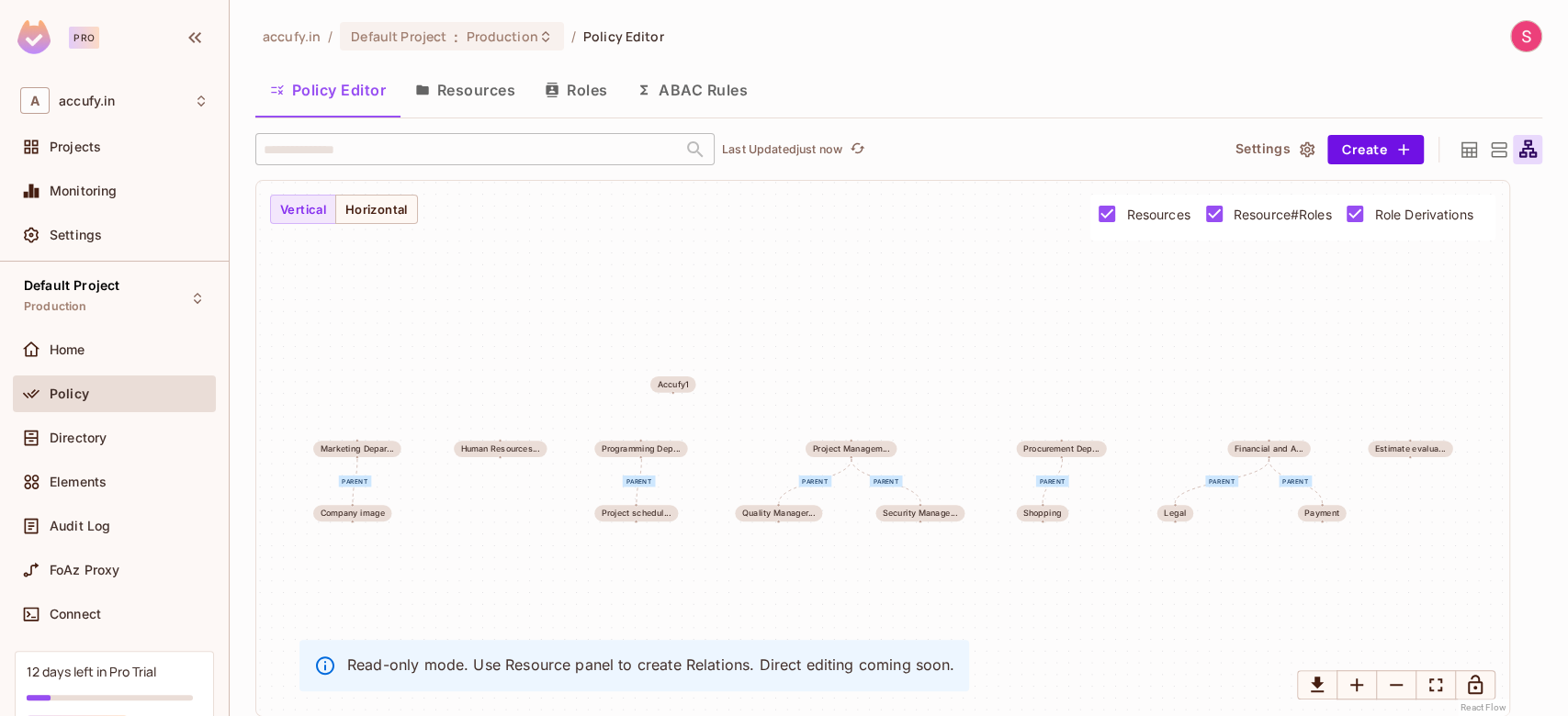 click 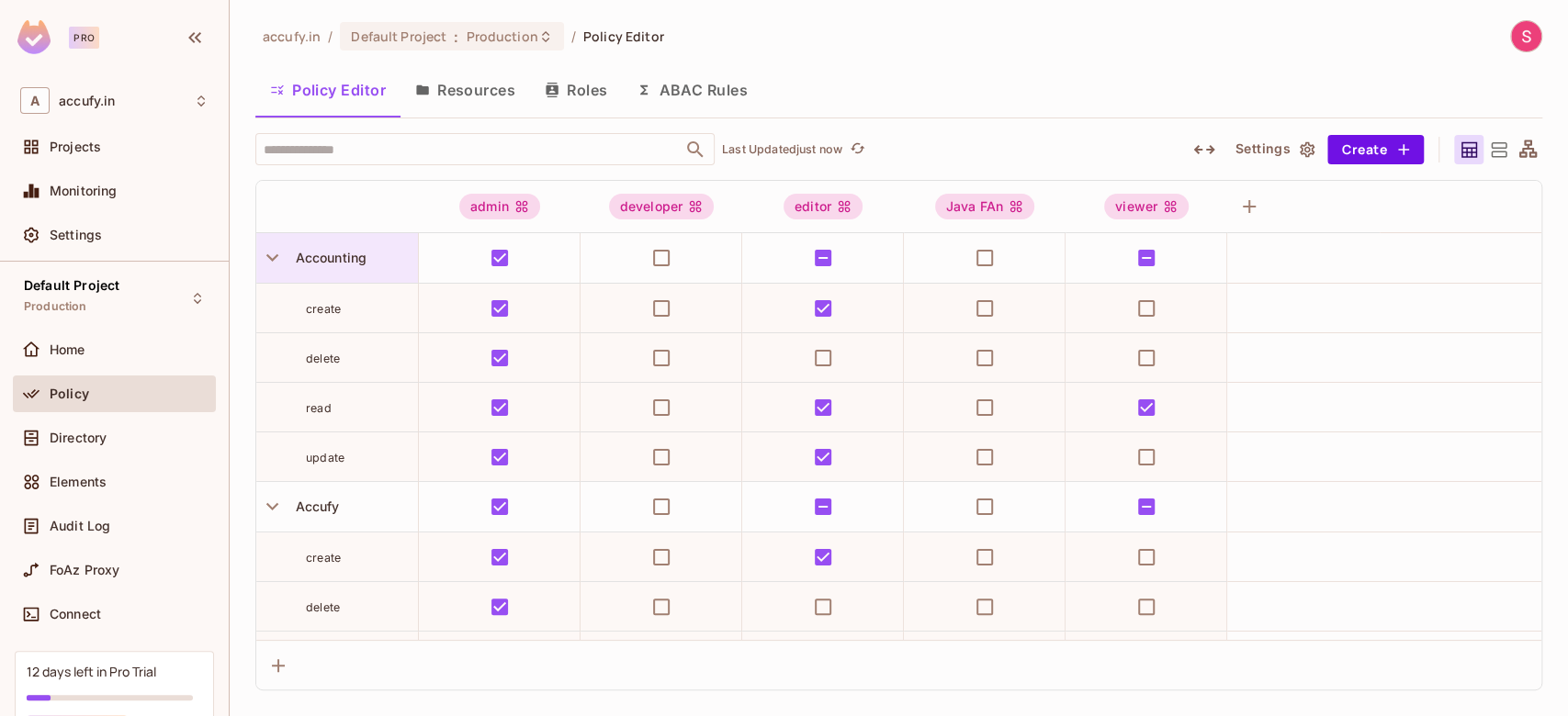 click on "[ACCOUNTING]" at bounding box center [328, 257] 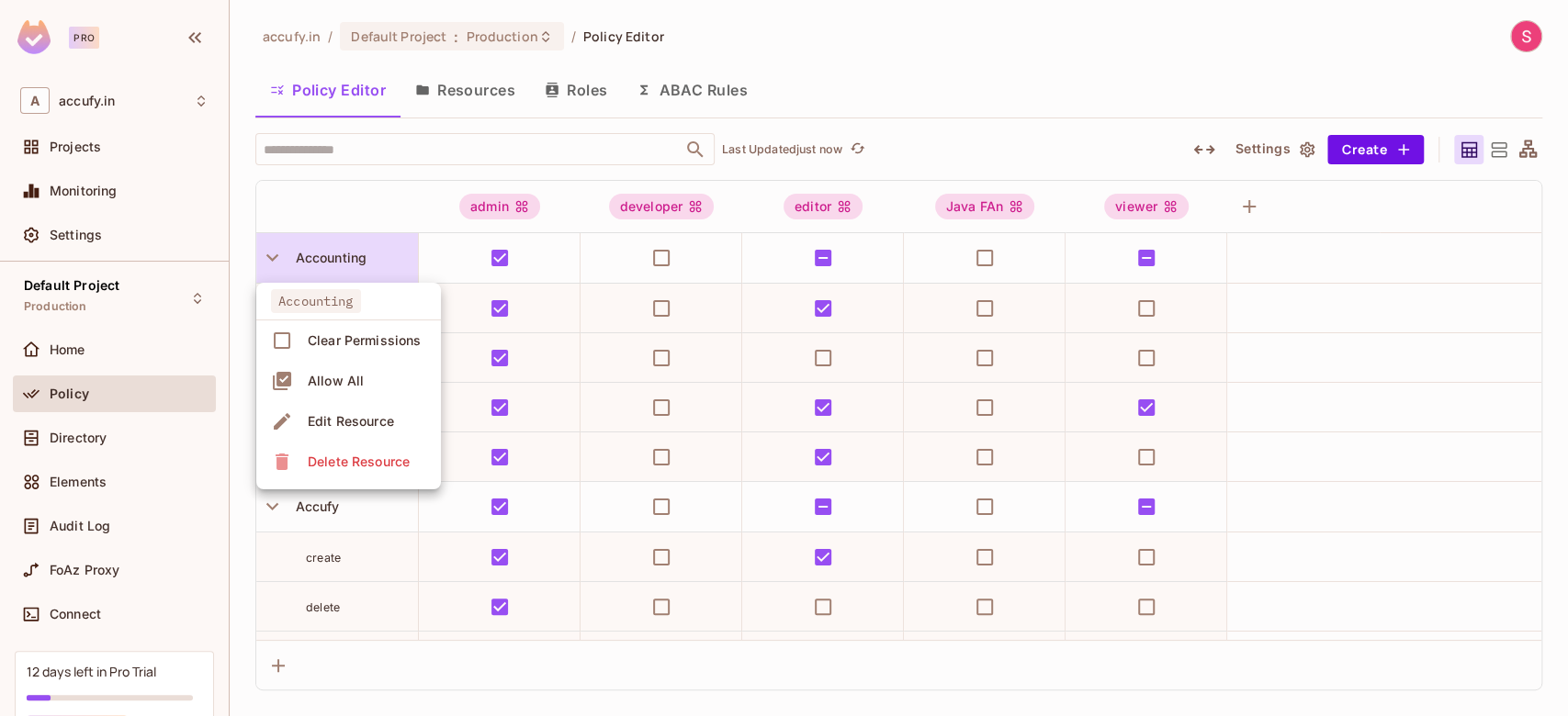 click at bounding box center [784, 358] 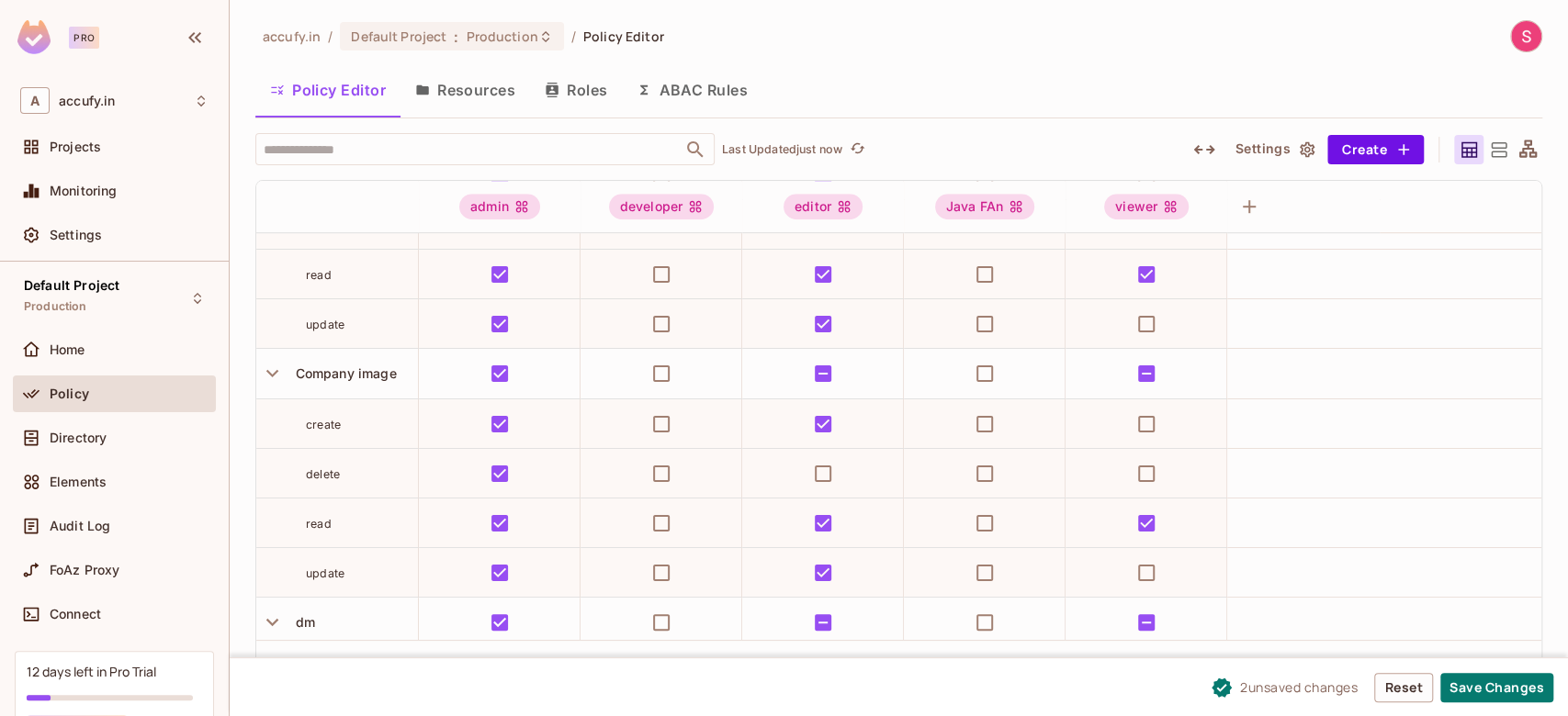scroll, scrollTop: 0, scrollLeft: 0, axis: both 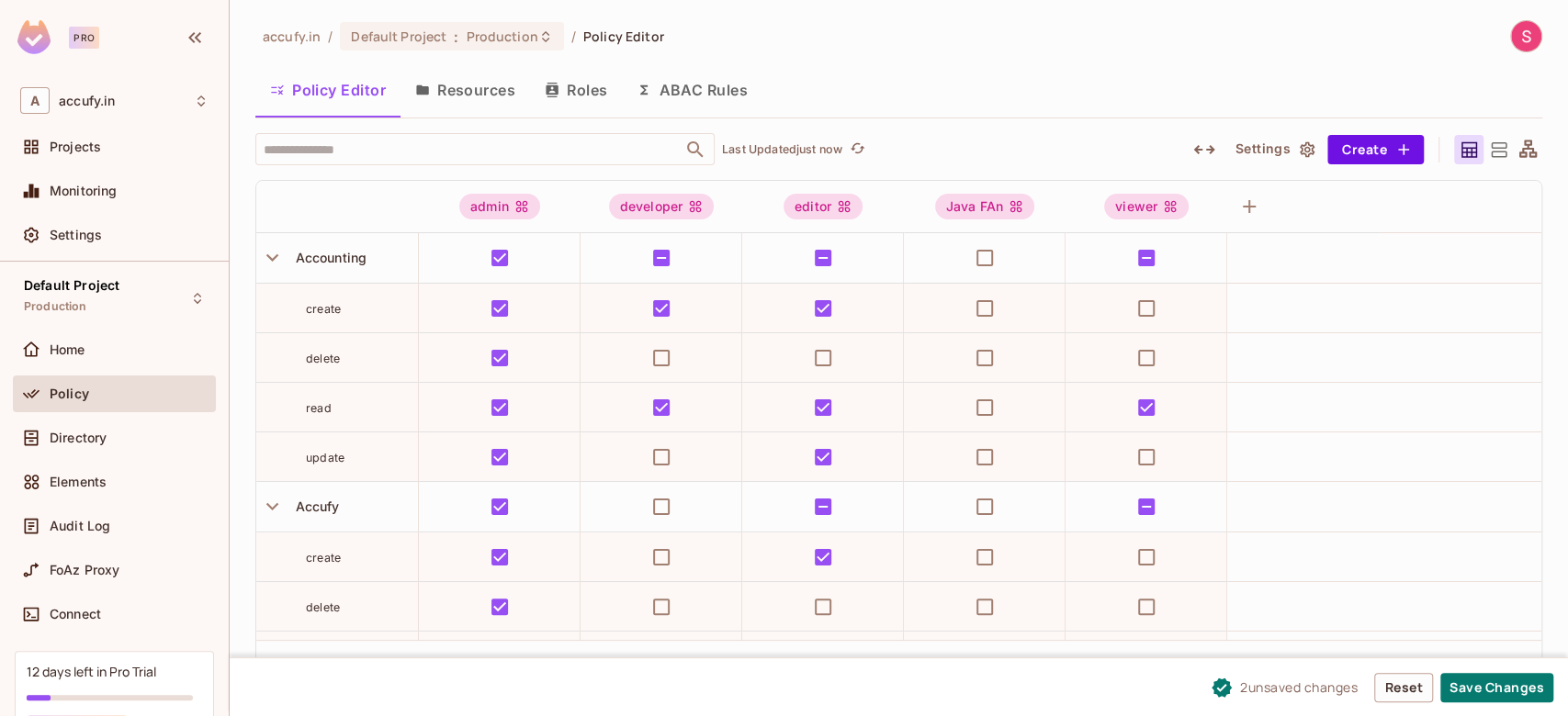 click 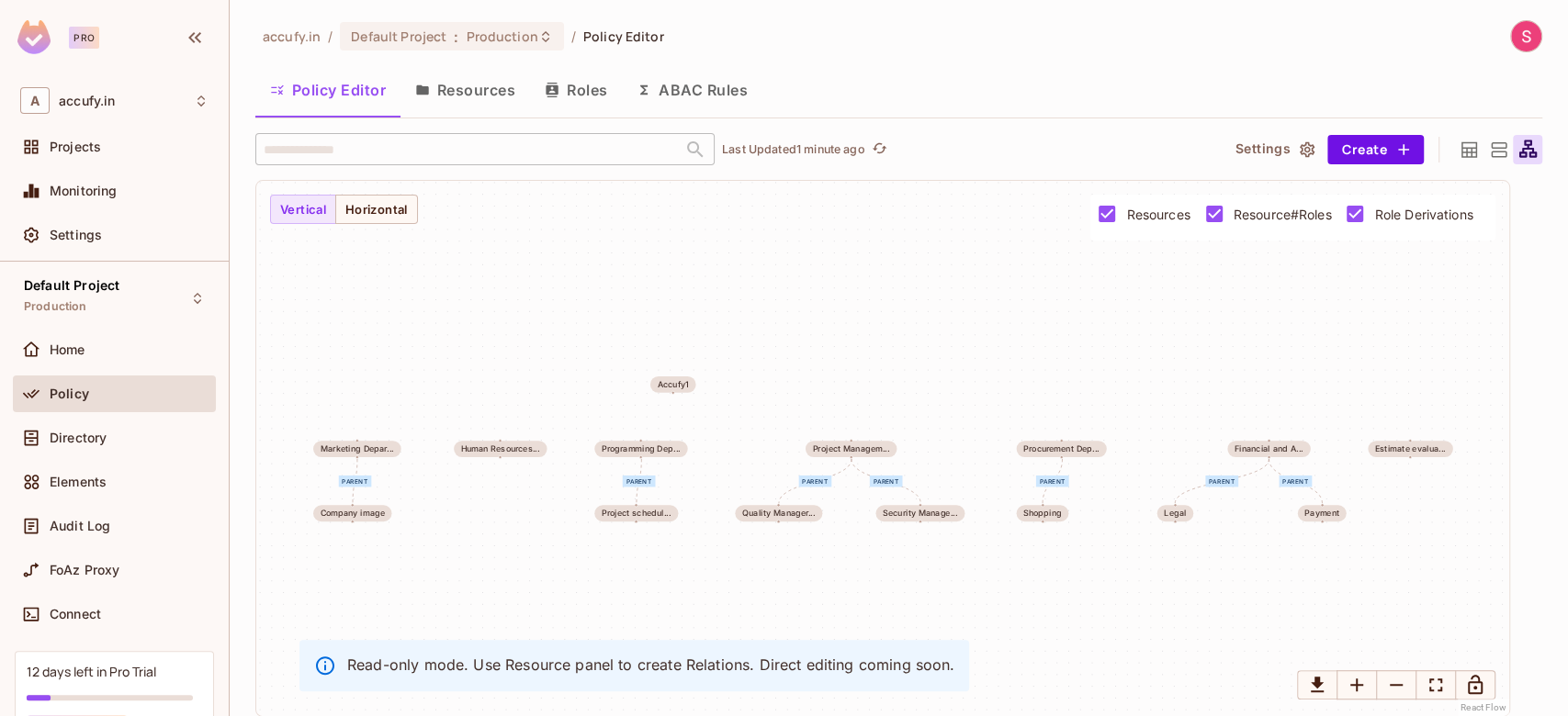 click at bounding box center (1469, 150) 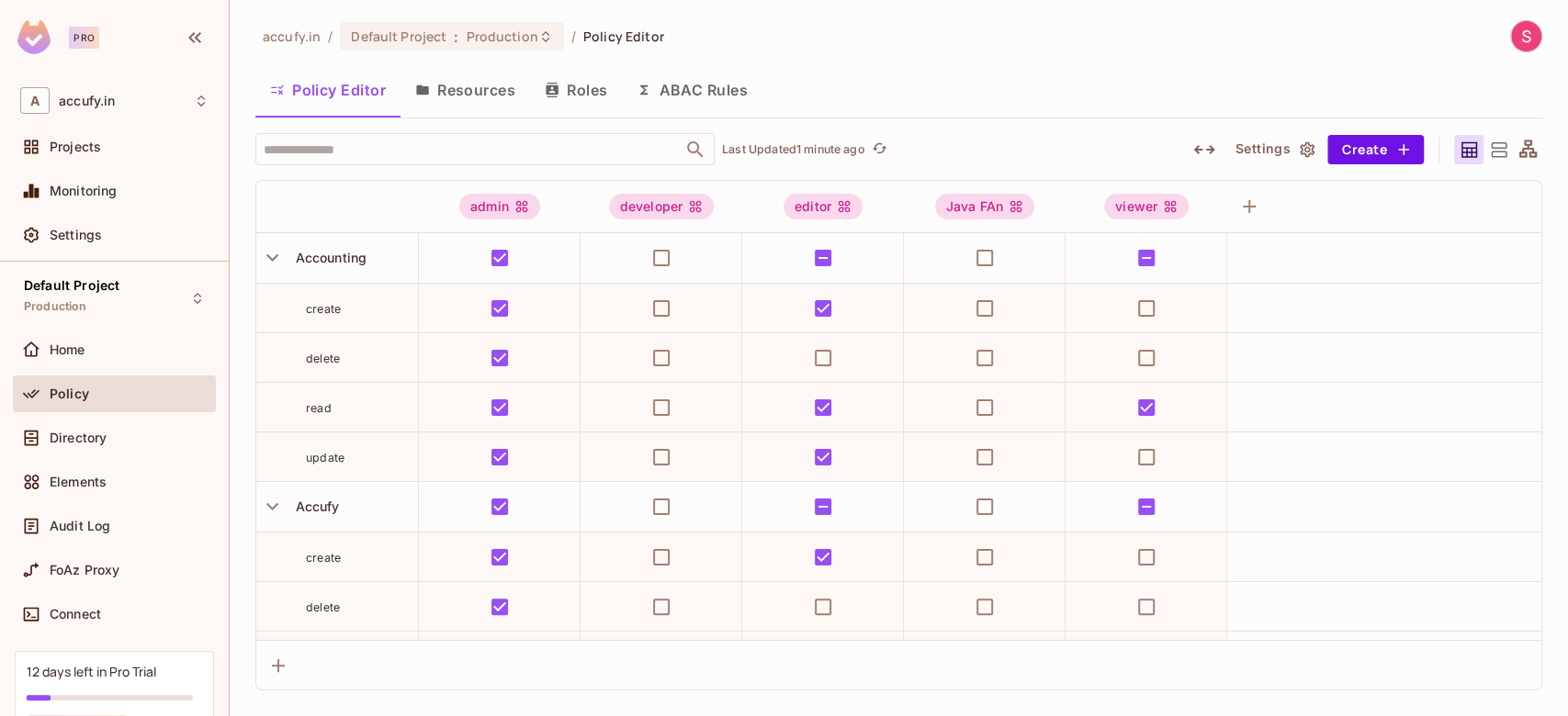 click 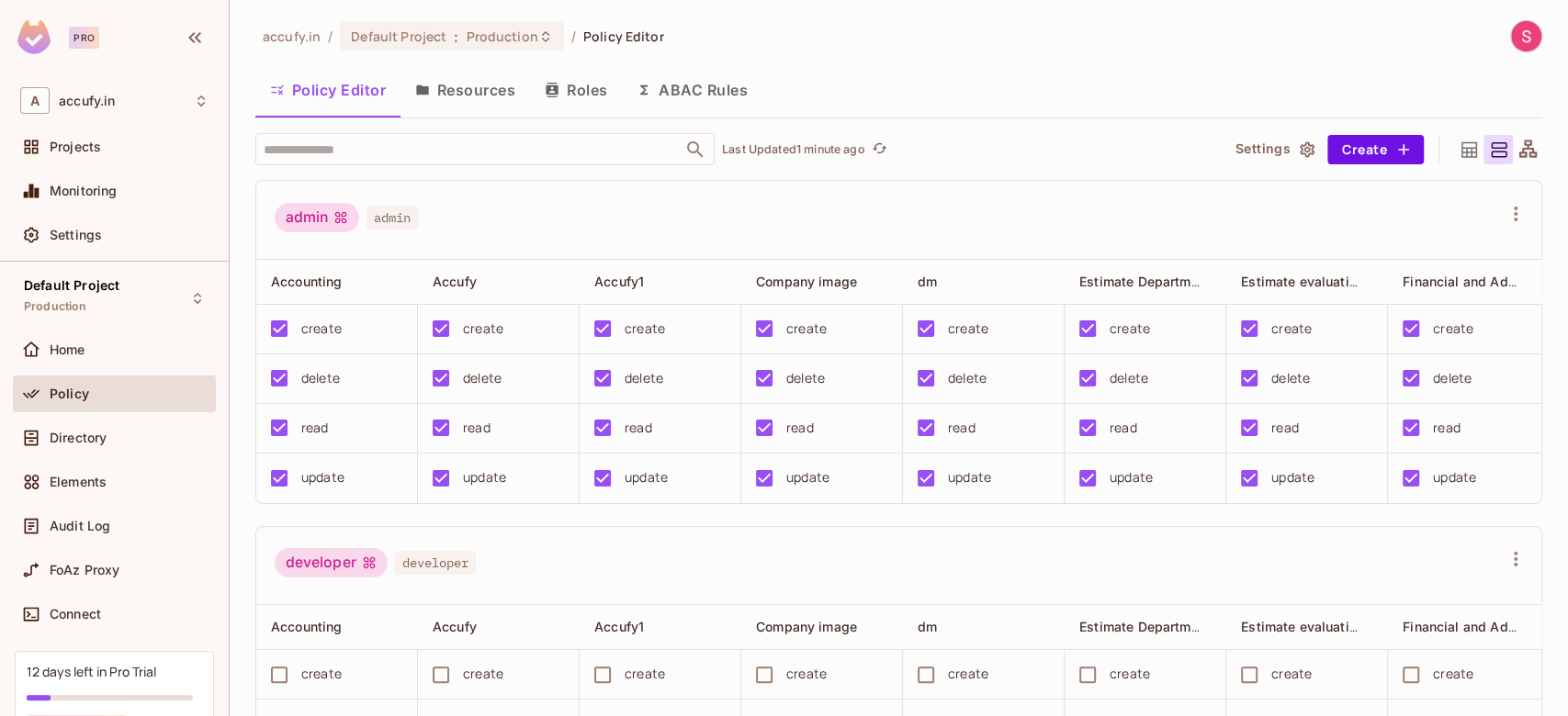 click 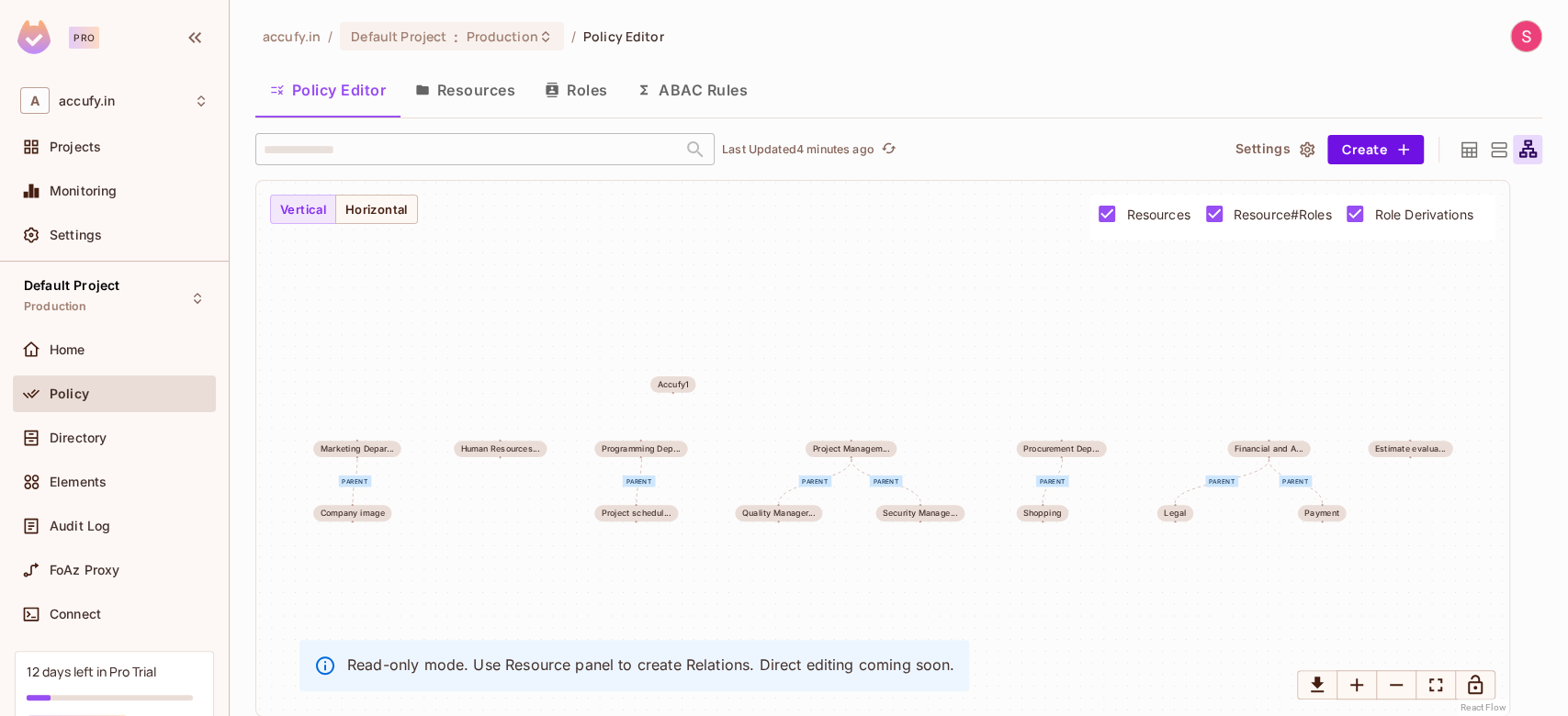 click on "Resources" at bounding box center (465, 90) 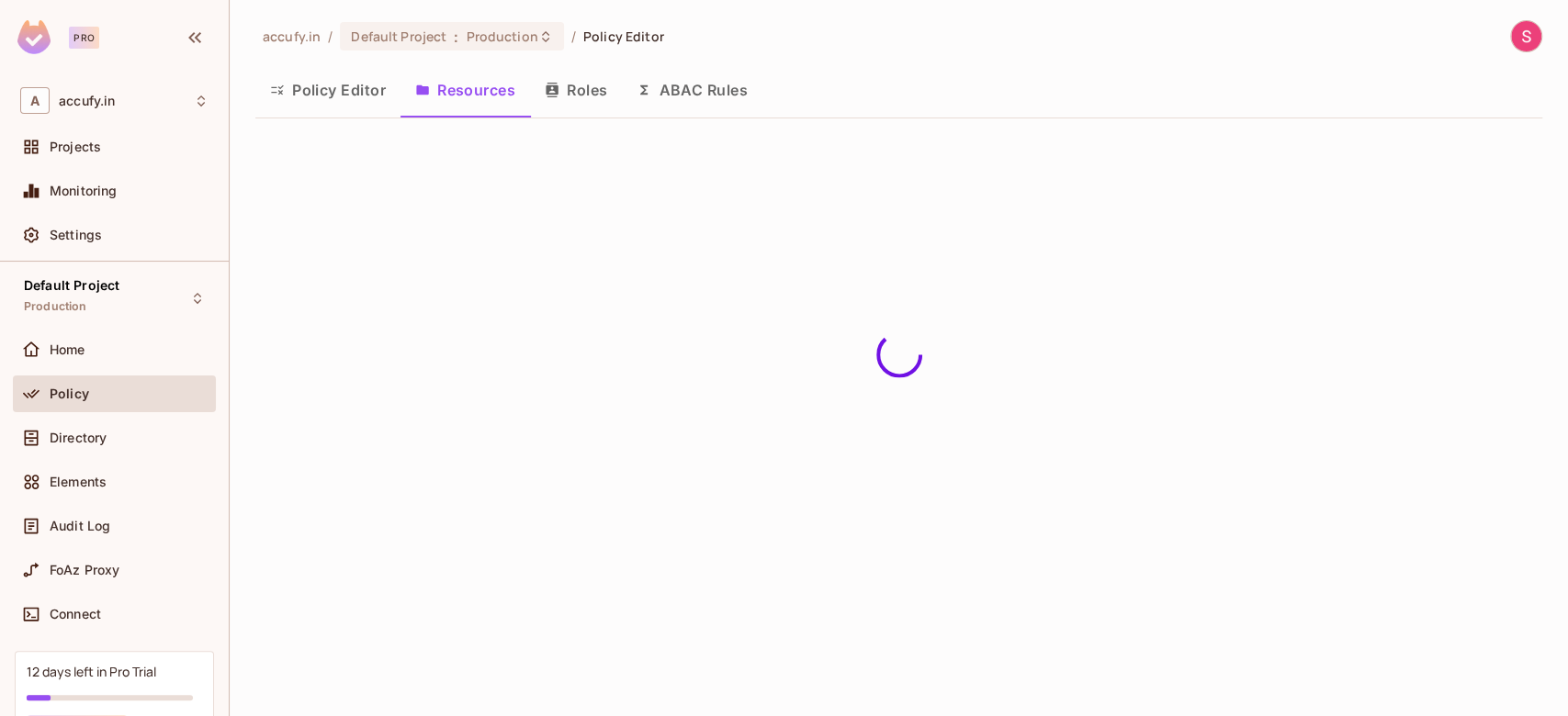 click on "Policy Editor" at bounding box center [328, 90] 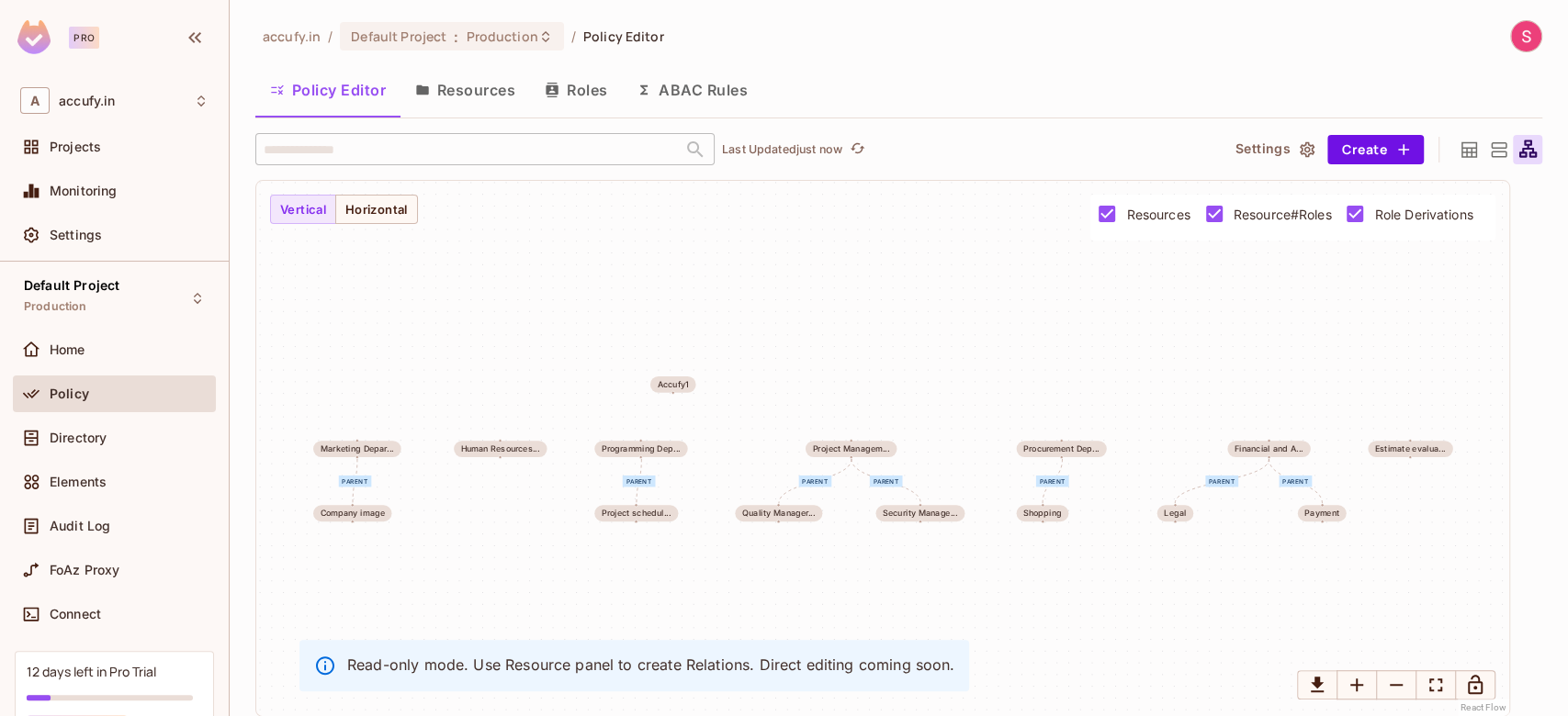 click on "Resources" at bounding box center (465, 90) 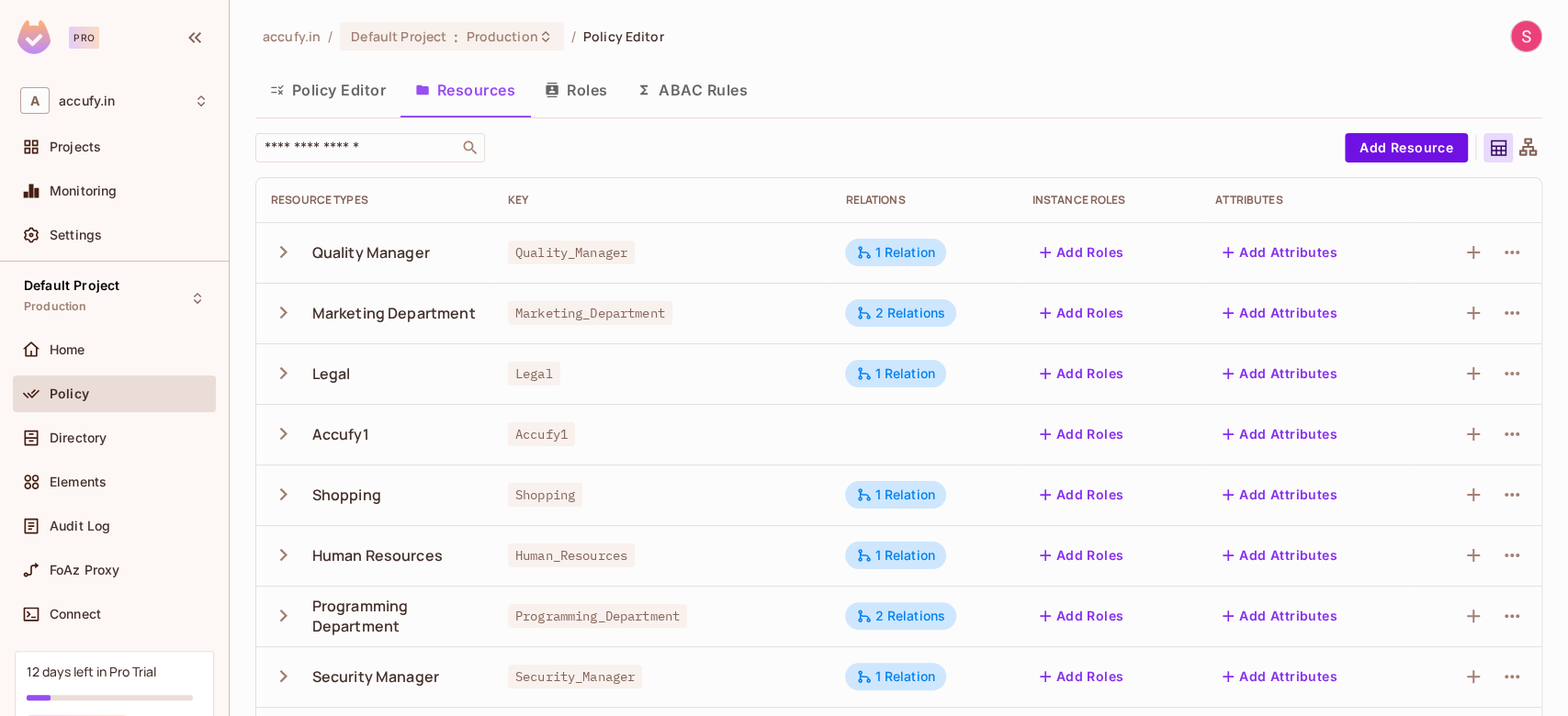 click 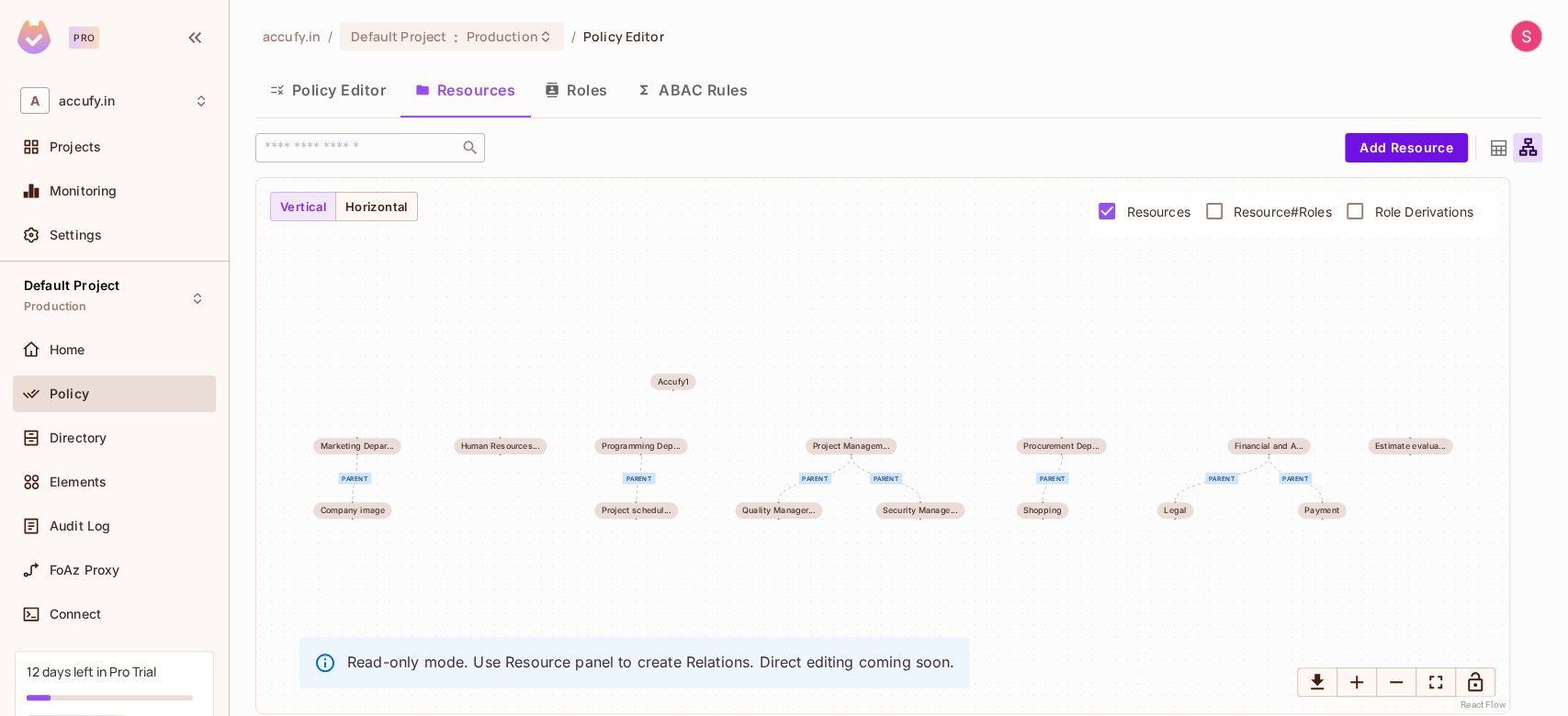 click on "parent parent parent parent parent parent parent Quality Manager... Marketing Depar... Legal Accufy1 Shopping Human Resources... Programming Dep... Security Manage... Company image Project schedul... Estimate evalua... Project Managem... Procurement Dep... Payment Financial and A..." at bounding box center [883, 445] 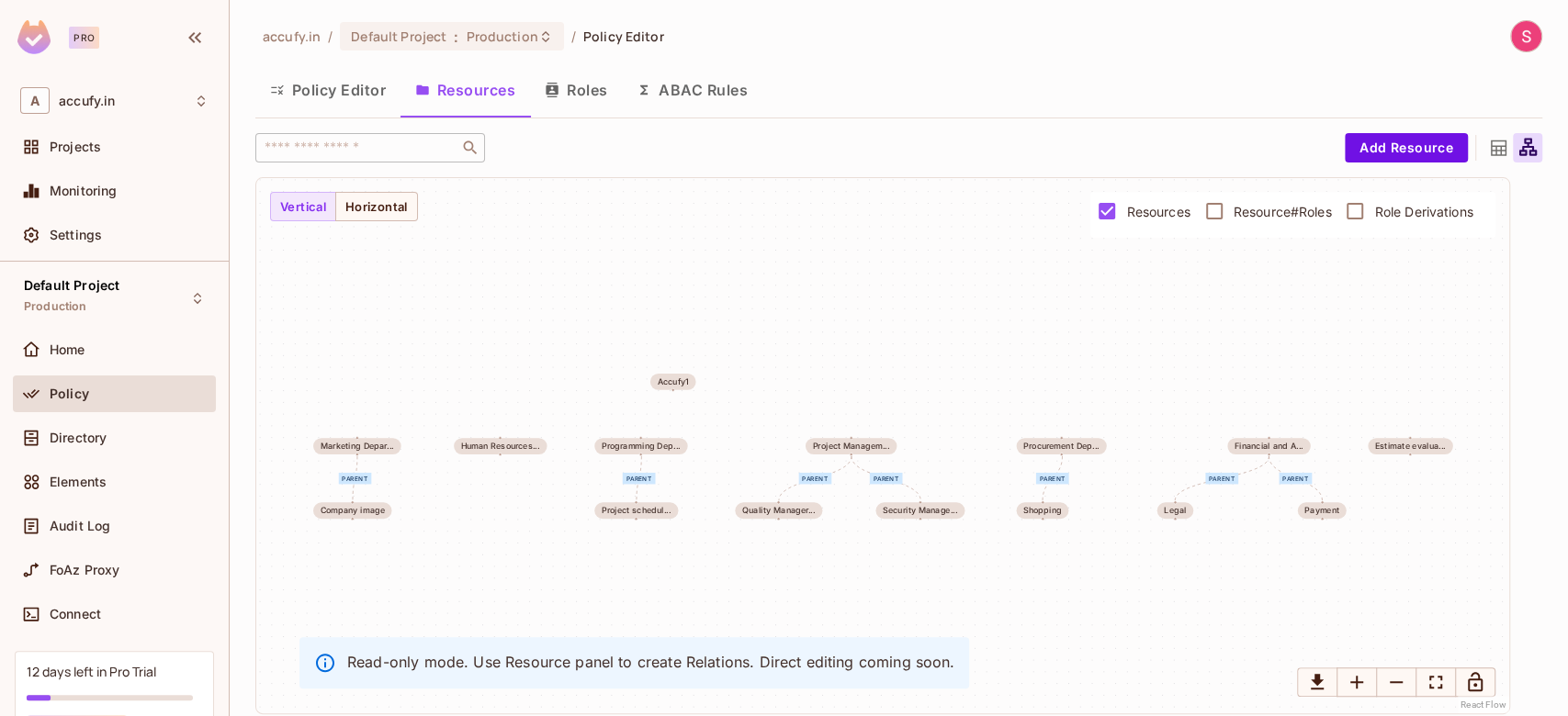 scroll, scrollTop: 113, scrollLeft: 0, axis: vertical 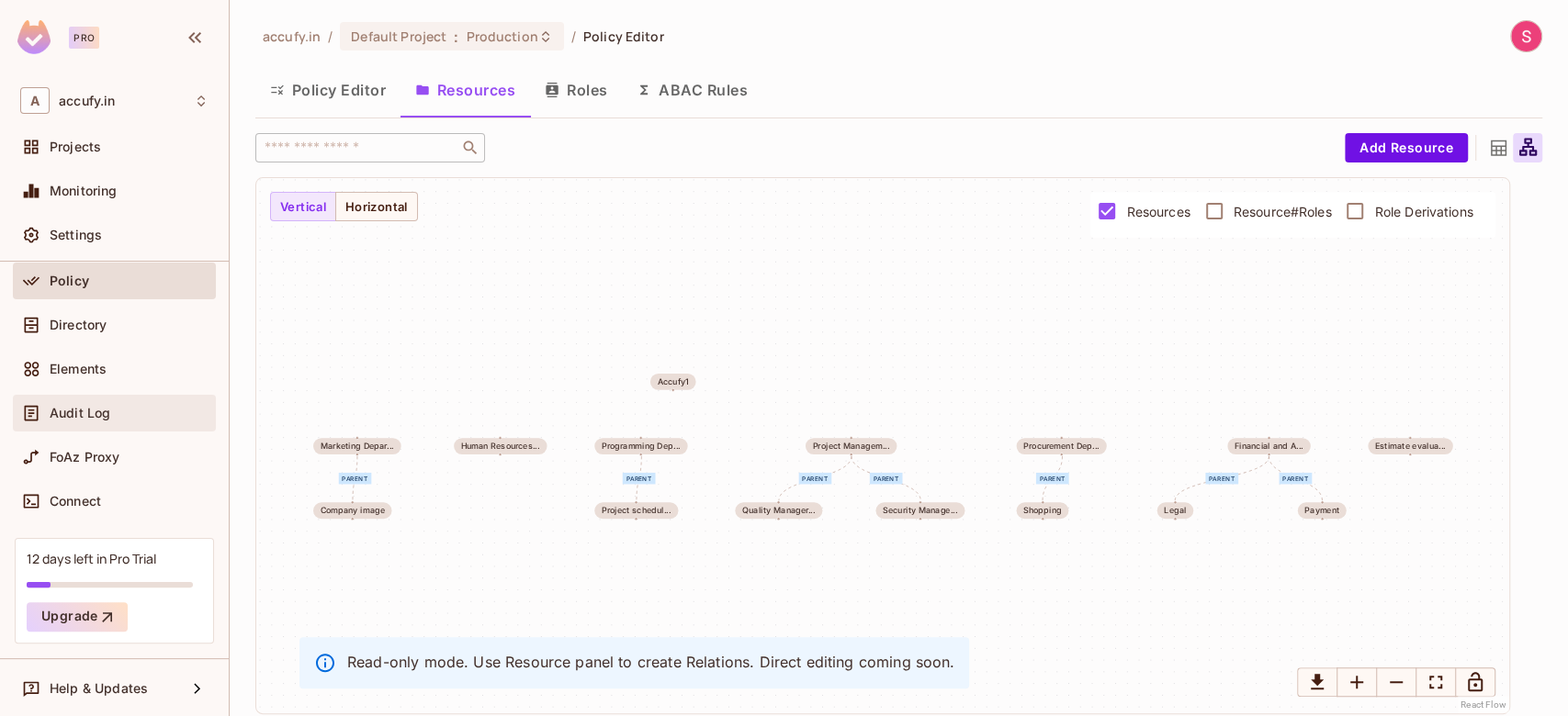 click on "Audit Log" at bounding box center (80, 413) 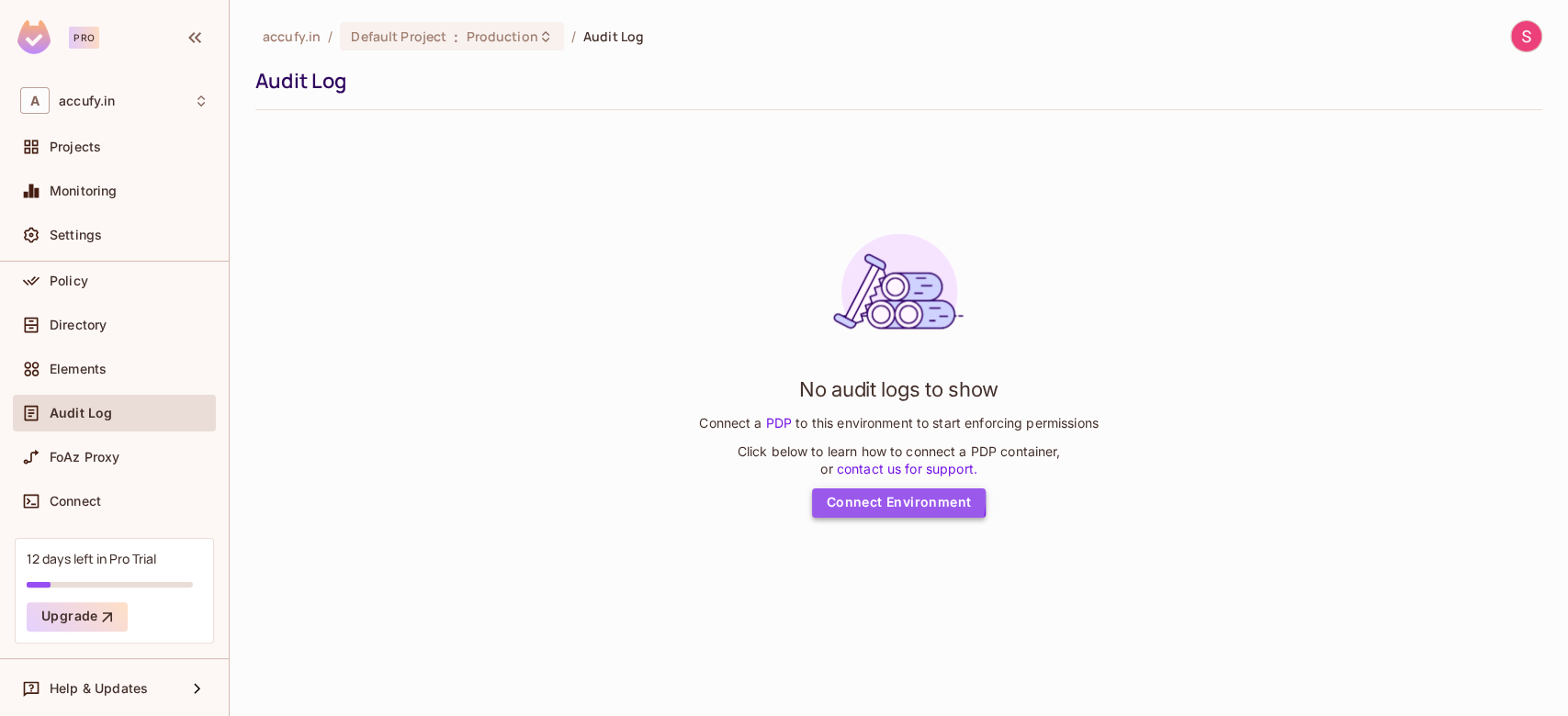 click on "Connect Environment" at bounding box center (899, 503) 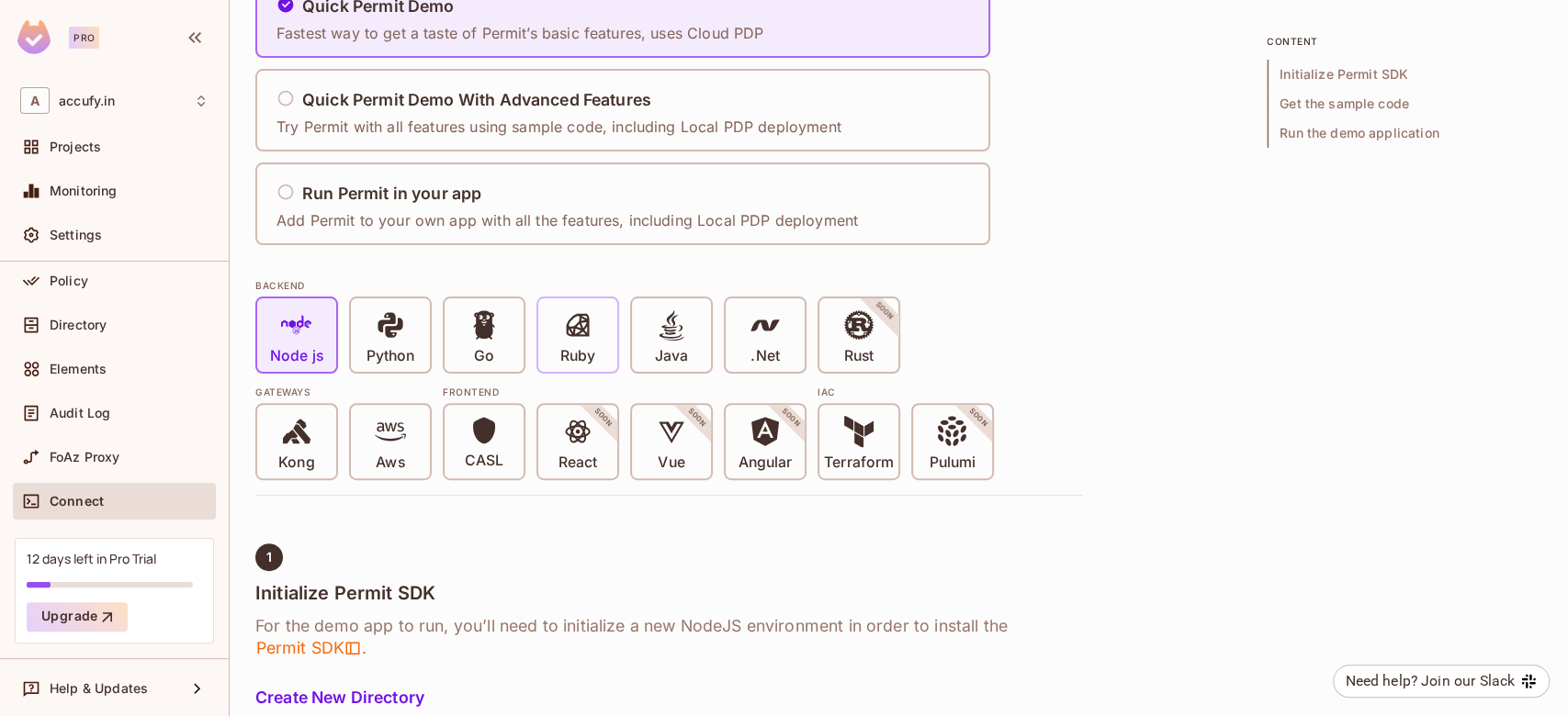 scroll, scrollTop: 244, scrollLeft: 0, axis: vertical 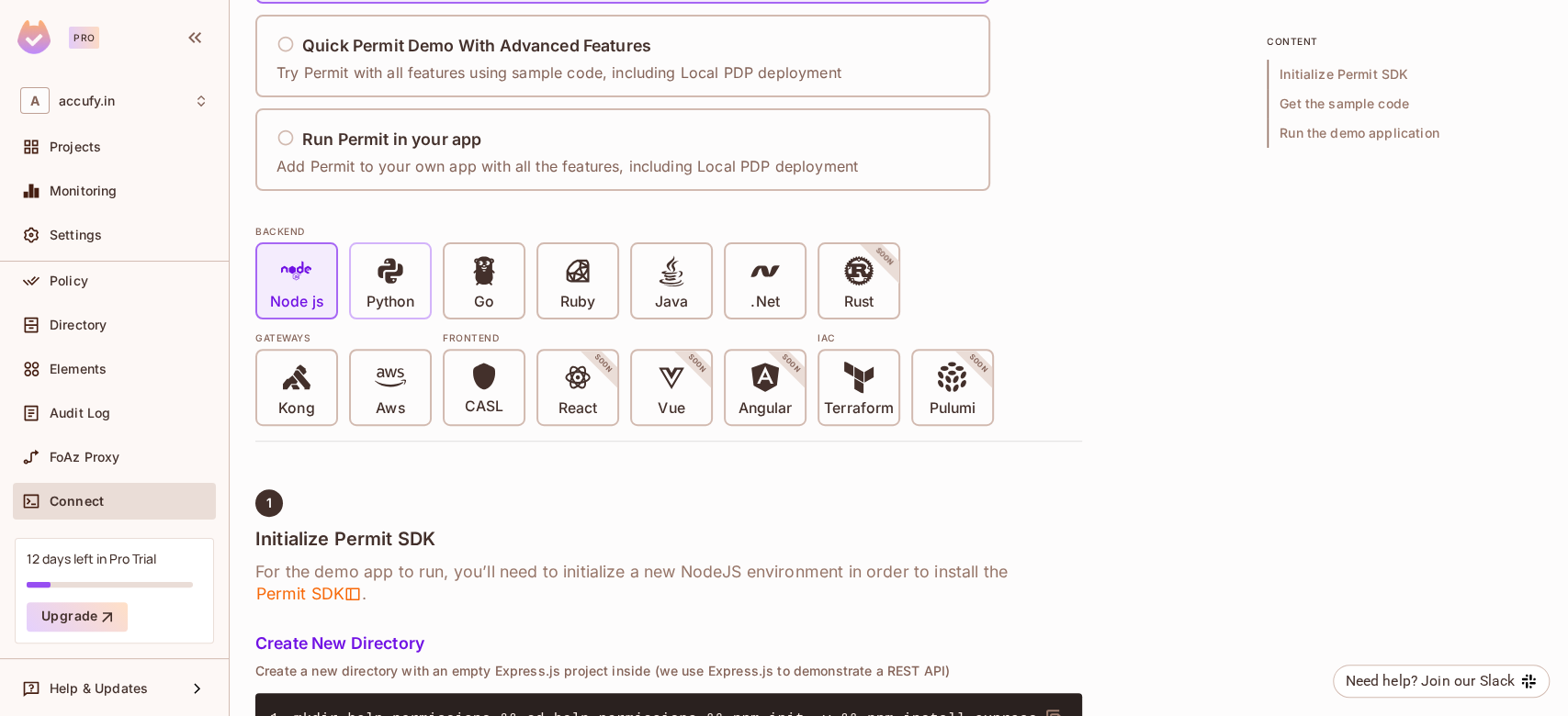click on "Python" at bounding box center (390, 281) 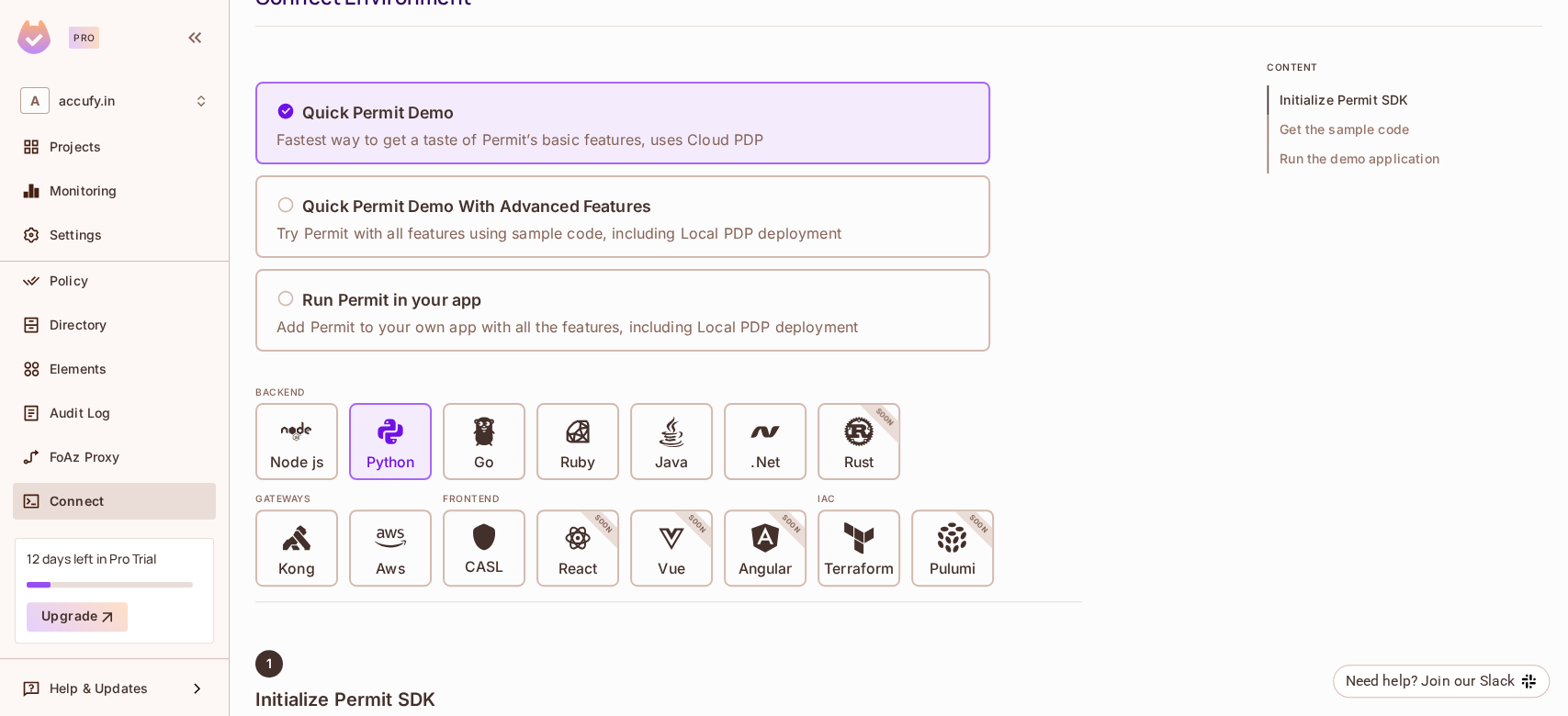 scroll, scrollTop: 0, scrollLeft: 0, axis: both 